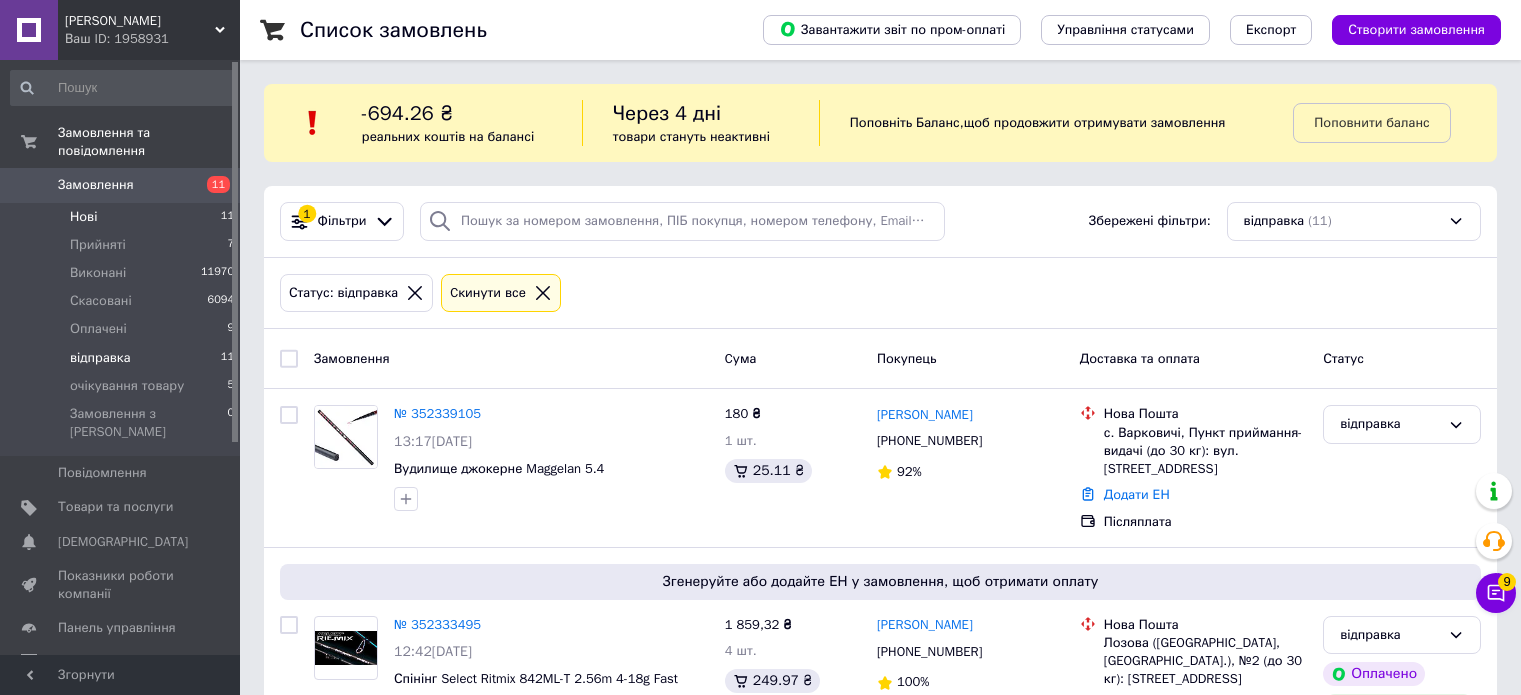 scroll, scrollTop: 0, scrollLeft: 0, axis: both 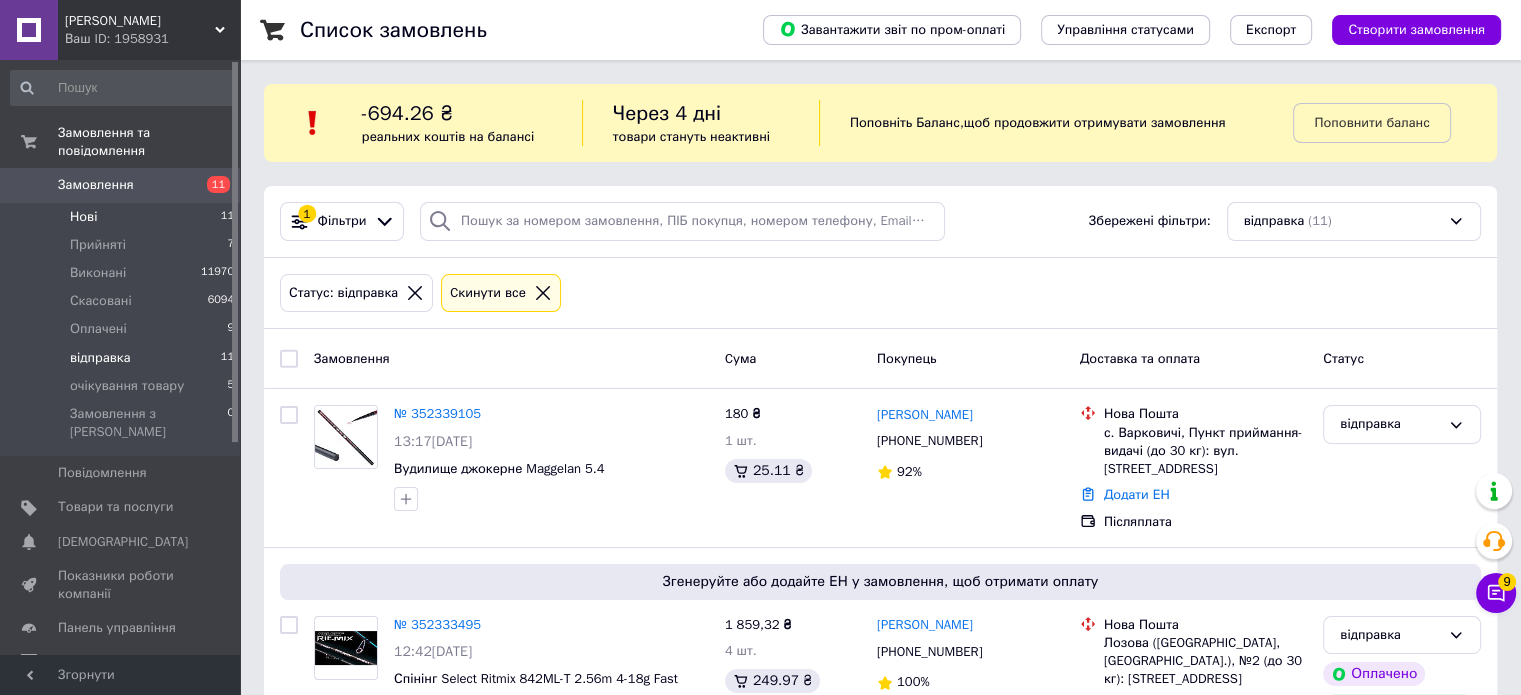 click on "Нові 11" at bounding box center (123, 217) 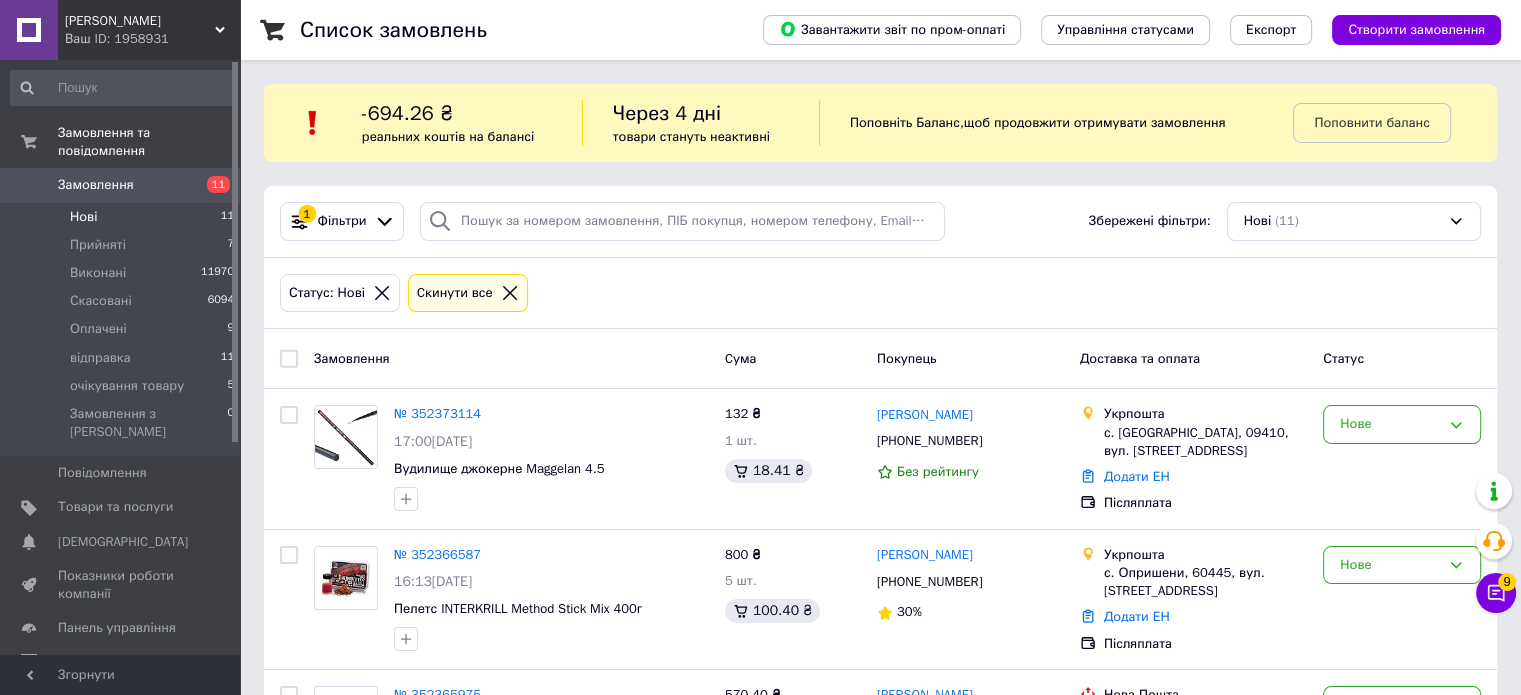 click on "Замовлення Cума Покупець Доставка та оплата Статус" at bounding box center (880, 359) 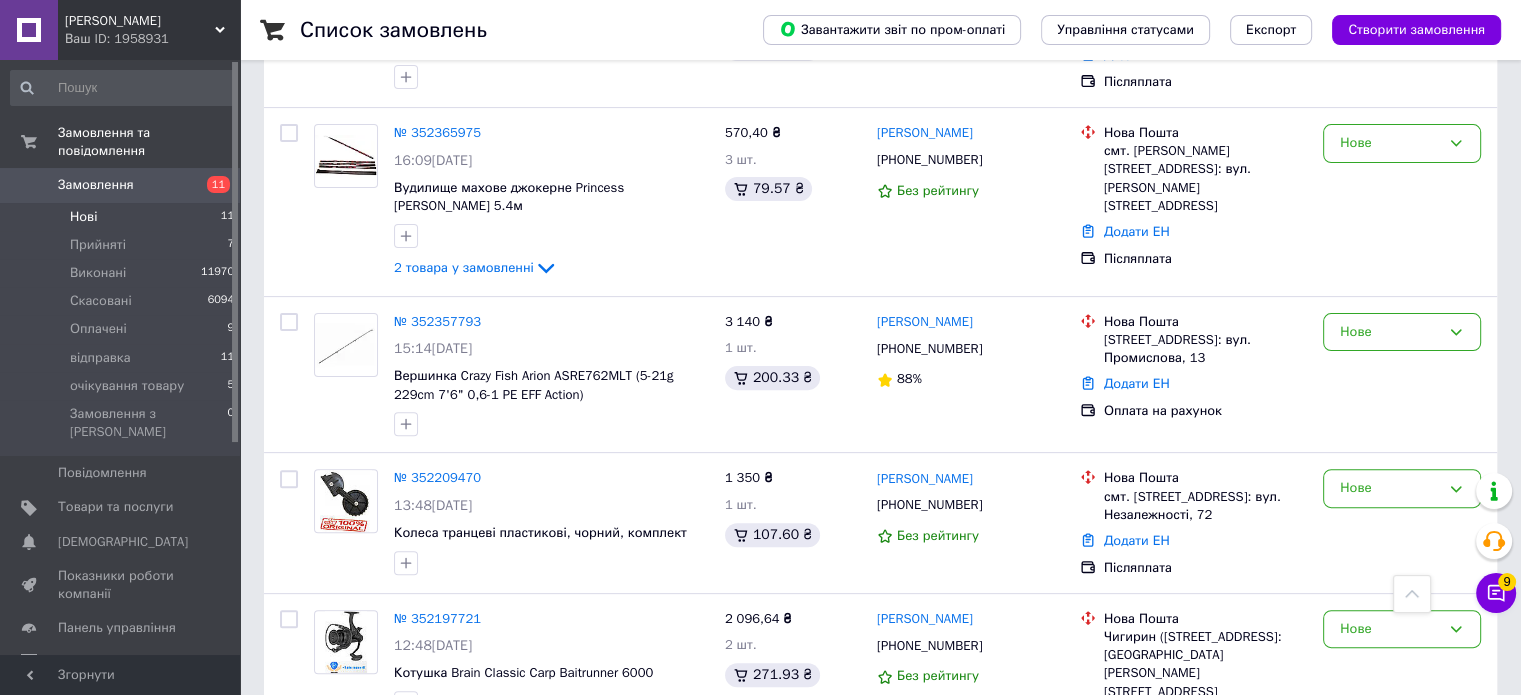 scroll, scrollTop: 720, scrollLeft: 0, axis: vertical 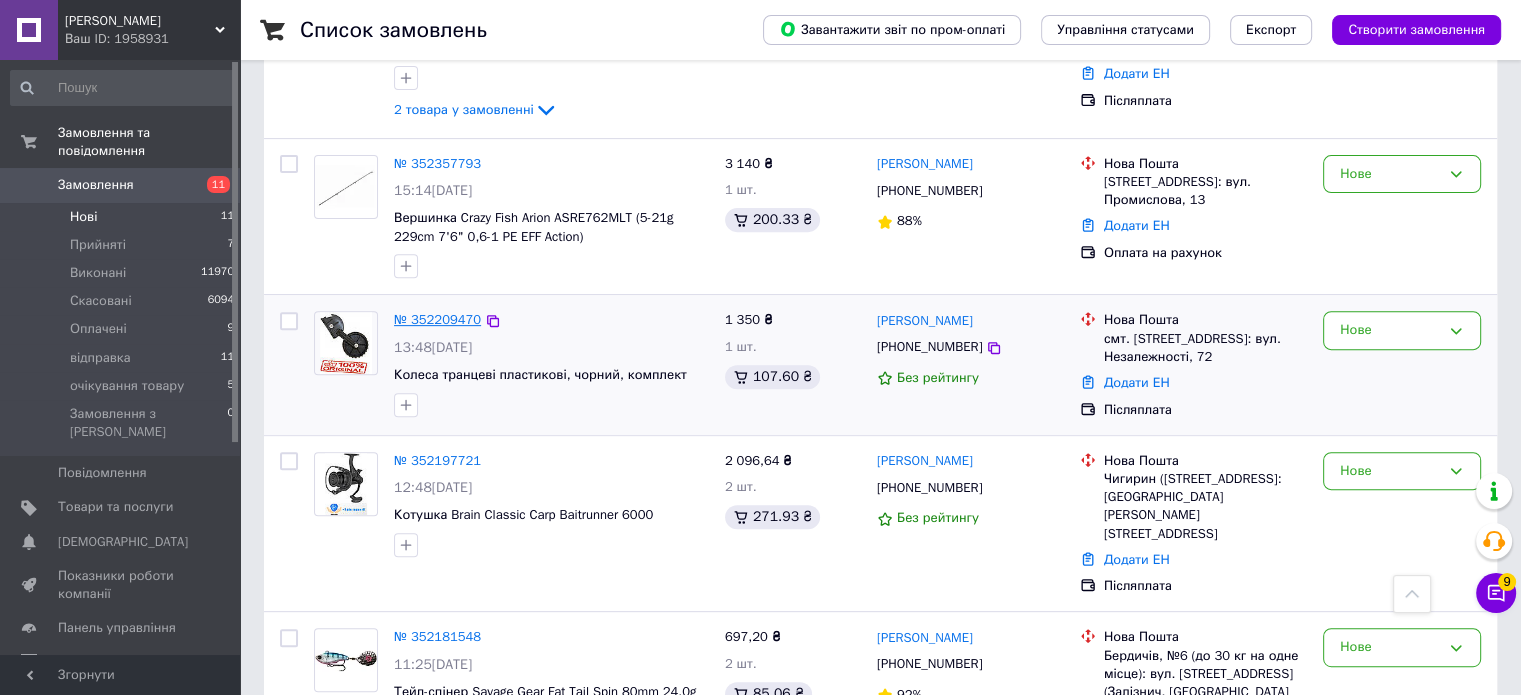 click on "№ 352209470" at bounding box center (437, 319) 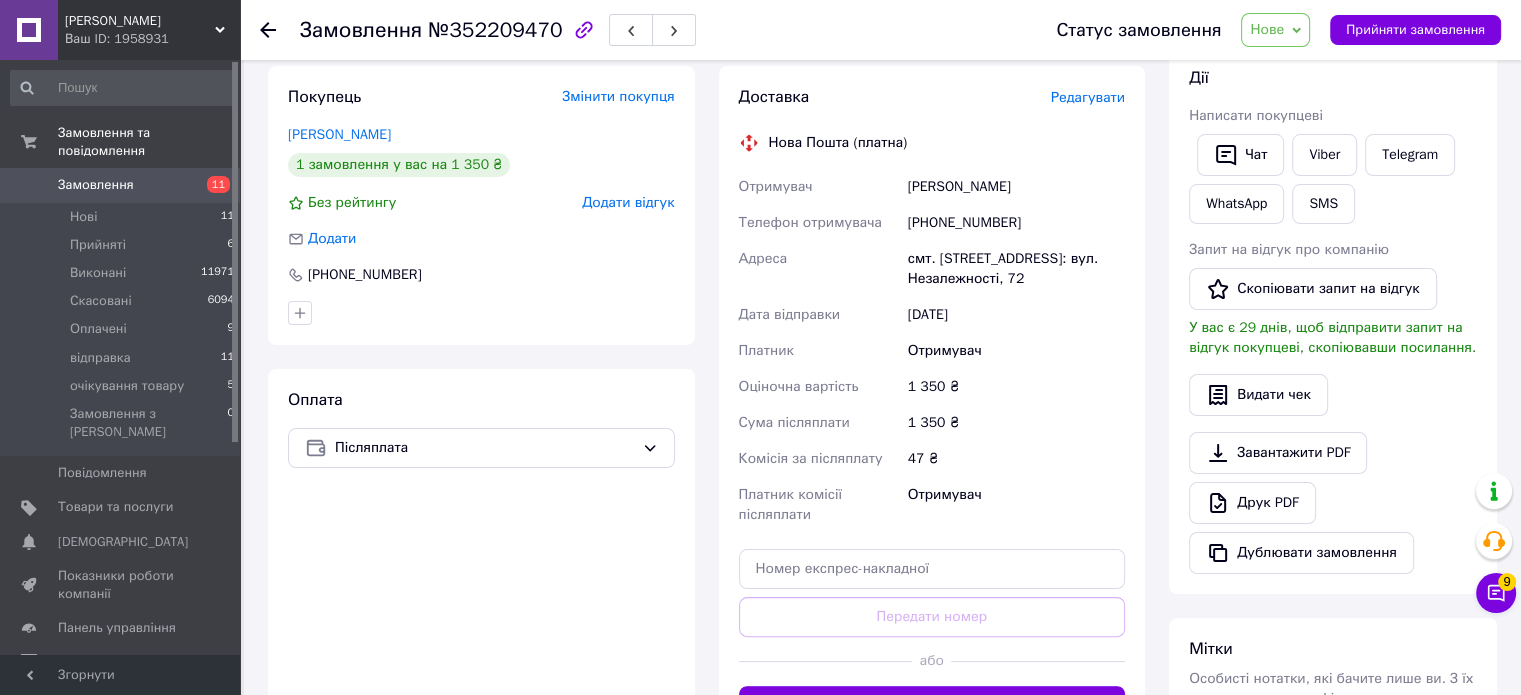 scroll, scrollTop: 340, scrollLeft: 0, axis: vertical 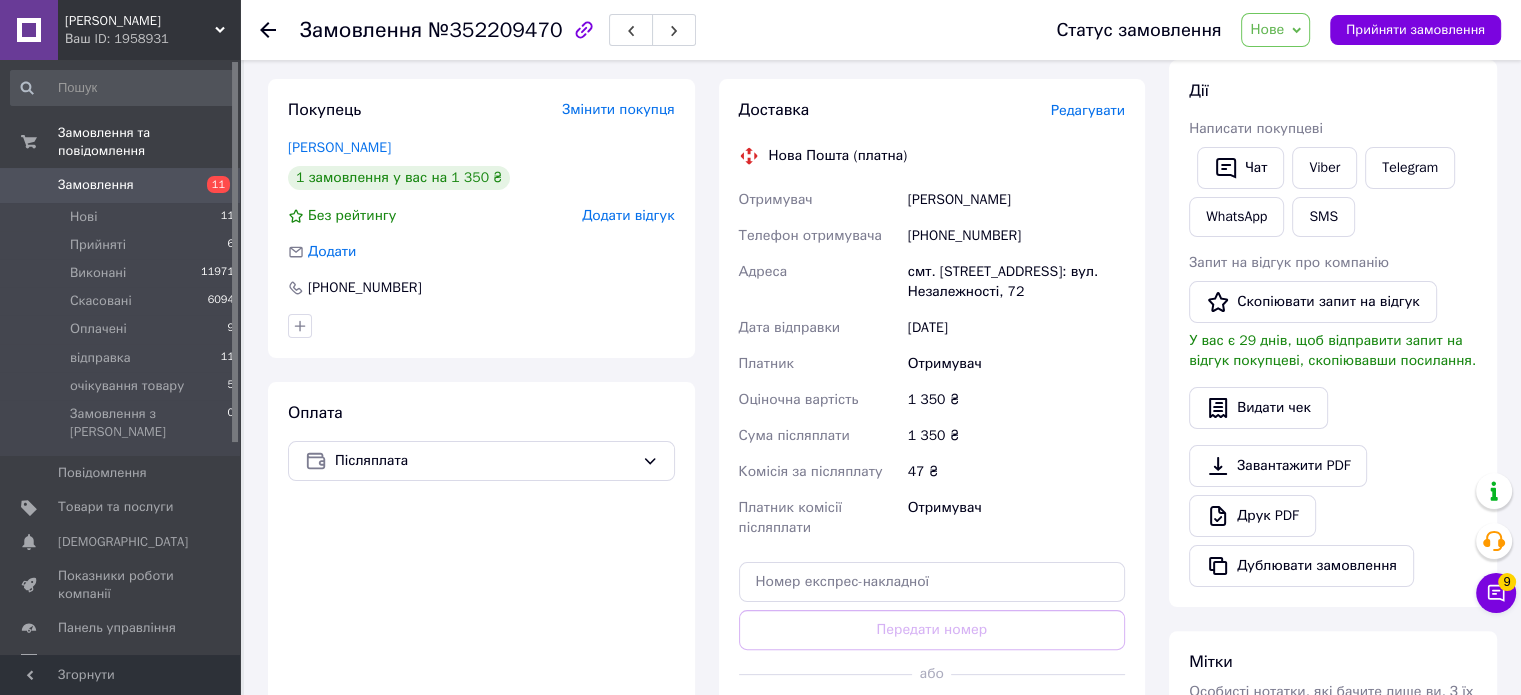 click on "Замовлення №352209470 Статус замовлення Нове Прийнято Виконано Скасовано Оплачено відправка очікування товару Прийняти замовлення Замовлення з каталогу [DATE] 13:48 Товари в замовленні (1) Додати товар Колеса транцеві пластикові, чорний, комплект В наявності 1 350 ₴ Артикул: 13.016.62 Залишок: 99 Каталог ProSale: 107.60 ₴  1   шт. 1 350 ₴ Покупець Змінити покупця [PERSON_NAME] 1 замовлення у вас на 1 350 ₴ Без рейтингу   Додати відгук Додати [PHONE_NUMBER] Оплата Післяплата Доставка Редагувати Нова Пошта (платна) Отримувач [PERSON_NAME] Телефон отримувача [PHONE_NUMBER] [GEOGRAPHIC_DATA] < >" at bounding box center (882, 417) 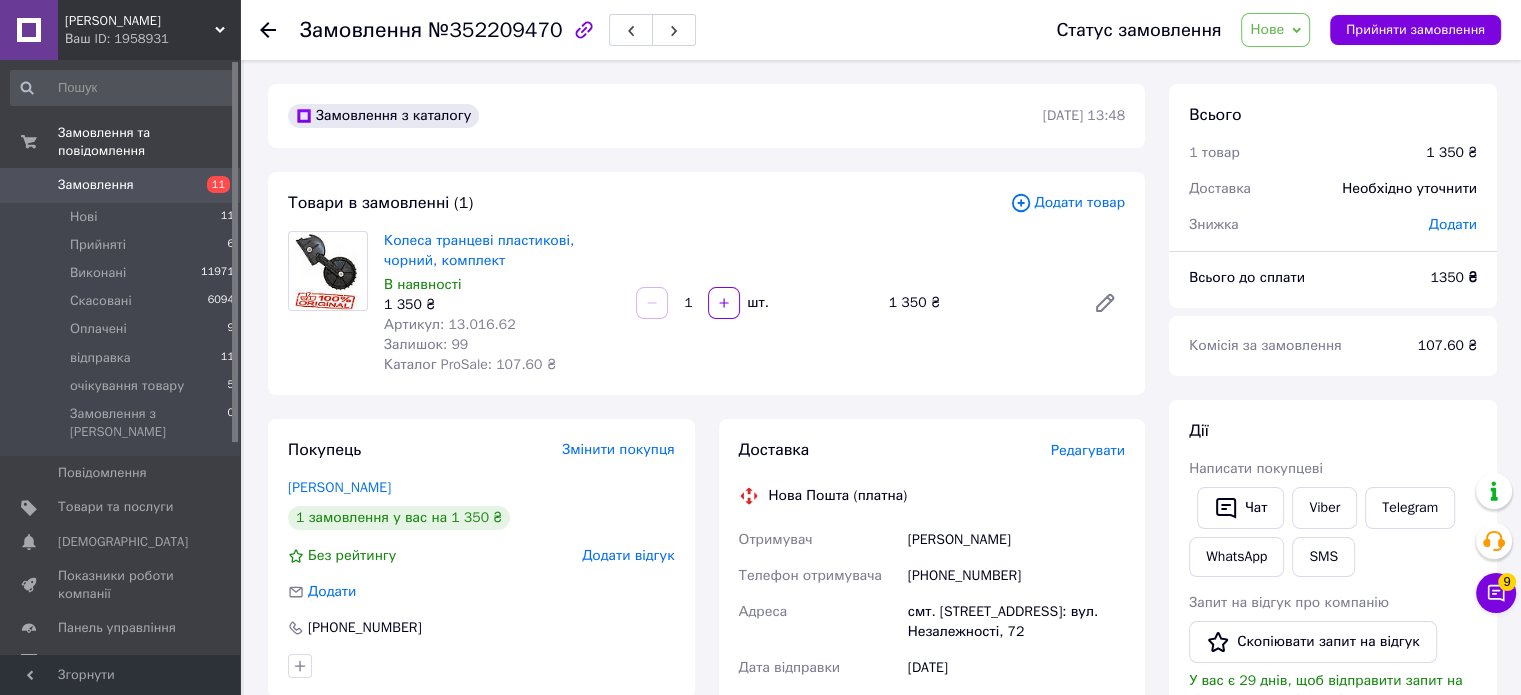 scroll, scrollTop: 0, scrollLeft: 0, axis: both 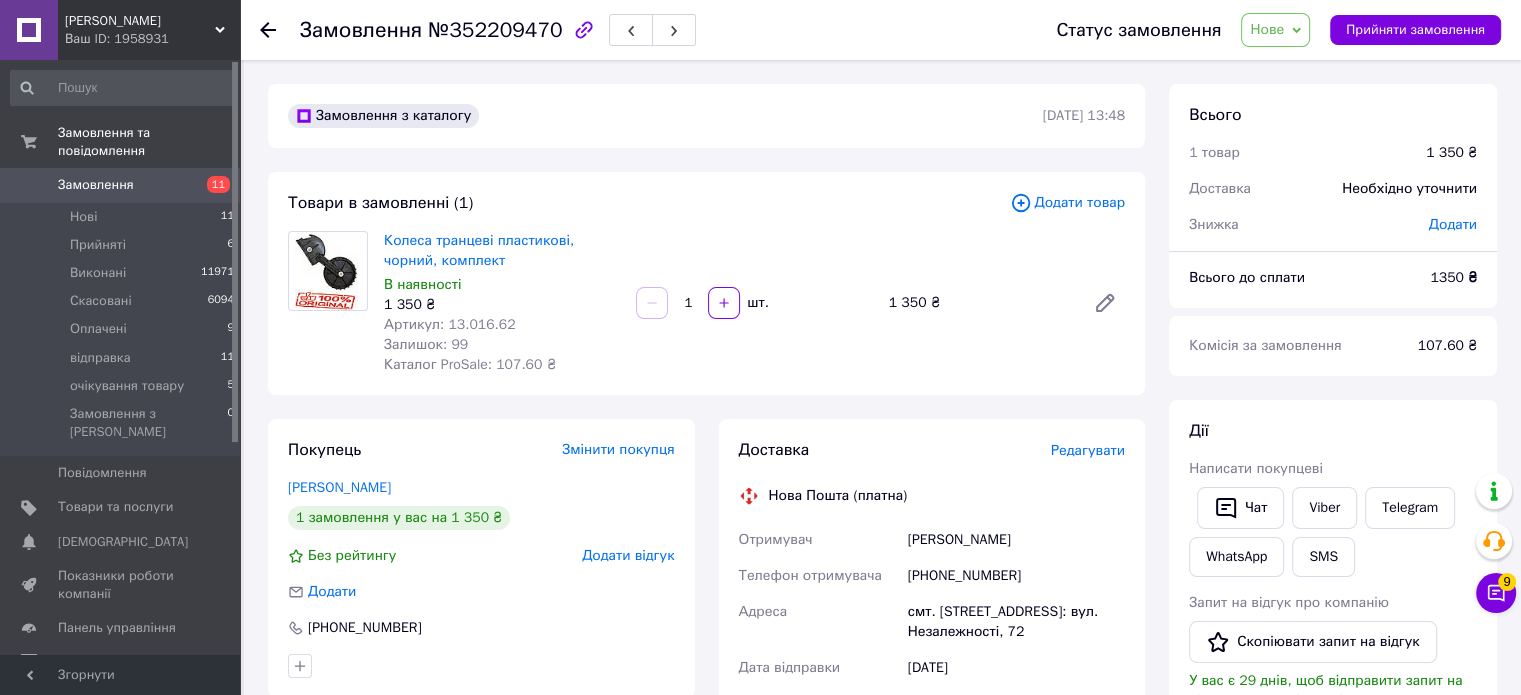 click on "Покупець Змінити покупця [PERSON_NAME] 1 замовлення у вас на 1 350 ₴ Без рейтингу   Додати відгук Додати [PHONE_NUMBER] Оплата Післяплата" at bounding box center [481, 759] 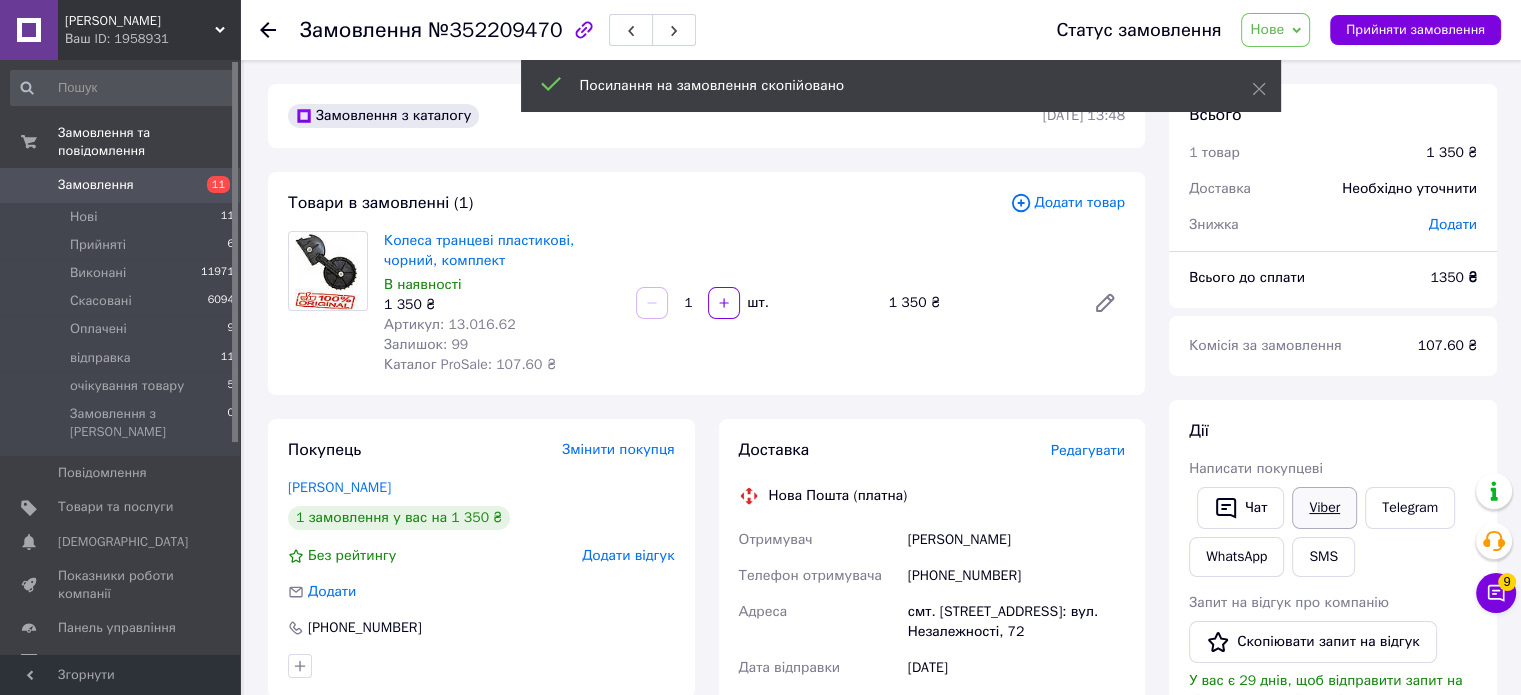 click on "Viber" at bounding box center (1324, 508) 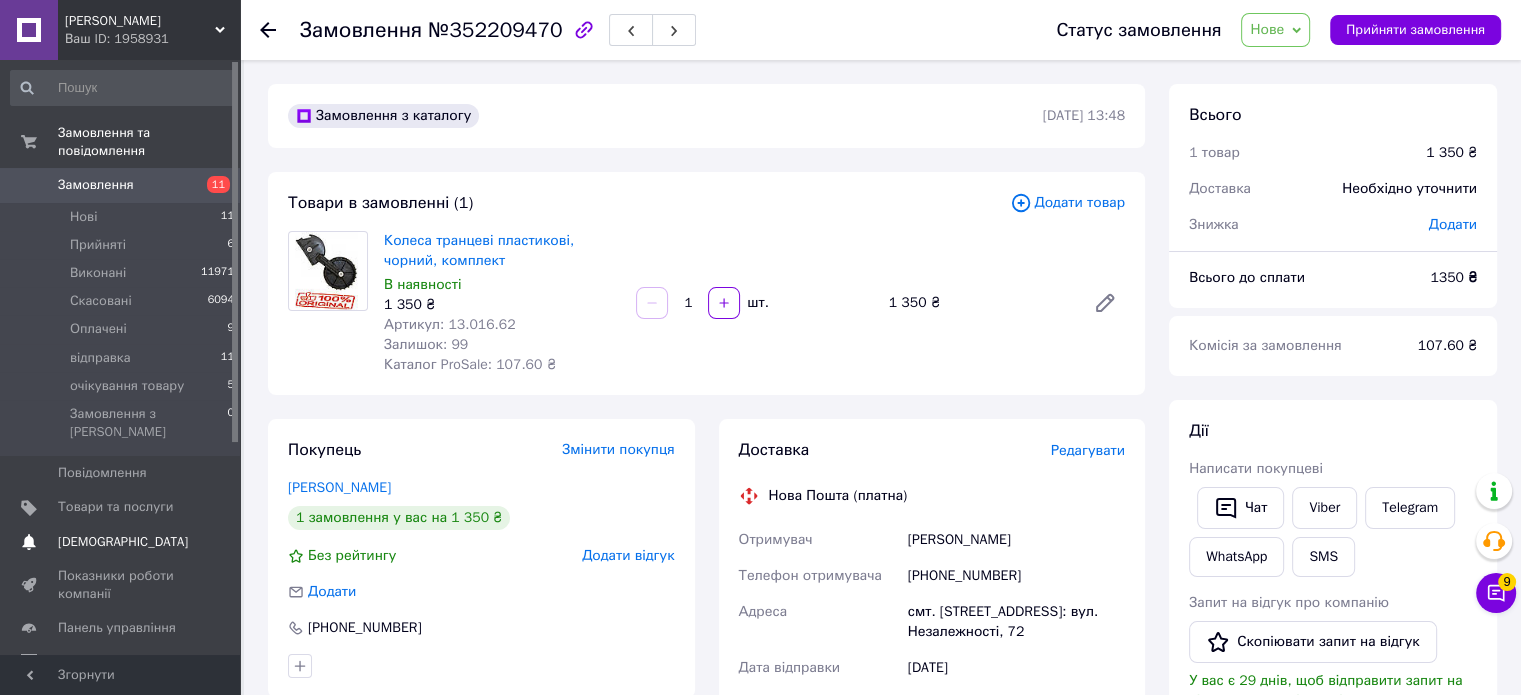 click on "[DEMOGRAPHIC_DATA]" at bounding box center (121, 542) 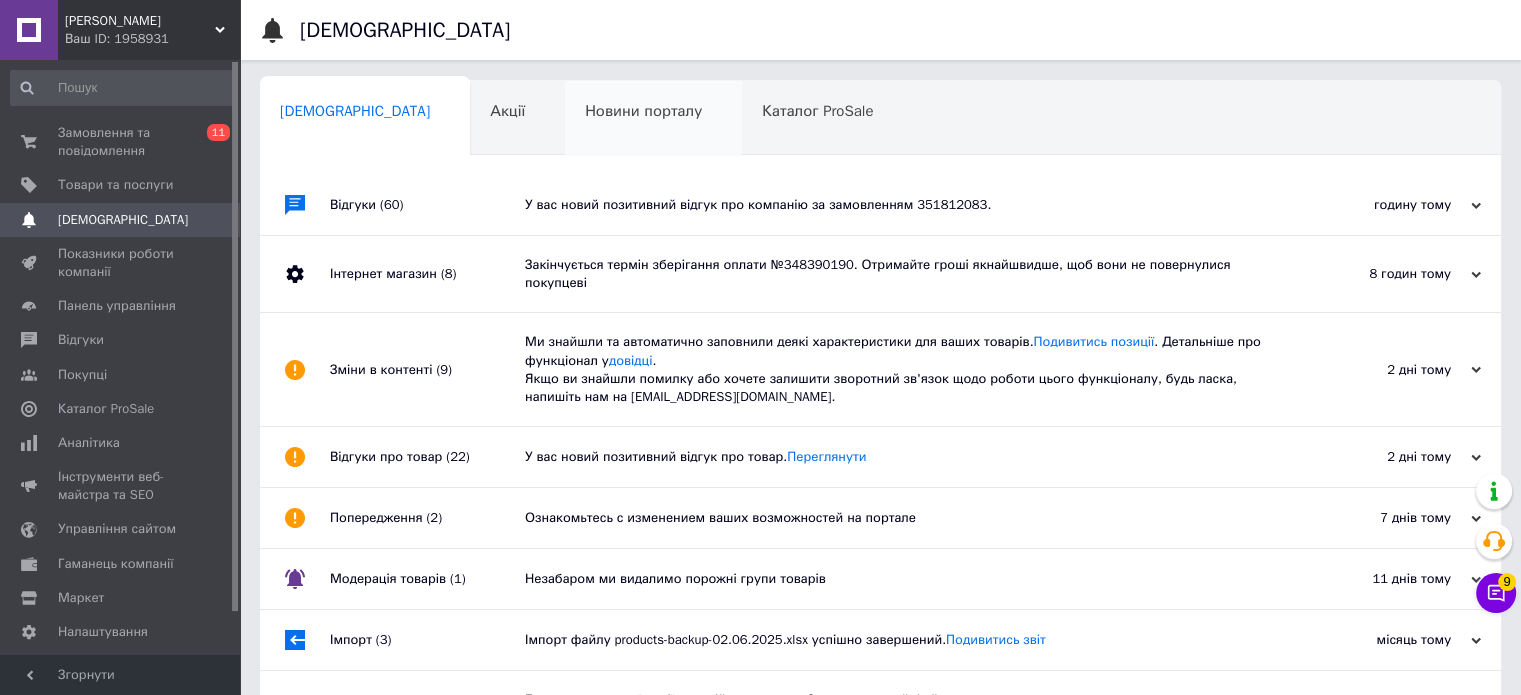 click on "Новини порталу 0" at bounding box center (653, 119) 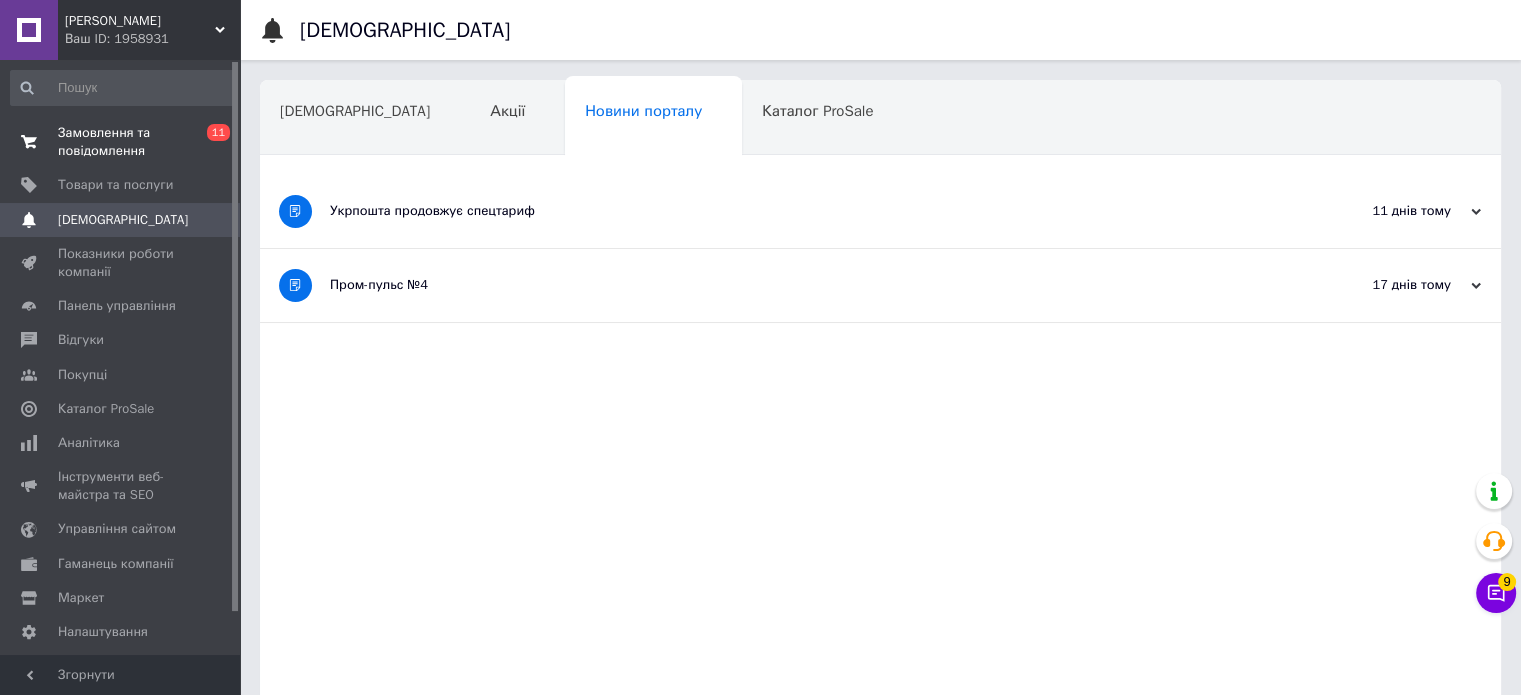 click on "Замовлення та повідомлення" at bounding box center (121, 142) 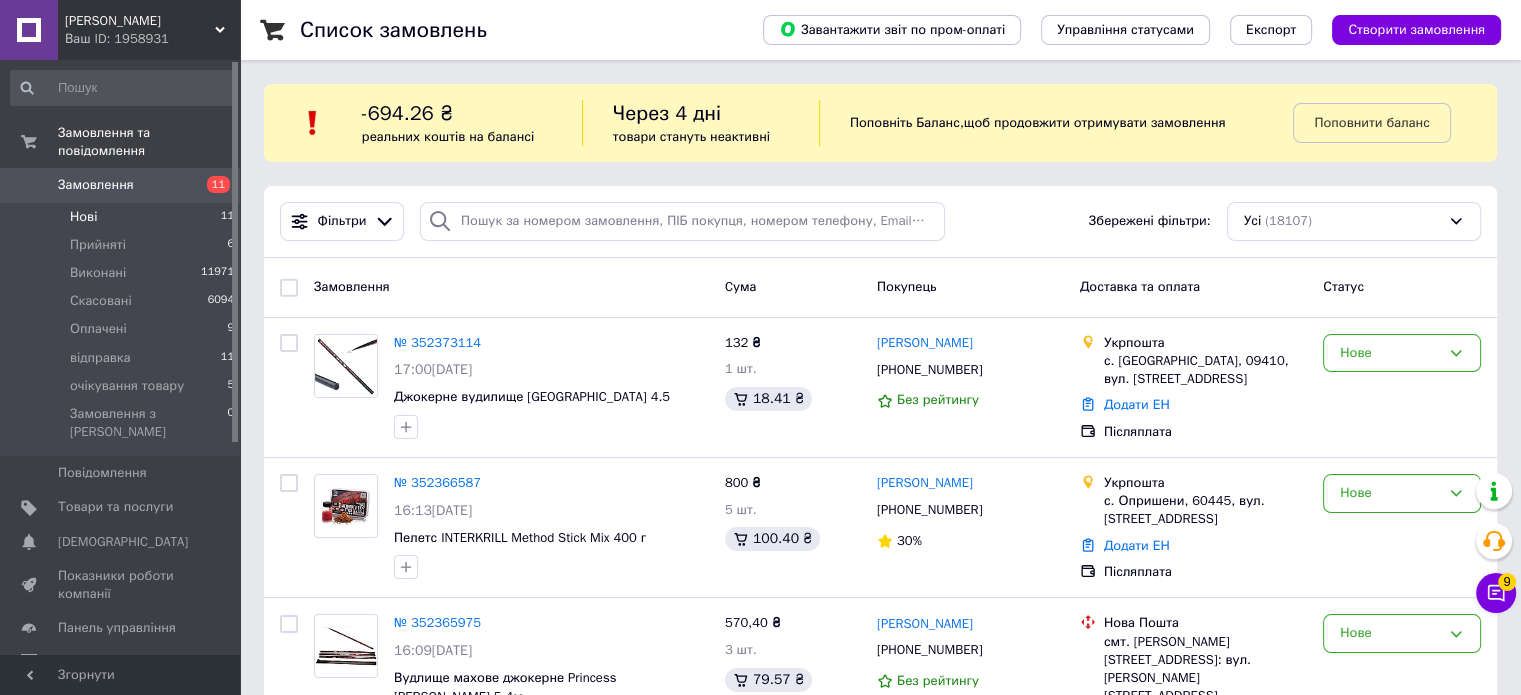 click on "Нові 11" at bounding box center (123, 217) 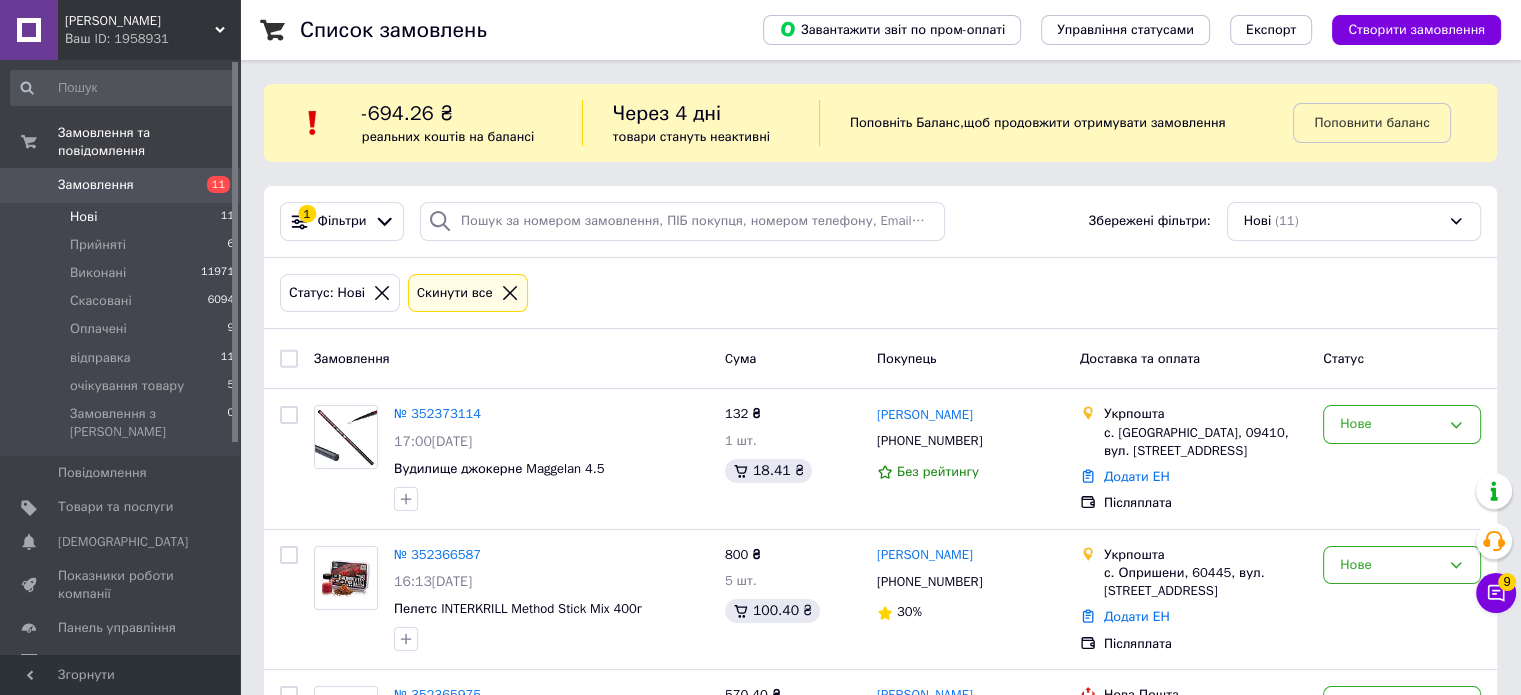 click on "Список замовлень   Завантажити звіт по пром-оплаті Управління статусами Експорт Створити замовлення -694.26 ₴ реальних коштів на балансі Через 4 дні товари стануть неактивні Поповніть Баланс ,  щоб продовжити отримувати замовлення Поповнити баланс 1 Фільтри Збережені фільтри: Нові (11) Статус: Нові Cкинути все Замовлення Cума Покупець Доставка та оплата Статус № 352373114 17:00[DATE] Вудилище [GEOGRAPHIC_DATA] 4.5 132 ₴ 1 шт. 18.41 ₴ [PERSON_NAME] [PHONE_NUMBER] Без рейтингу Укрпошта с. [GEOGRAPHIC_DATA], 09410, вул. [STREET_ADDRESS] Додати ЕН Післяплата Нове № 352366587 16:13[DATE] 800 ₴ 5 шт. 30%" at bounding box center (880, 1108) 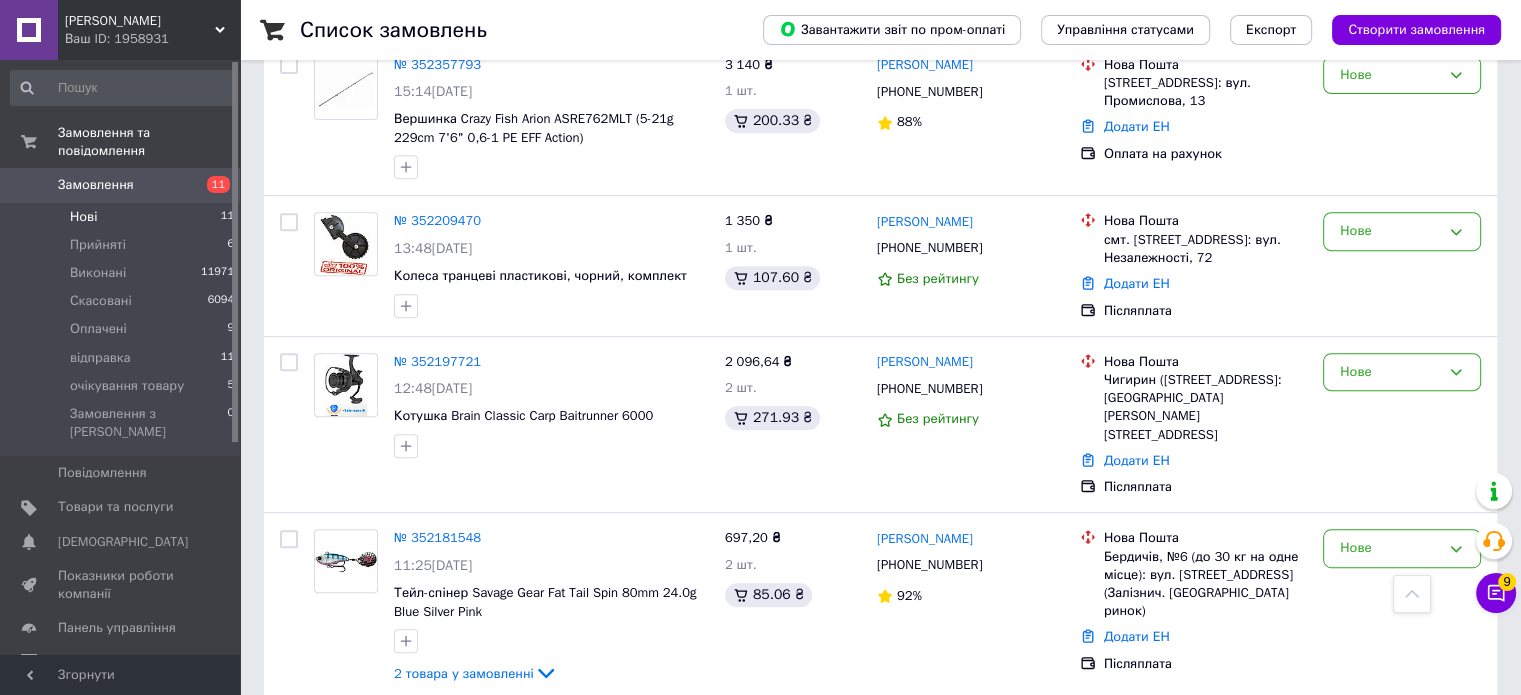 scroll, scrollTop: 880, scrollLeft: 0, axis: vertical 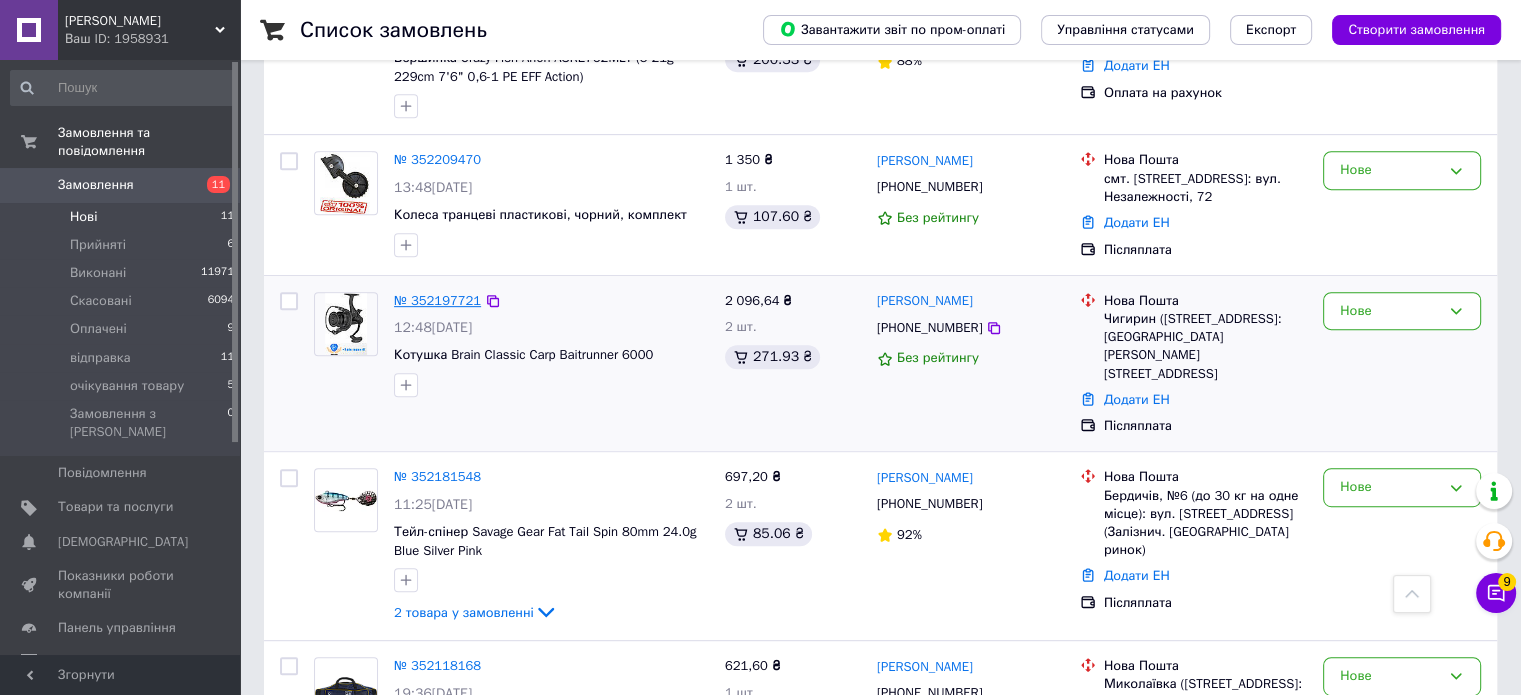 click on "№ 352197721" at bounding box center [437, 300] 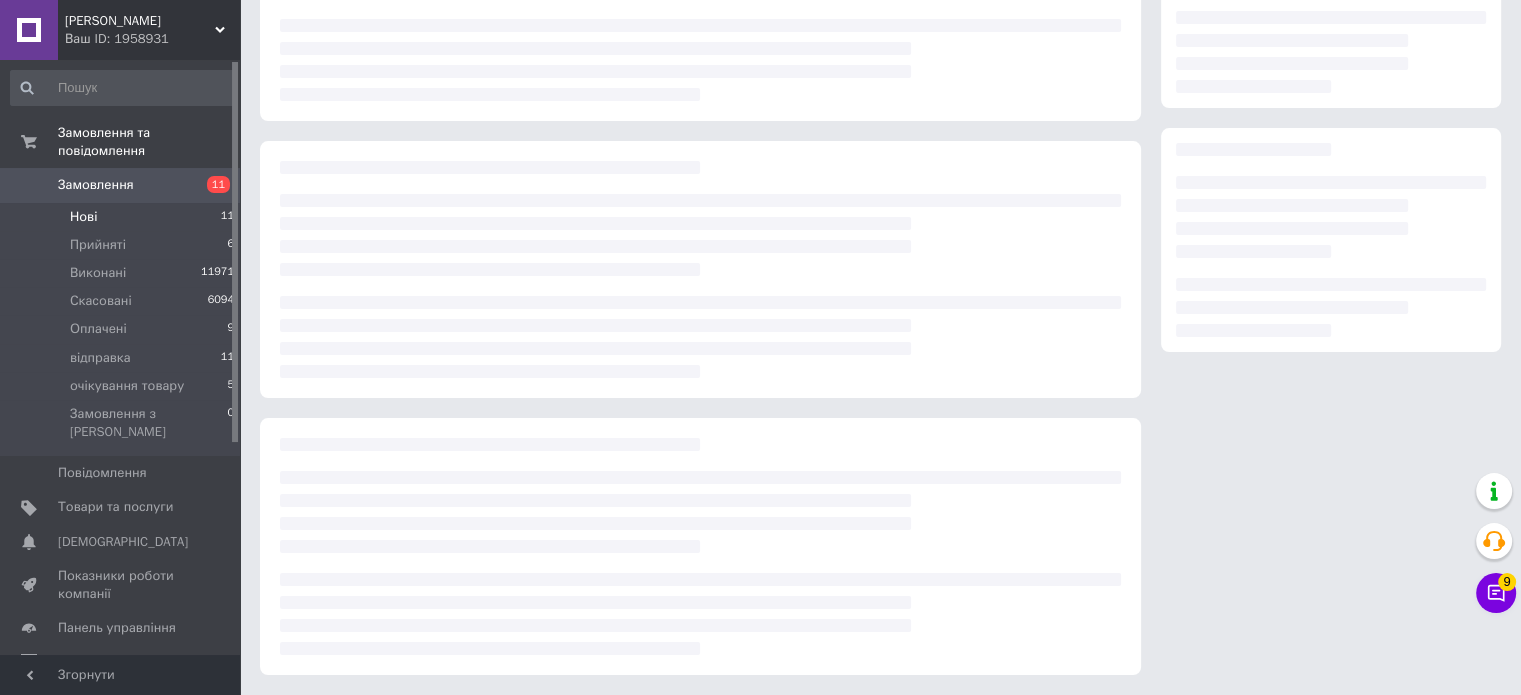 scroll, scrollTop: 219, scrollLeft: 0, axis: vertical 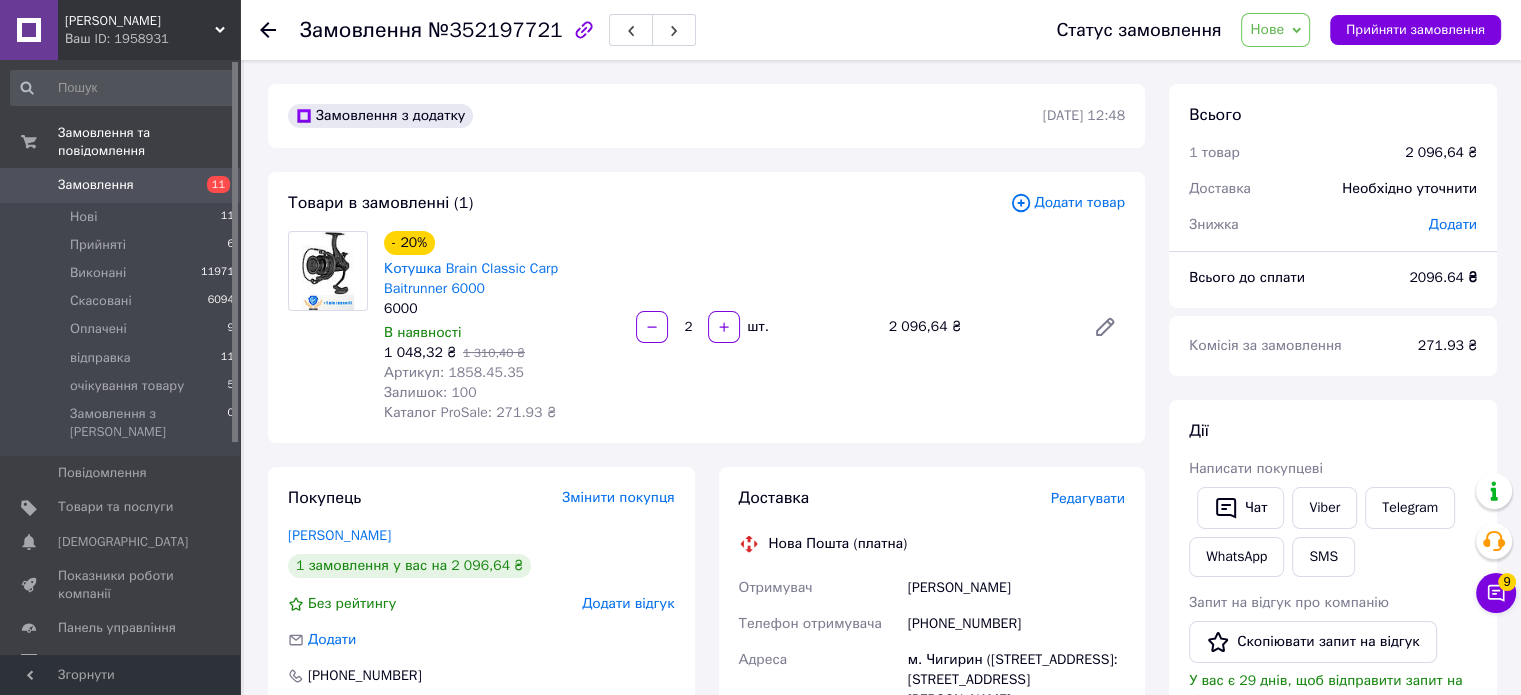 click 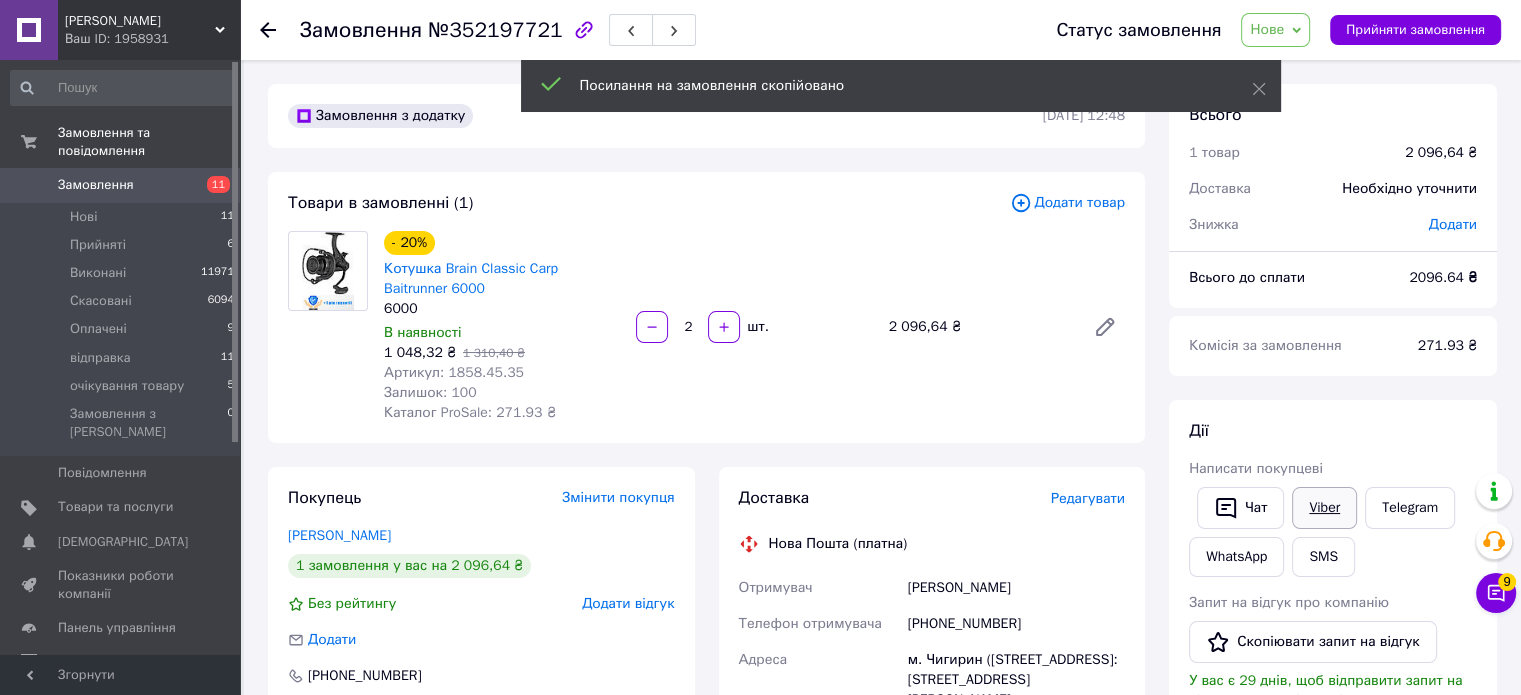 click on "Viber" at bounding box center (1324, 508) 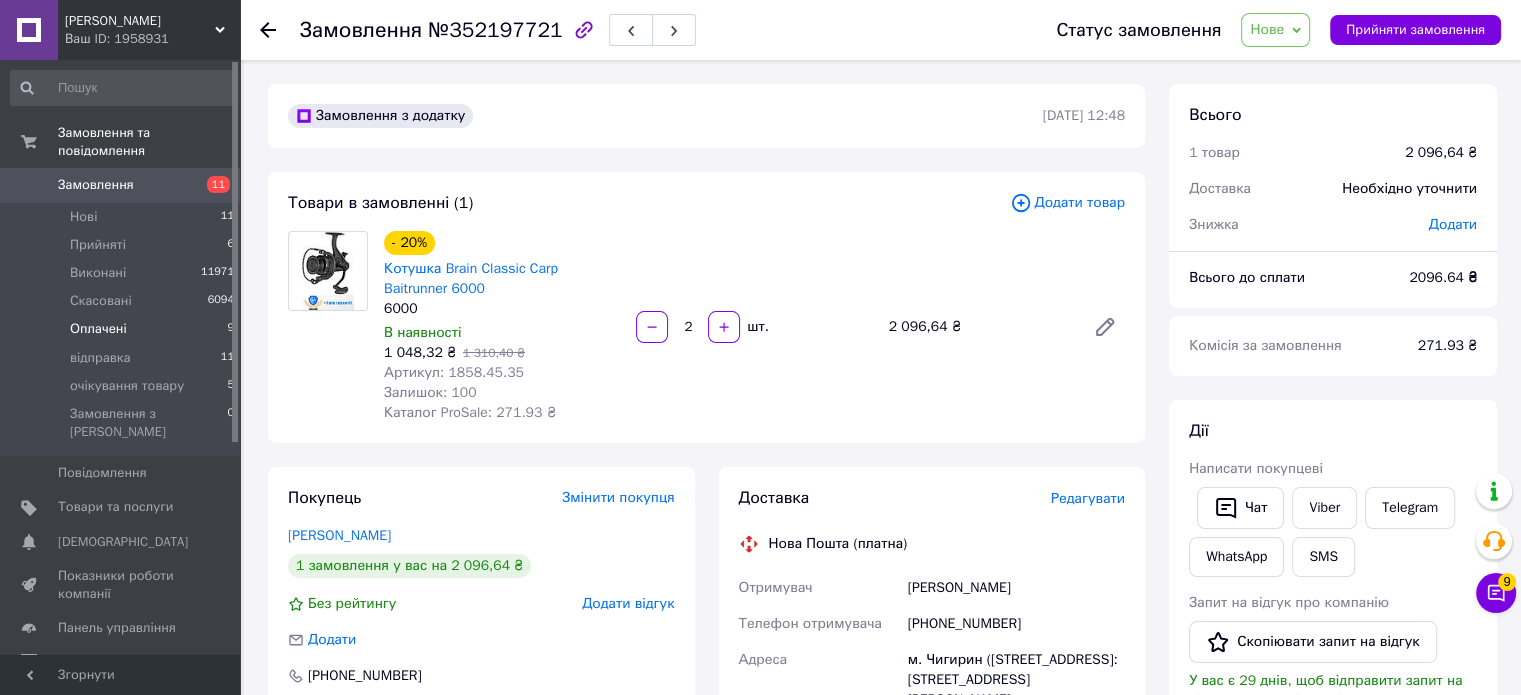 click on "Оплачені" at bounding box center [98, 329] 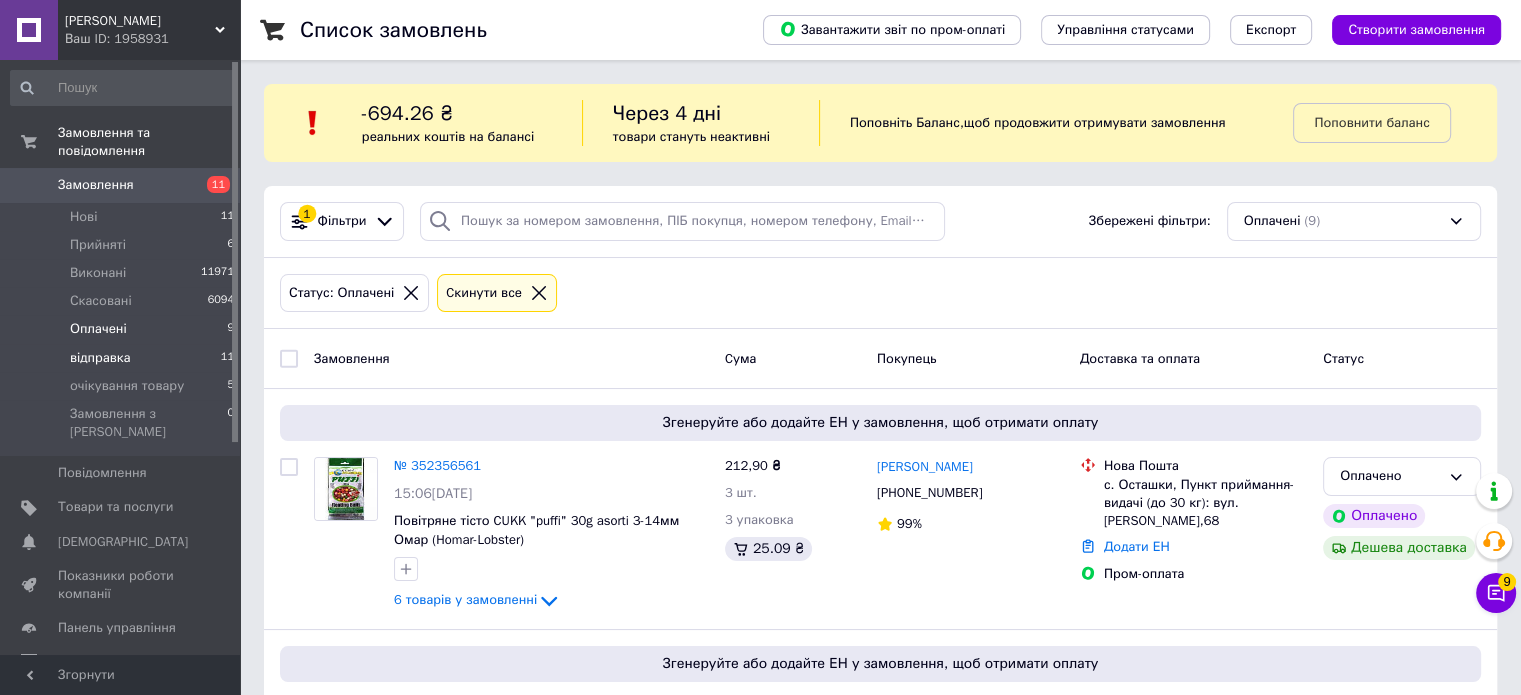 click on "відправка" at bounding box center [100, 358] 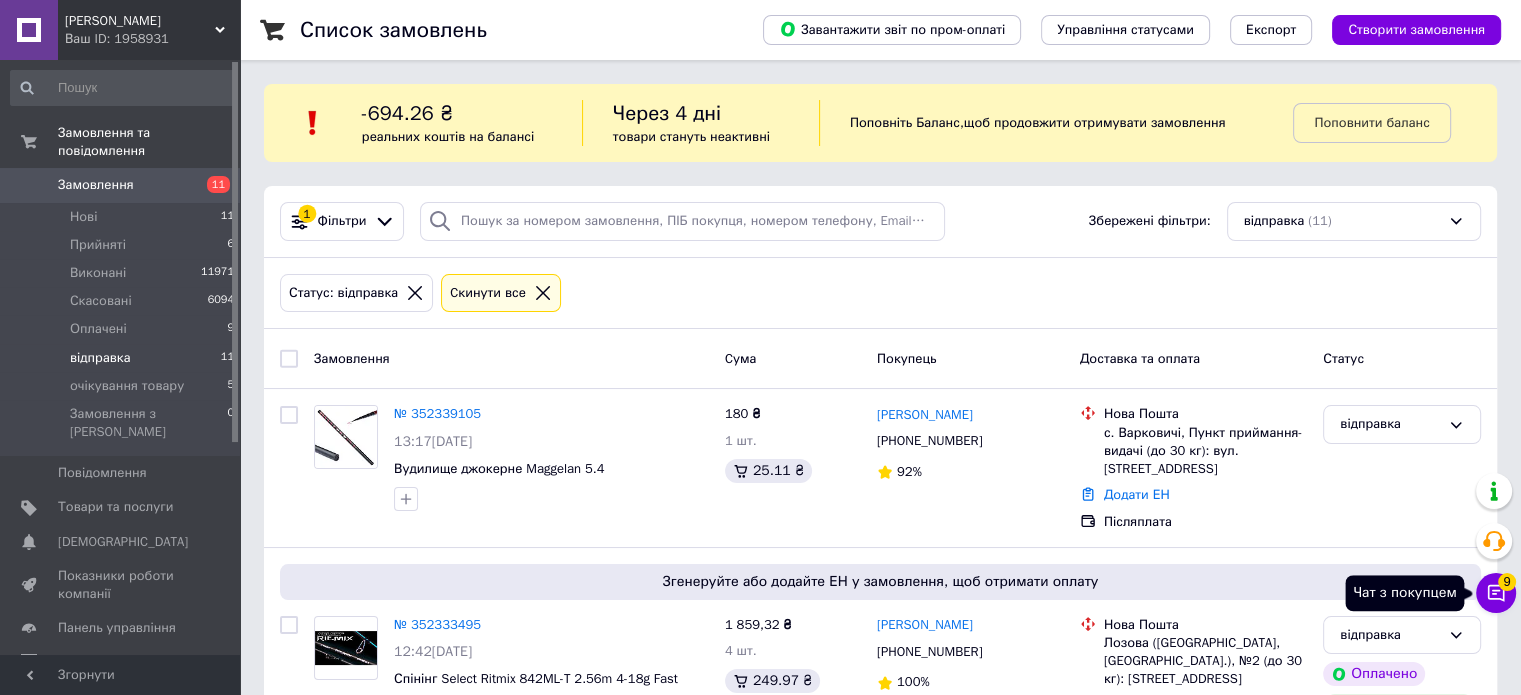 click on "9" at bounding box center (1507, 582) 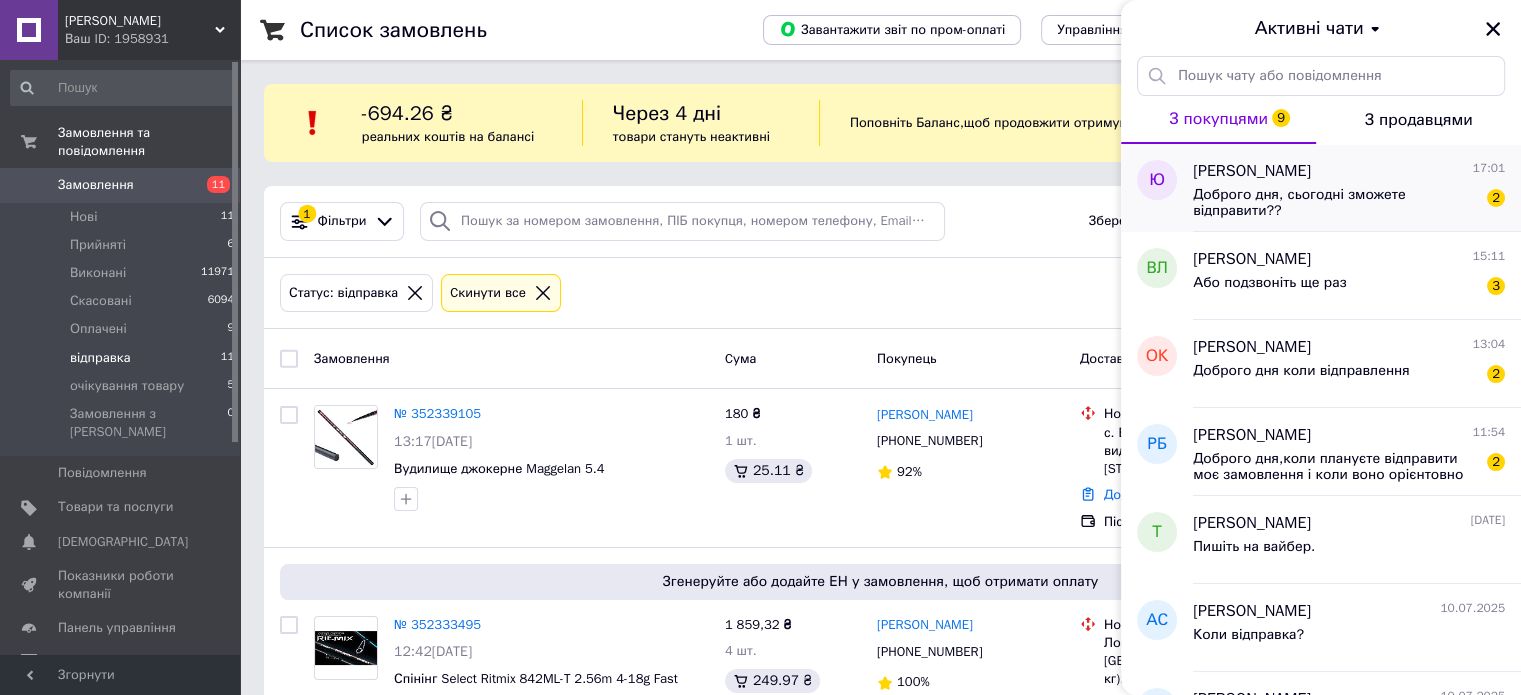 click on "Доброго дня, сьогодні зможете відправити??" at bounding box center (1335, 203) 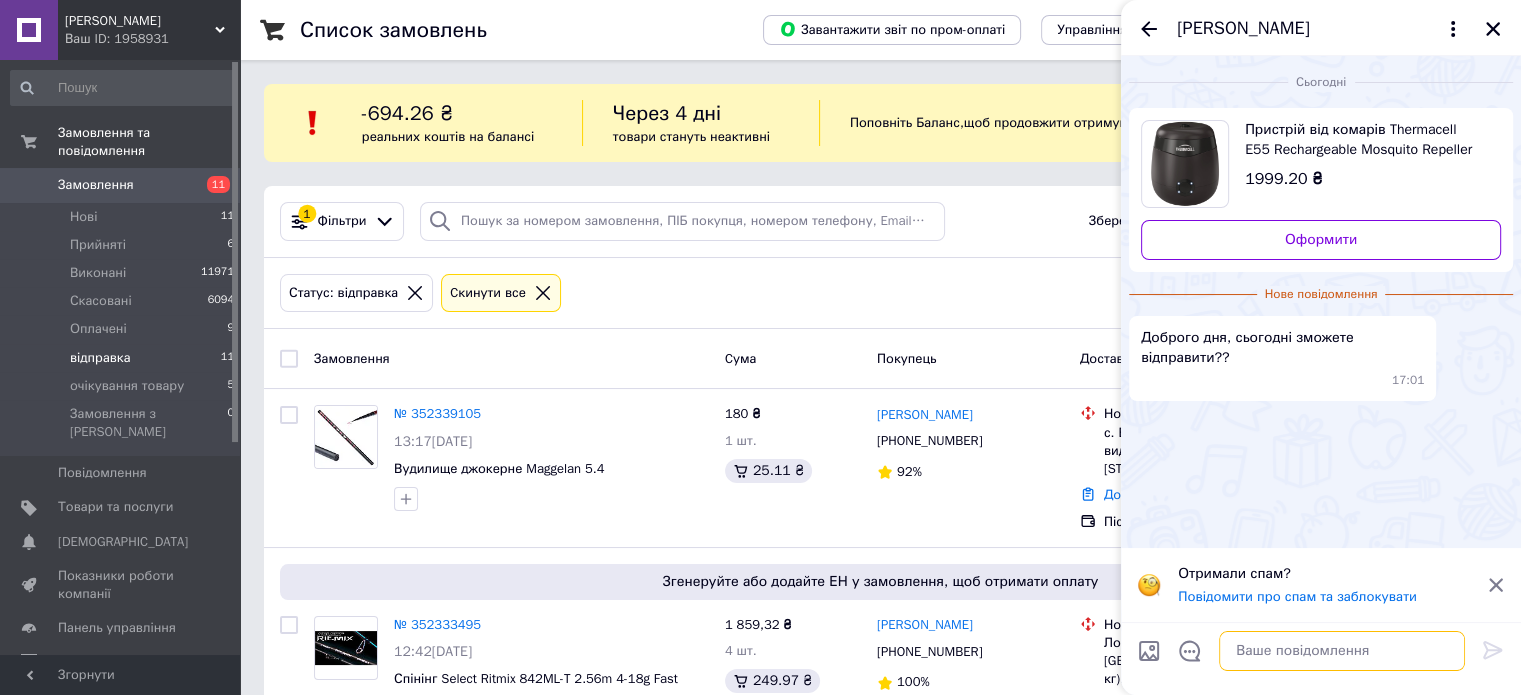 click at bounding box center (1342, 651) 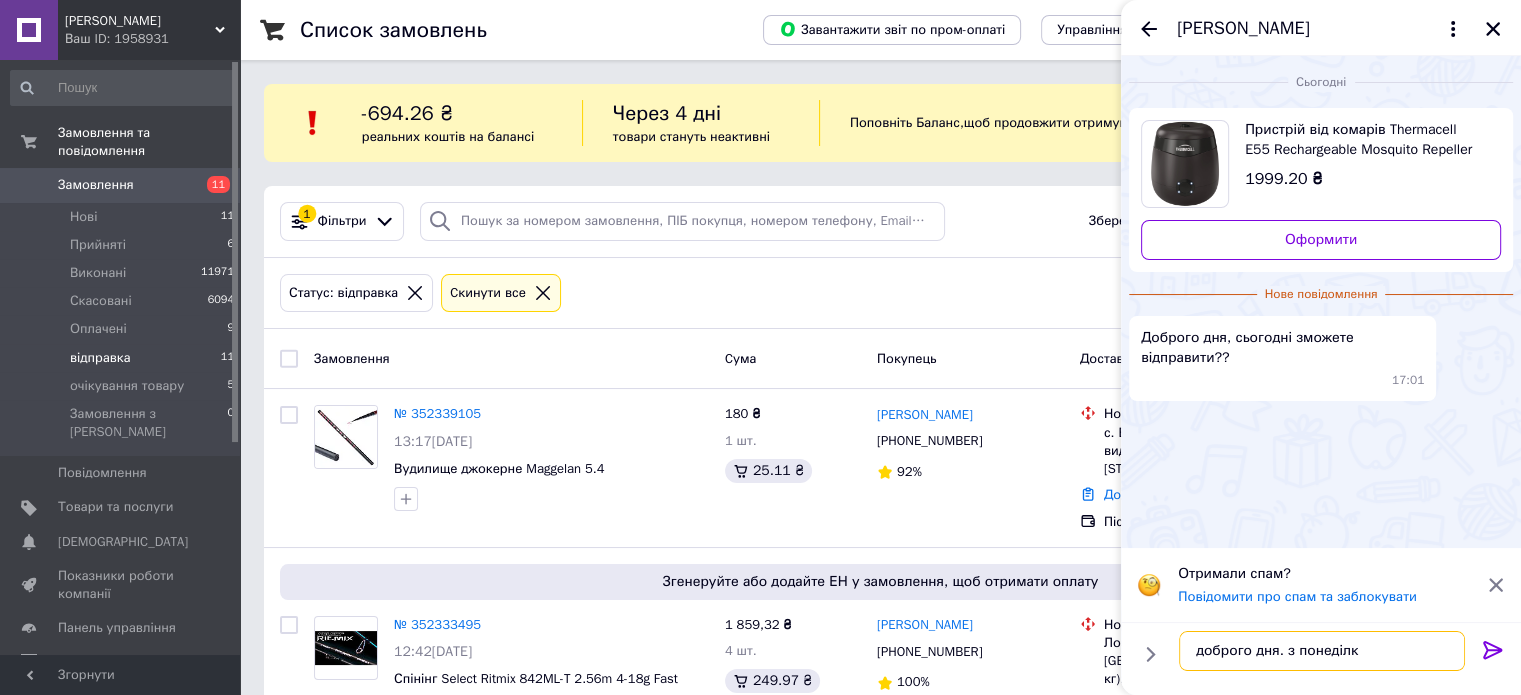 type on "доброго дня. з понеділка" 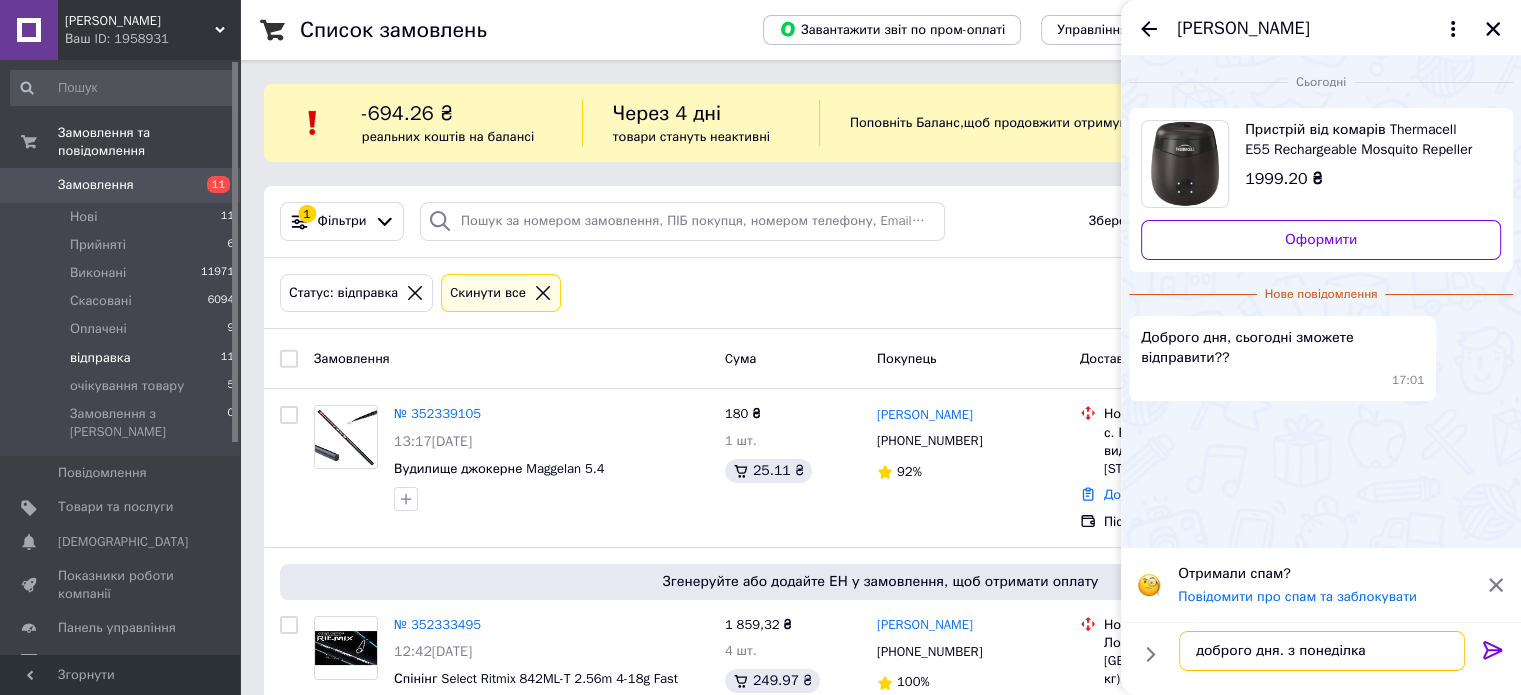 type 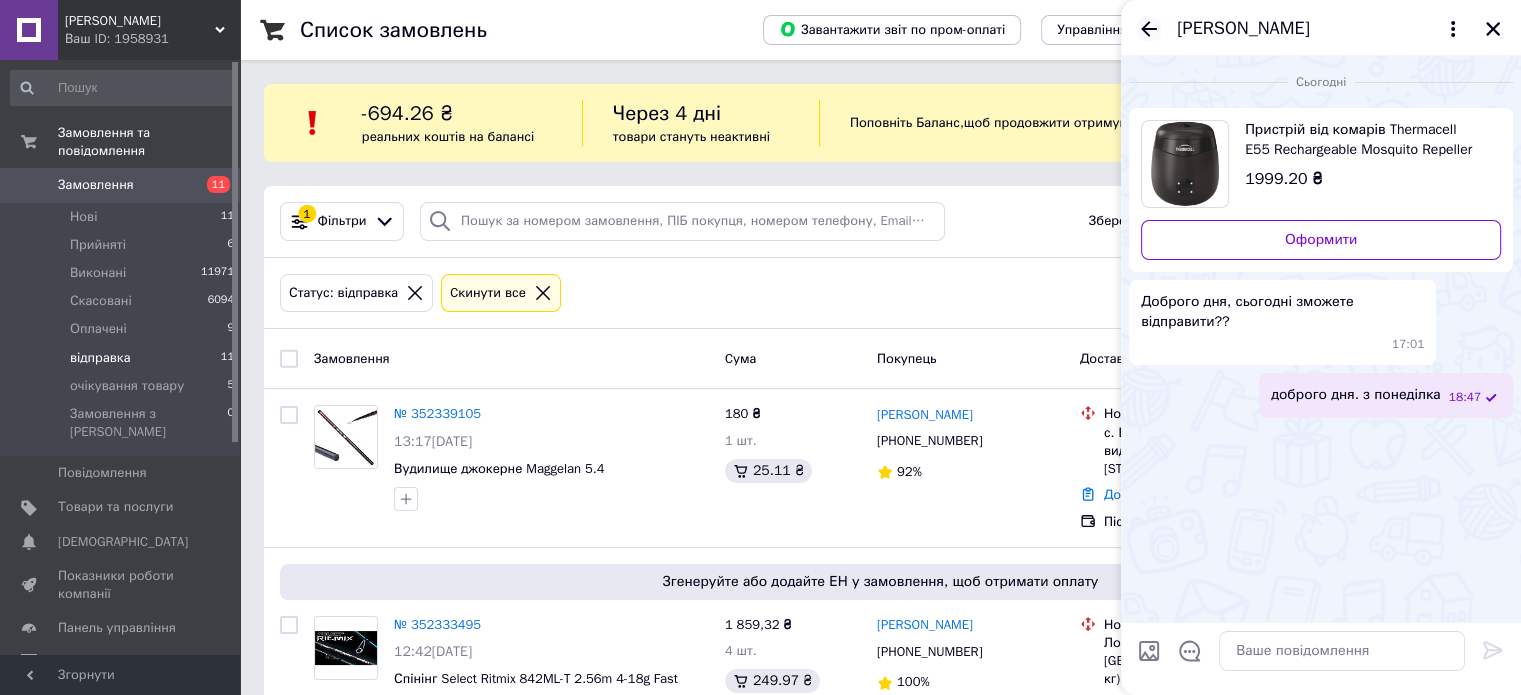 click 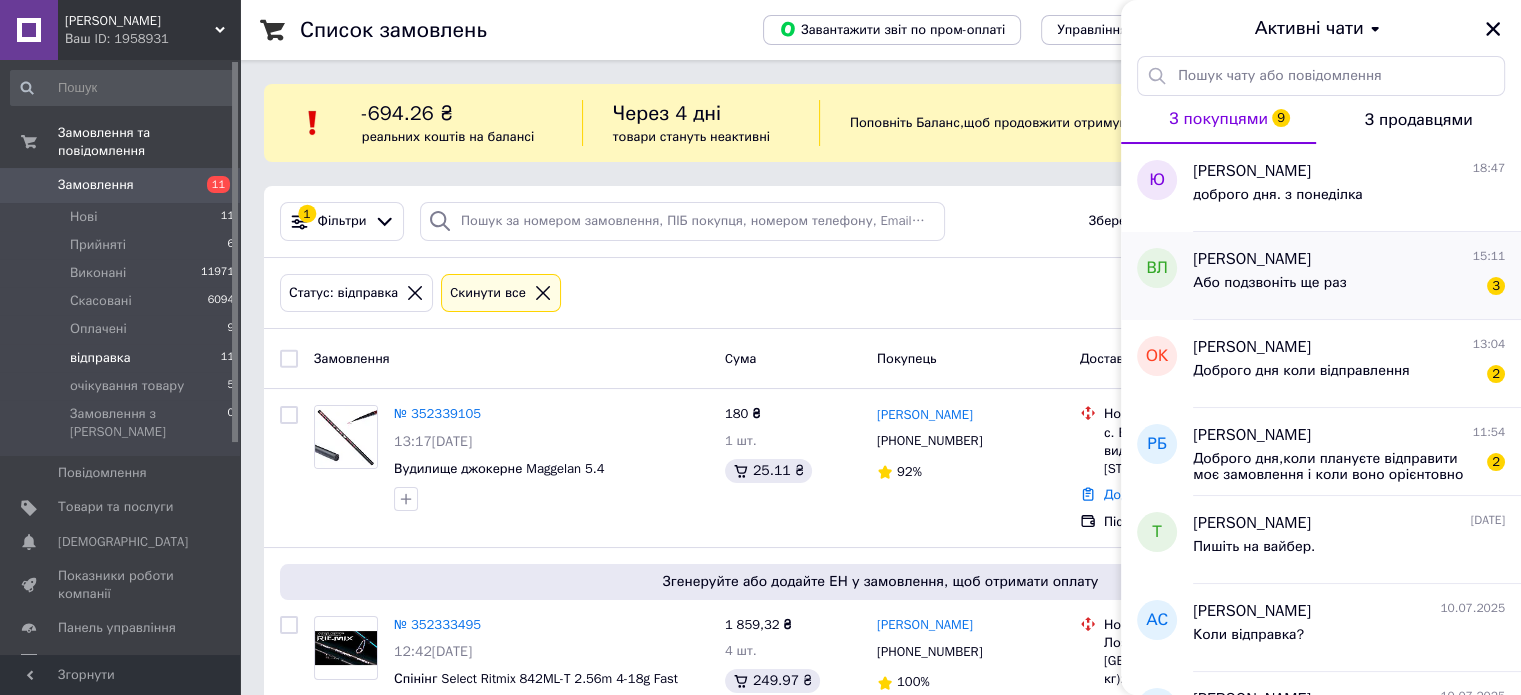 click on "Або подзвоніть ще раз 3" at bounding box center [1349, 287] 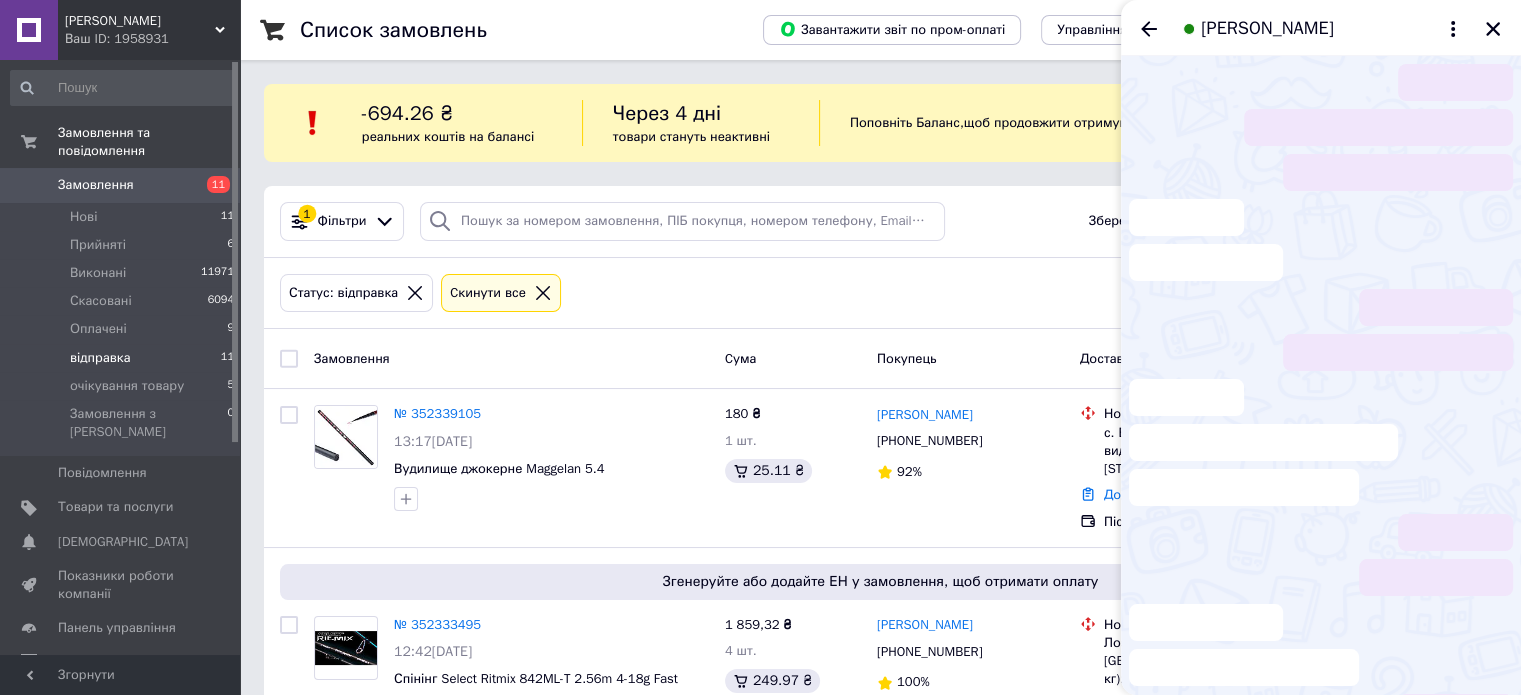 scroll, scrollTop: 23, scrollLeft: 0, axis: vertical 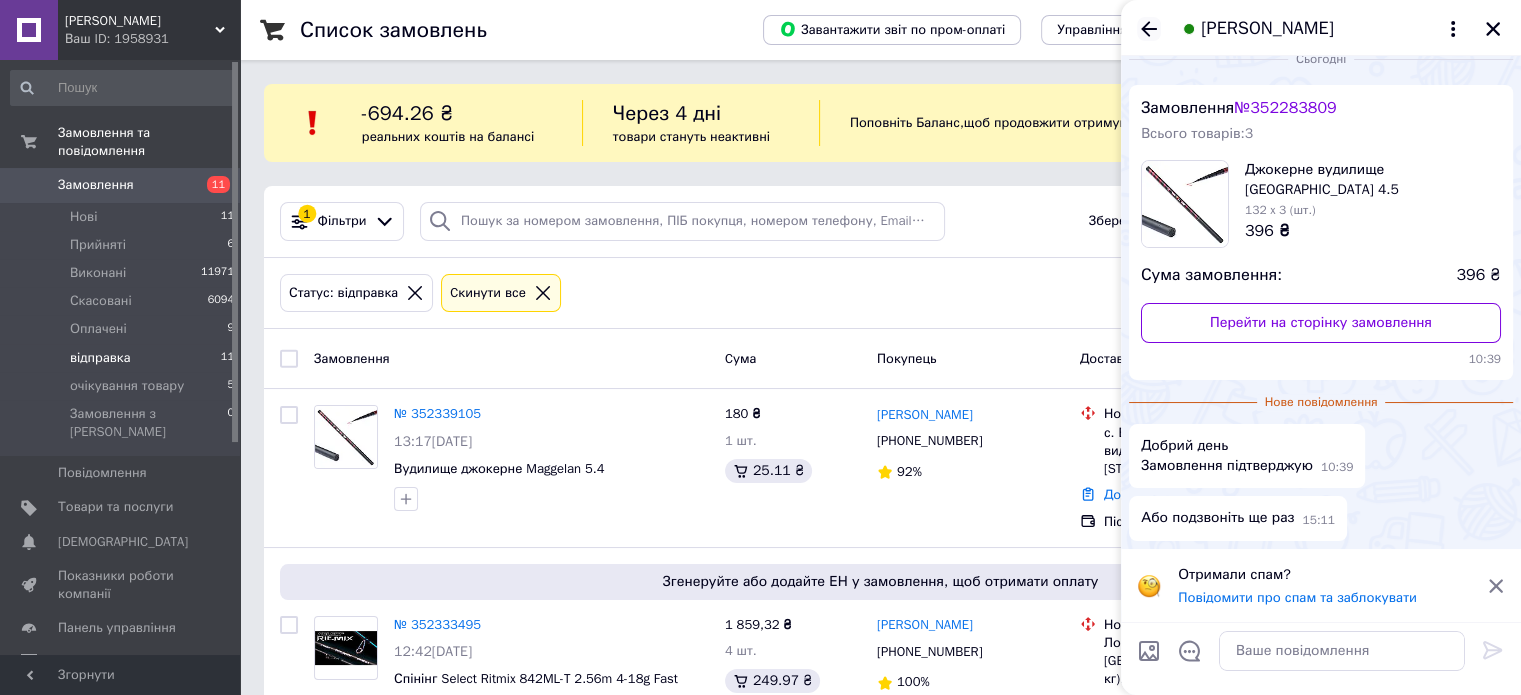 click 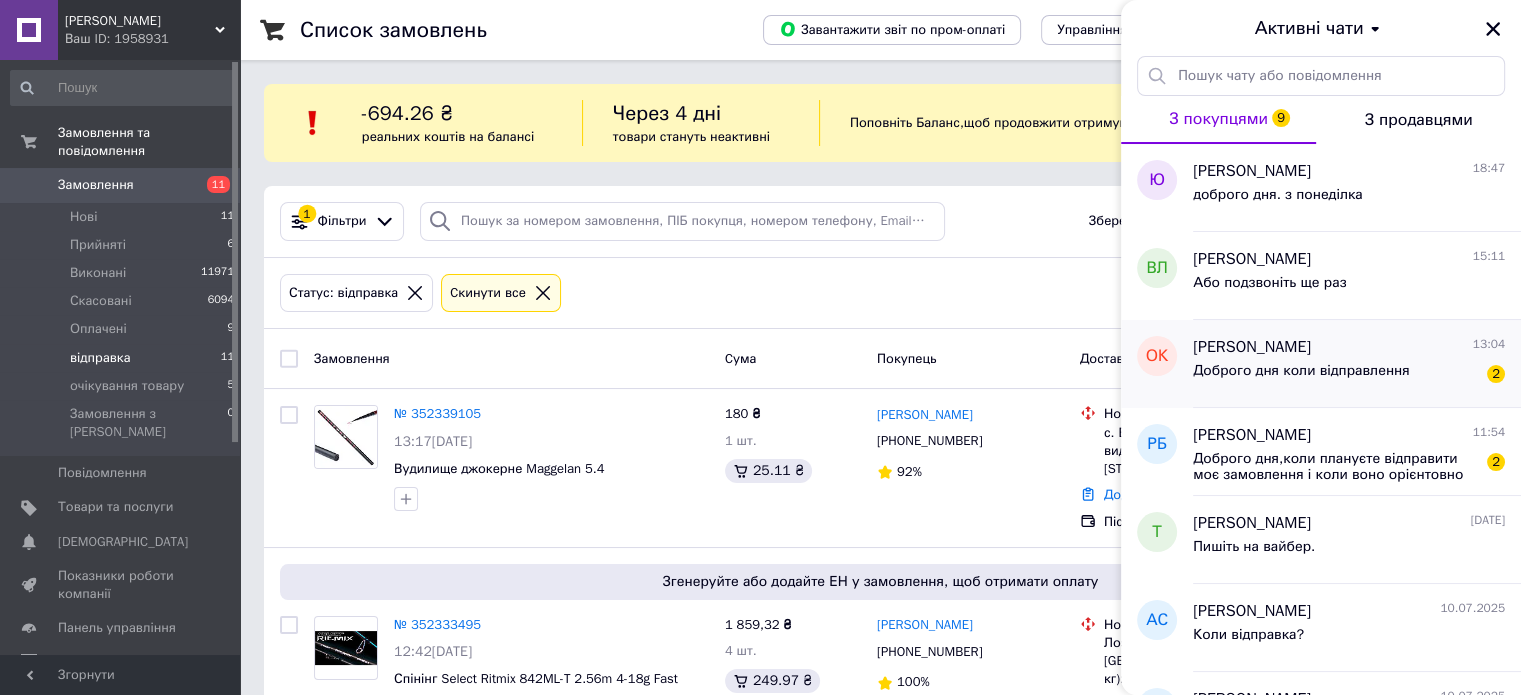 click on "Доброго дня коли відправлення 2" at bounding box center [1349, 375] 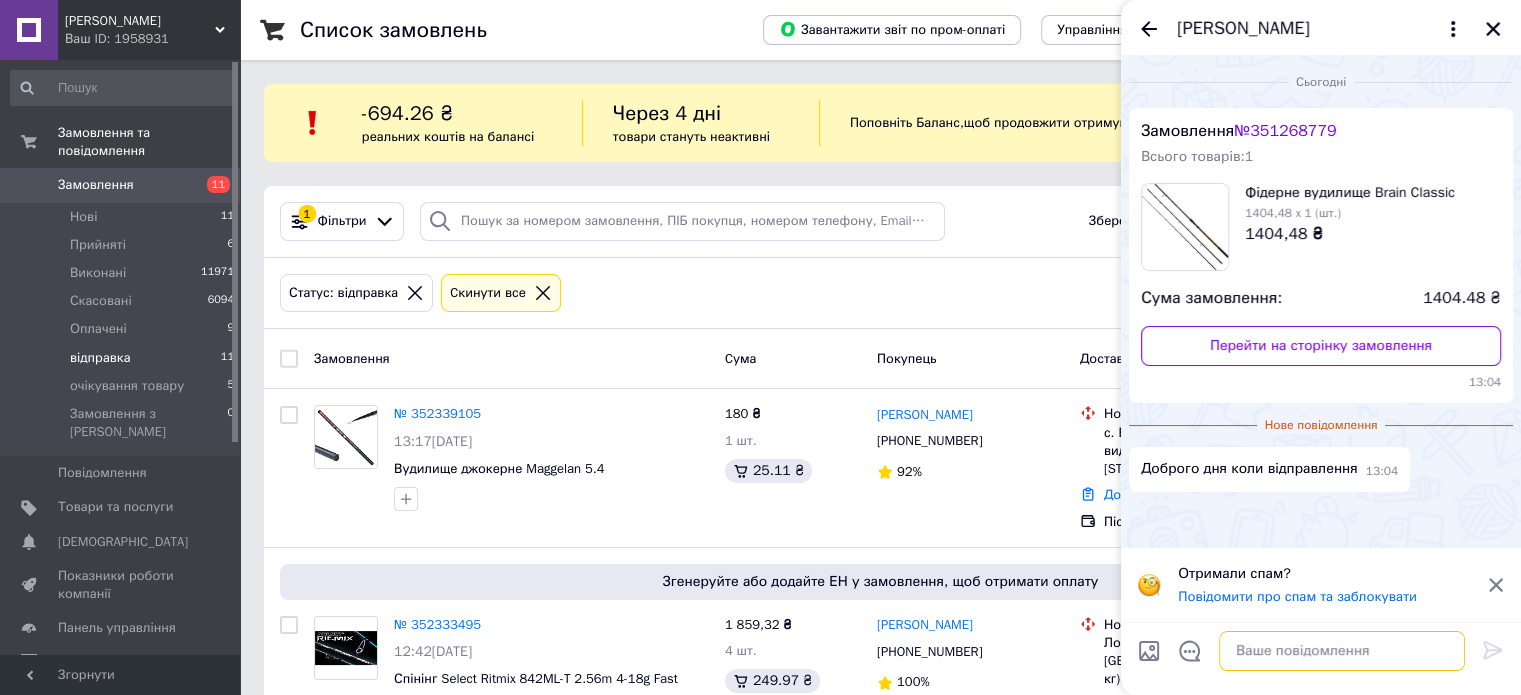 click at bounding box center [1342, 651] 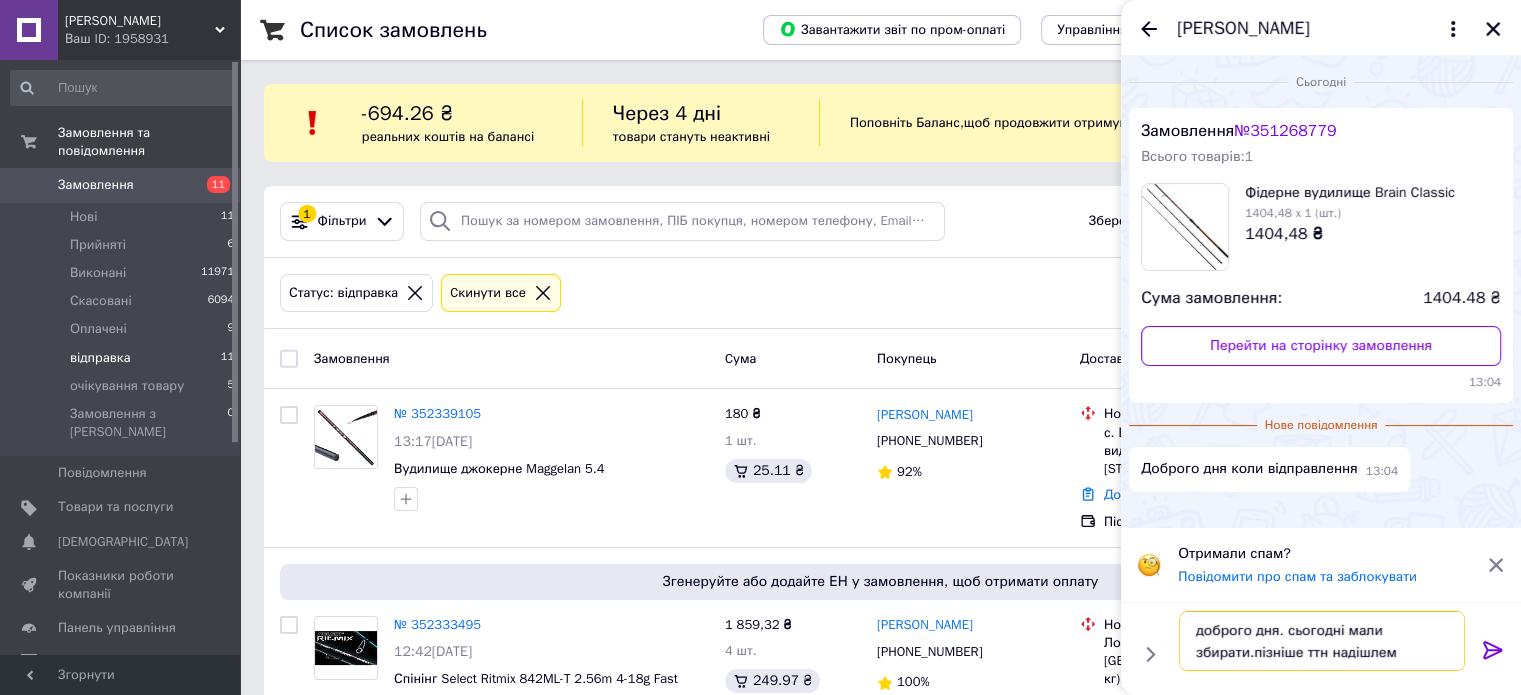 type on "доброго дня. сьогодні мали збирати.пізніше ттн надішлемо" 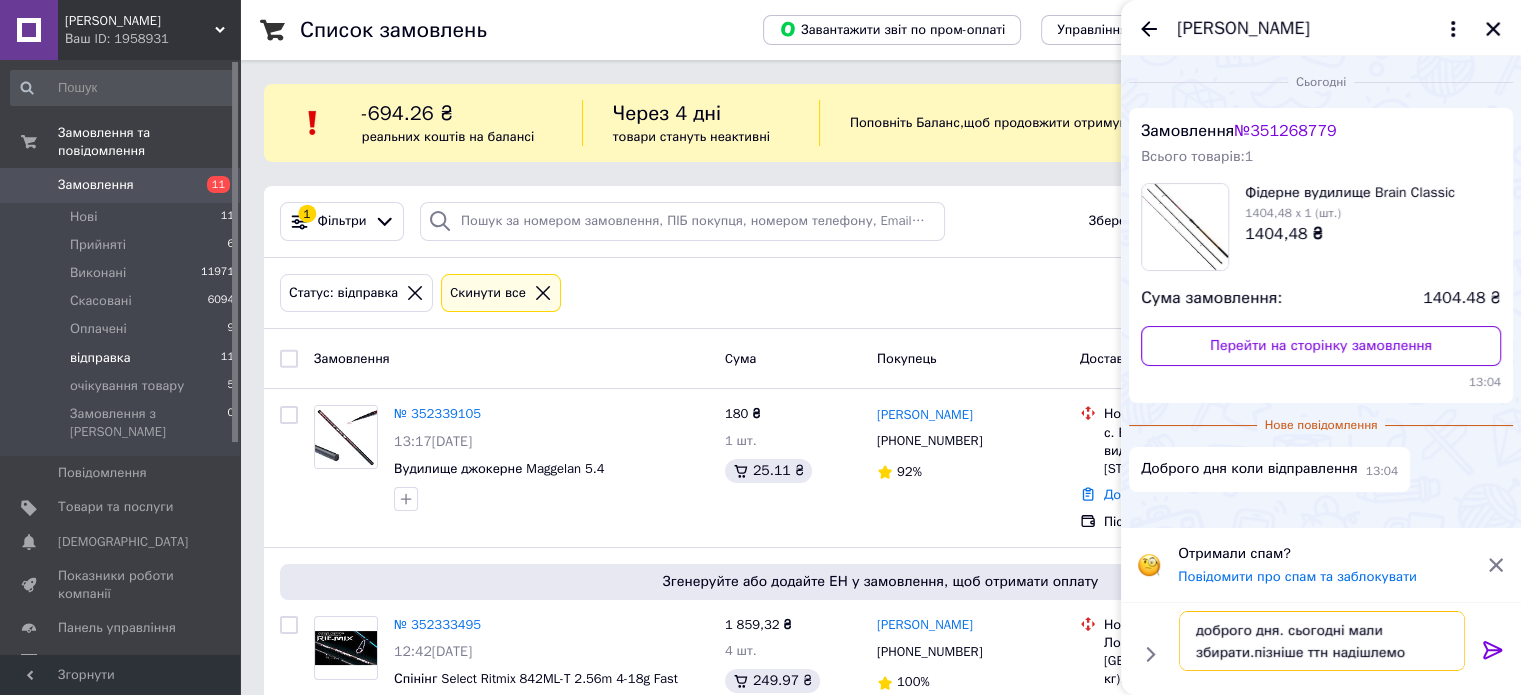 type 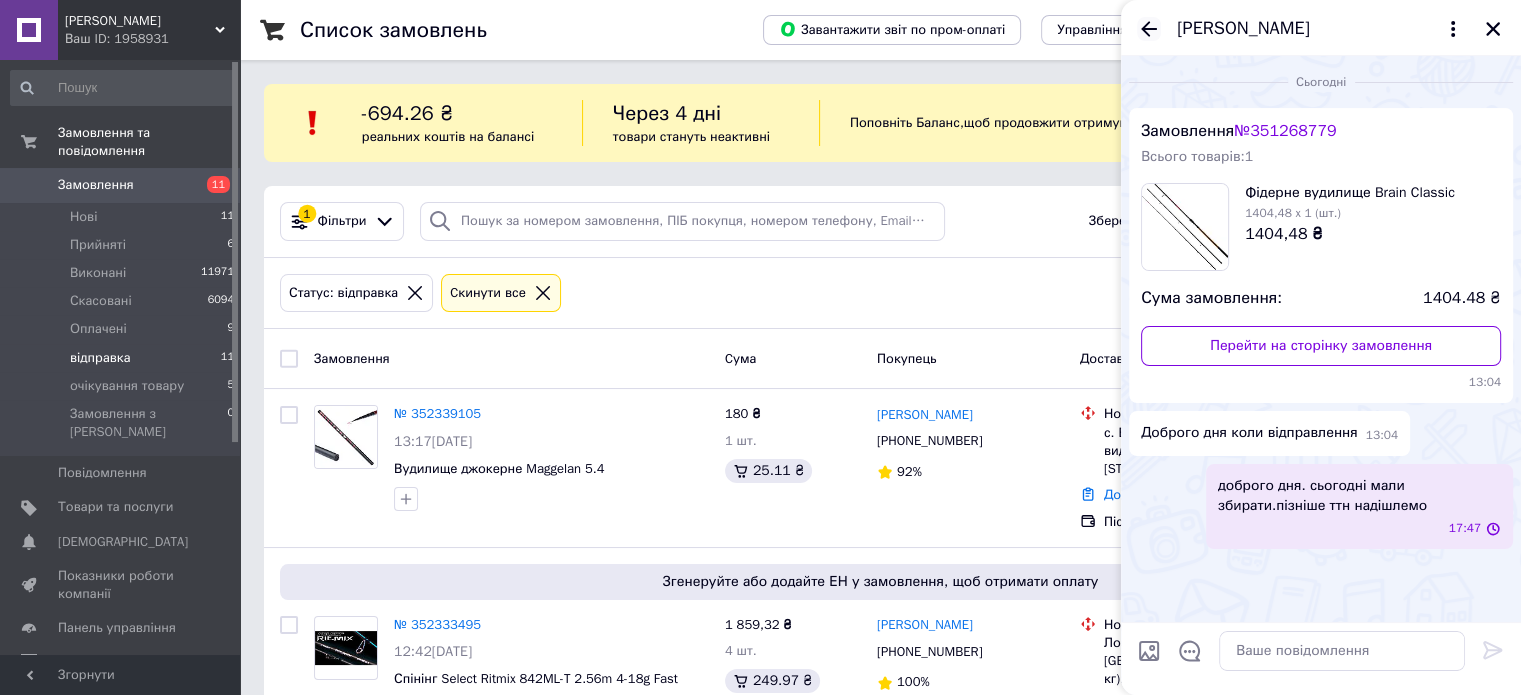 click 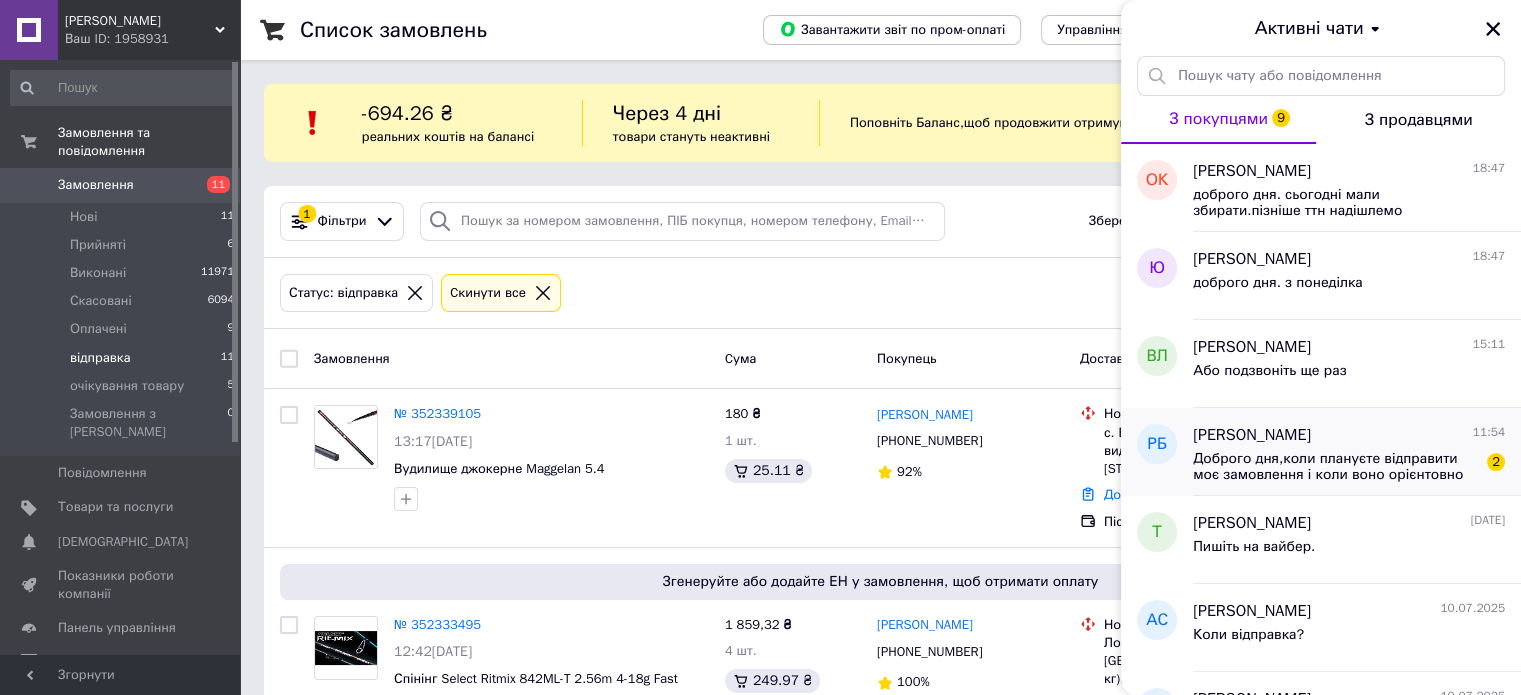 click on "[PERSON_NAME]" at bounding box center [1252, 435] 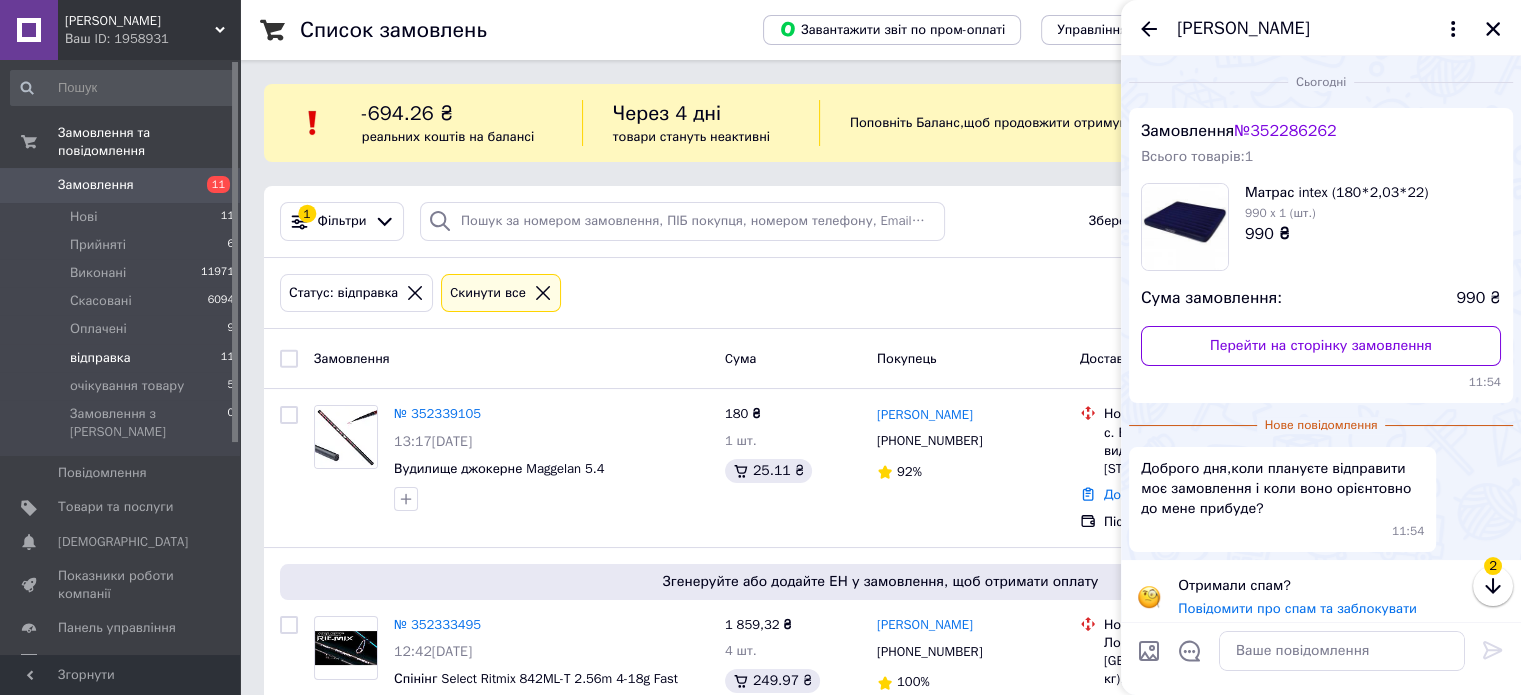 scroll, scrollTop: 11, scrollLeft: 0, axis: vertical 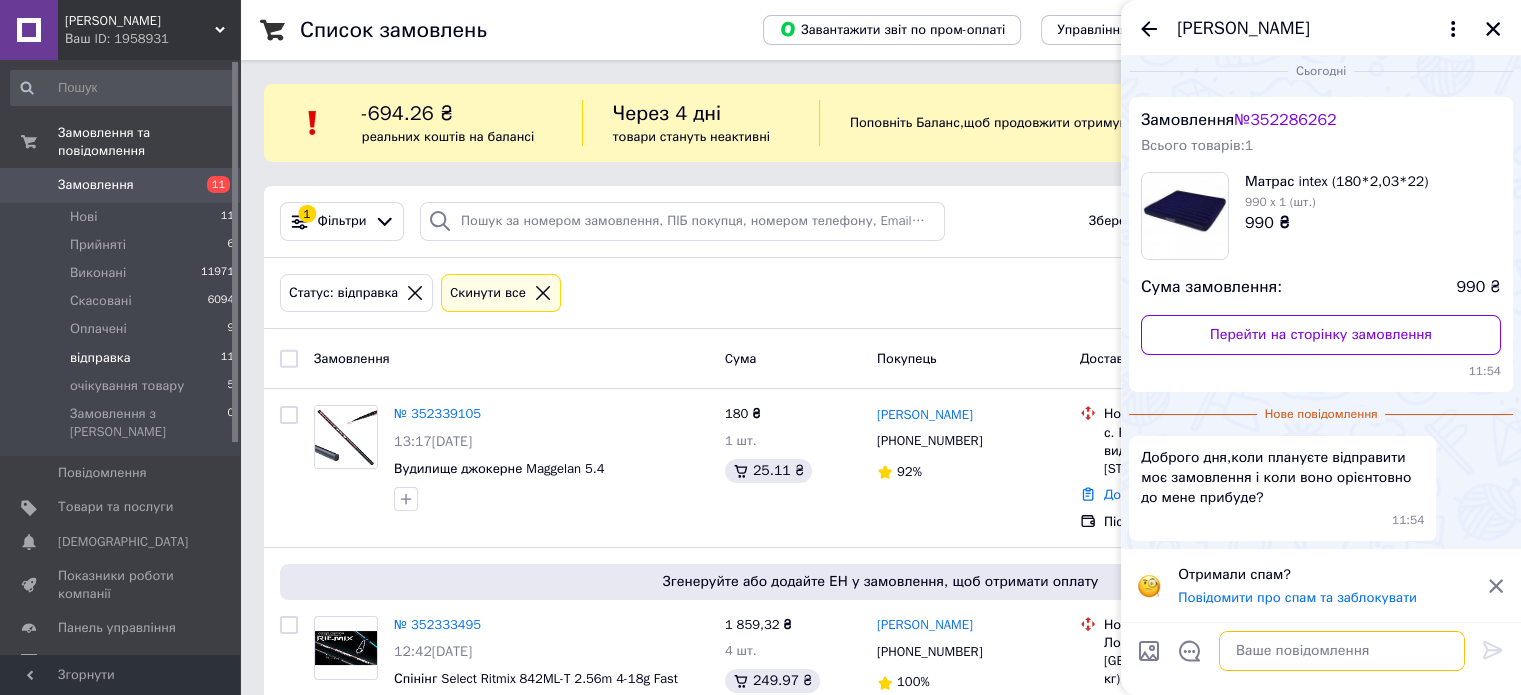 click at bounding box center [1342, 651] 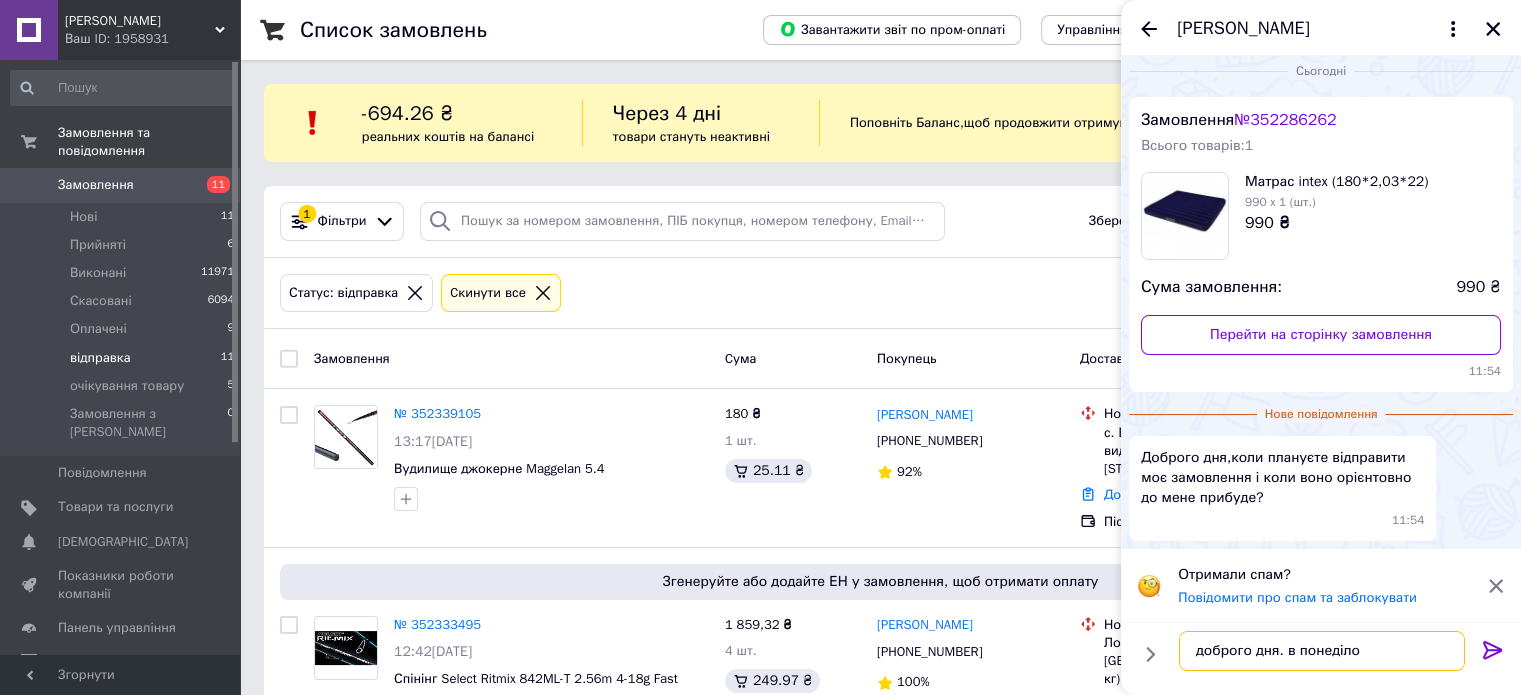 type on "доброго дня. в понеділок" 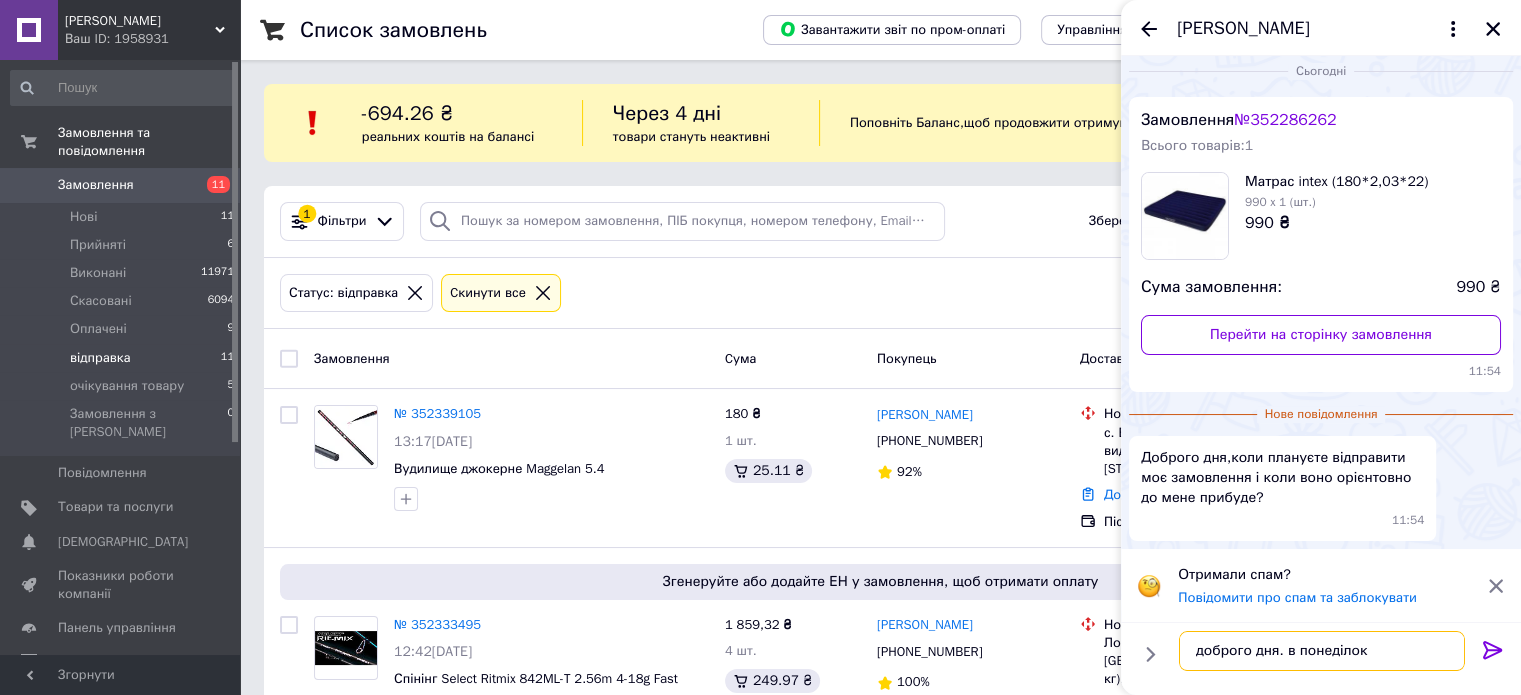 type 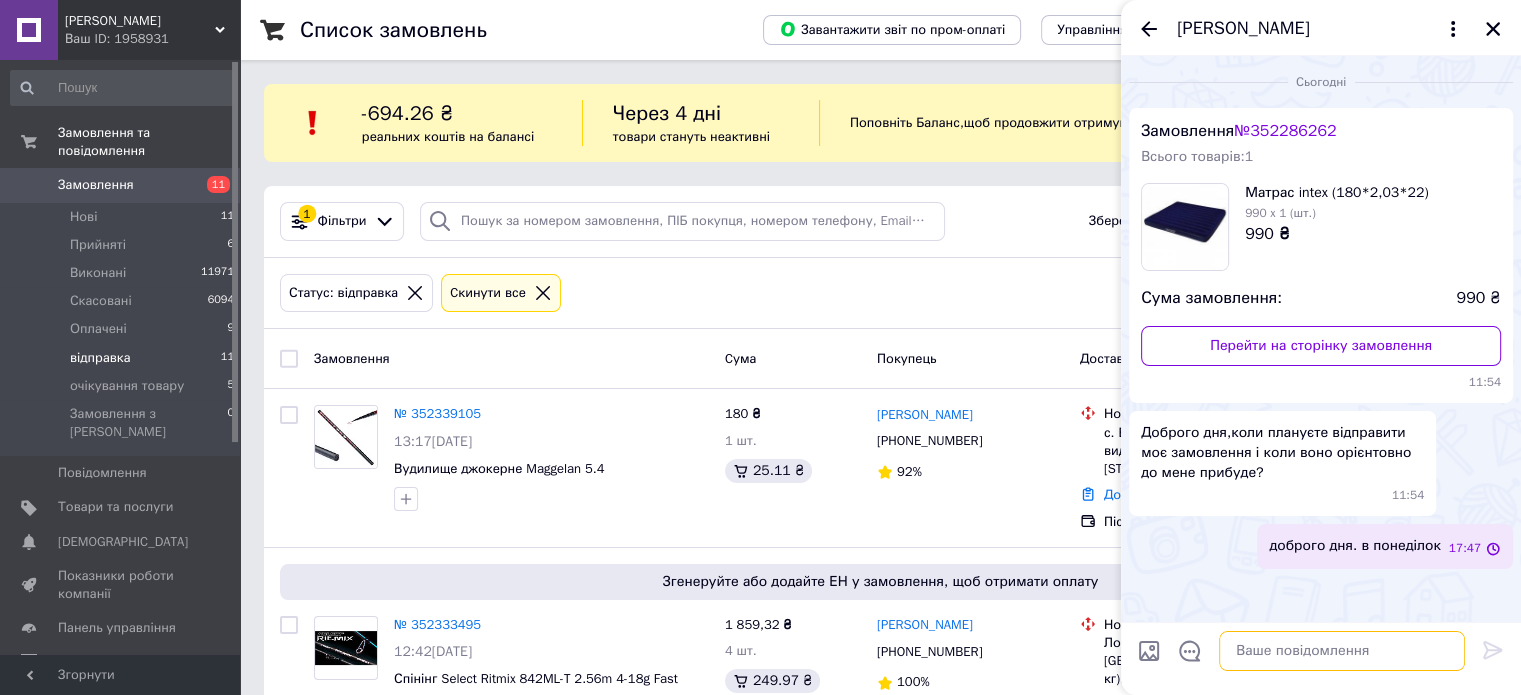 scroll, scrollTop: 0, scrollLeft: 0, axis: both 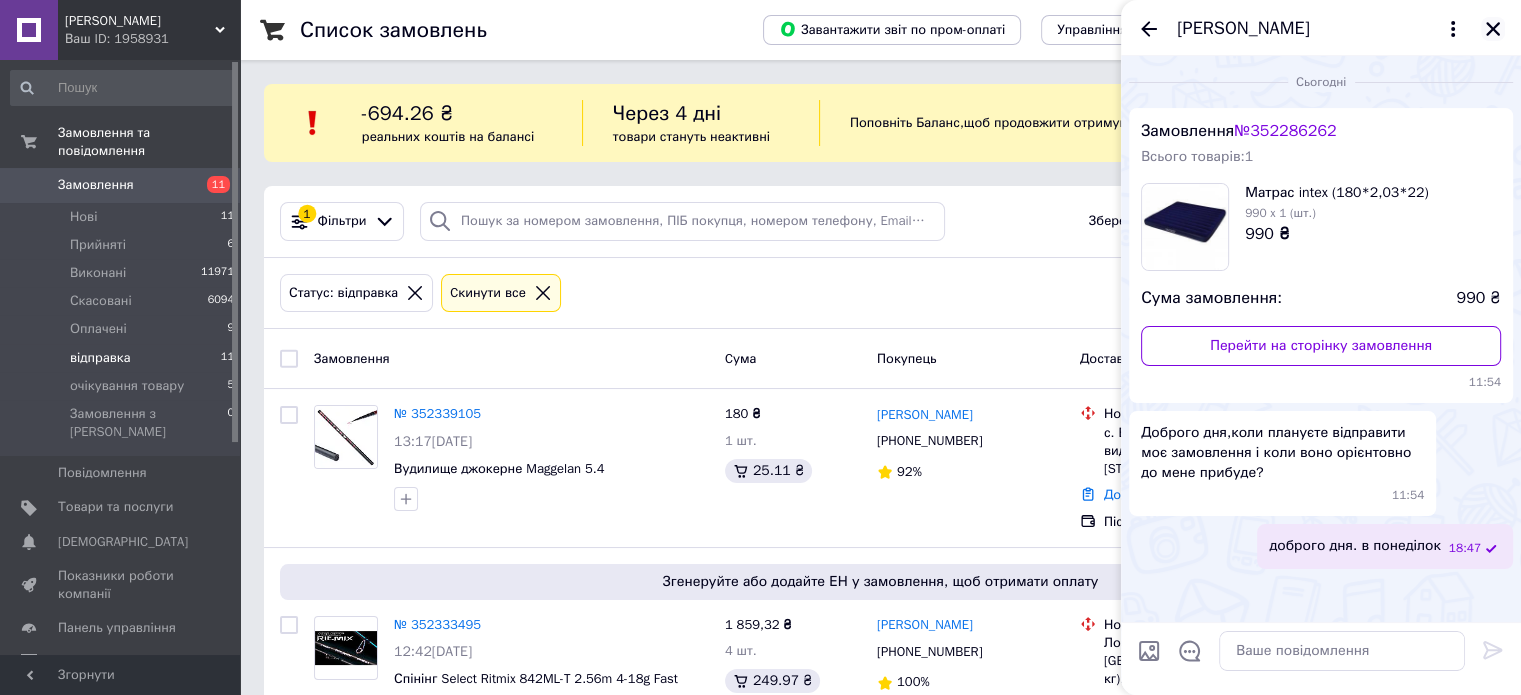 click 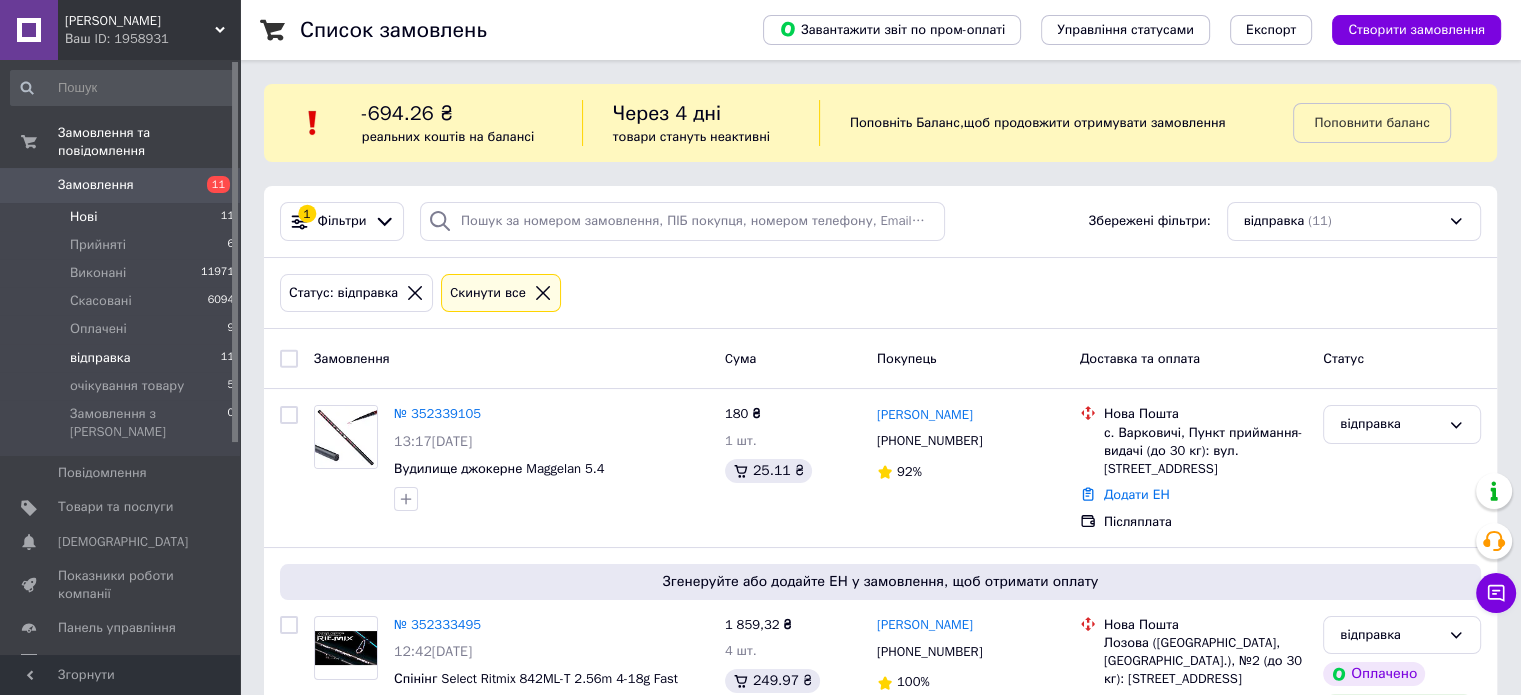 click on "Нові 11" at bounding box center [123, 217] 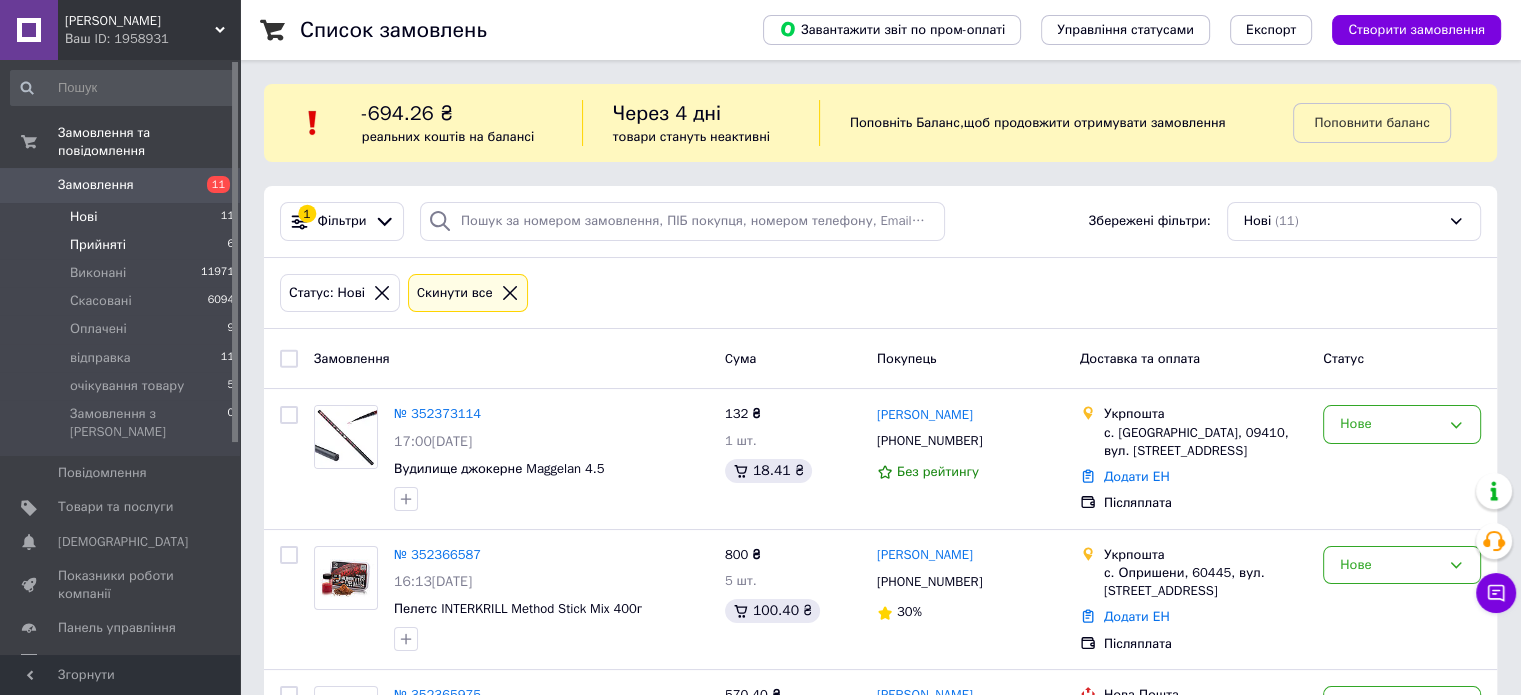 click on "Прийняті" at bounding box center [98, 245] 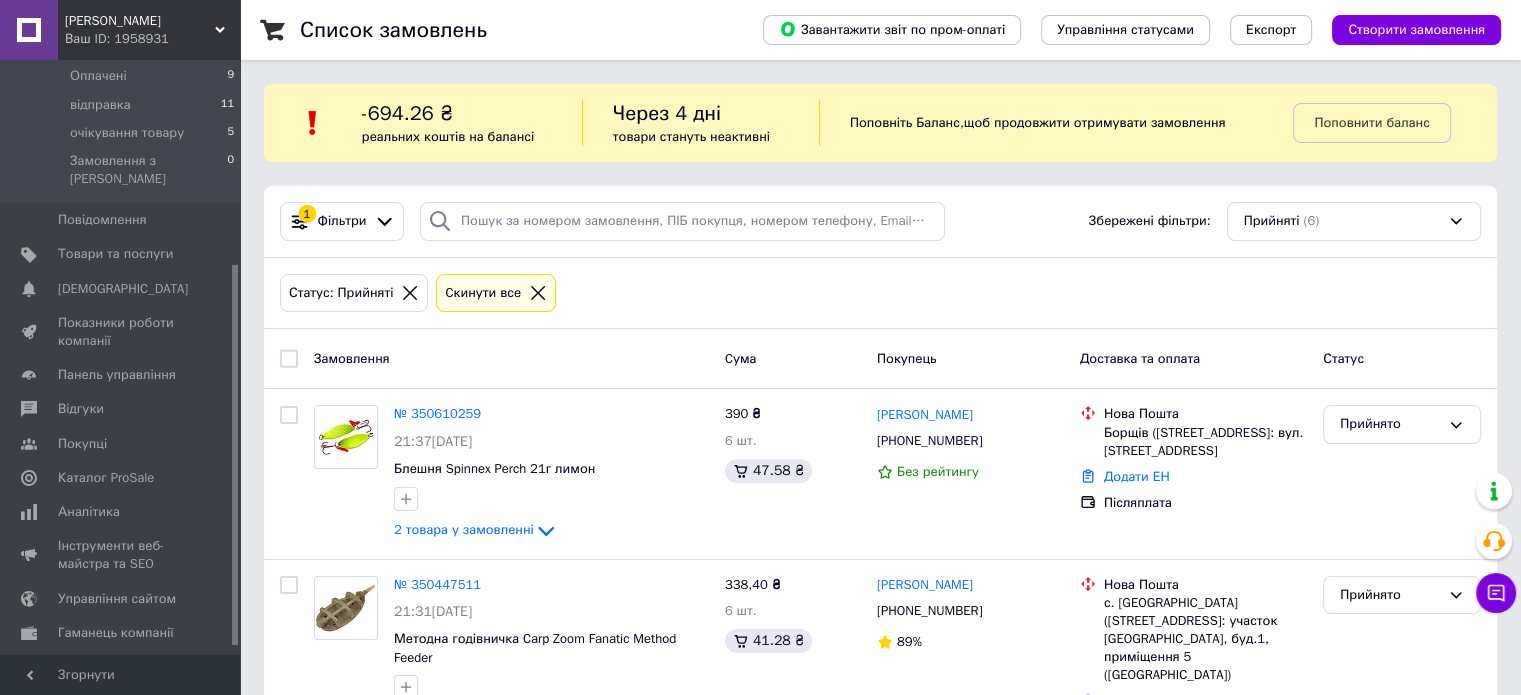 scroll, scrollTop: 332, scrollLeft: 0, axis: vertical 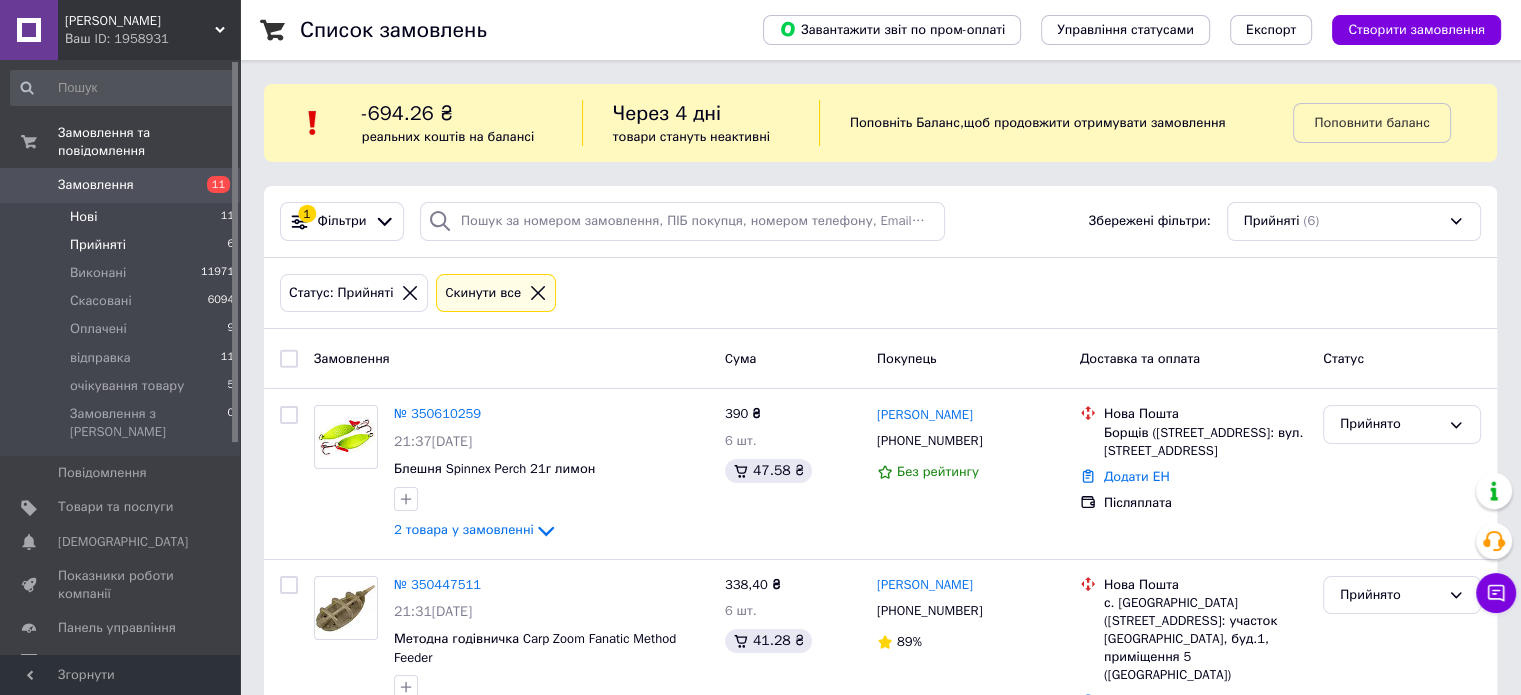 click on "Нові" at bounding box center (83, 217) 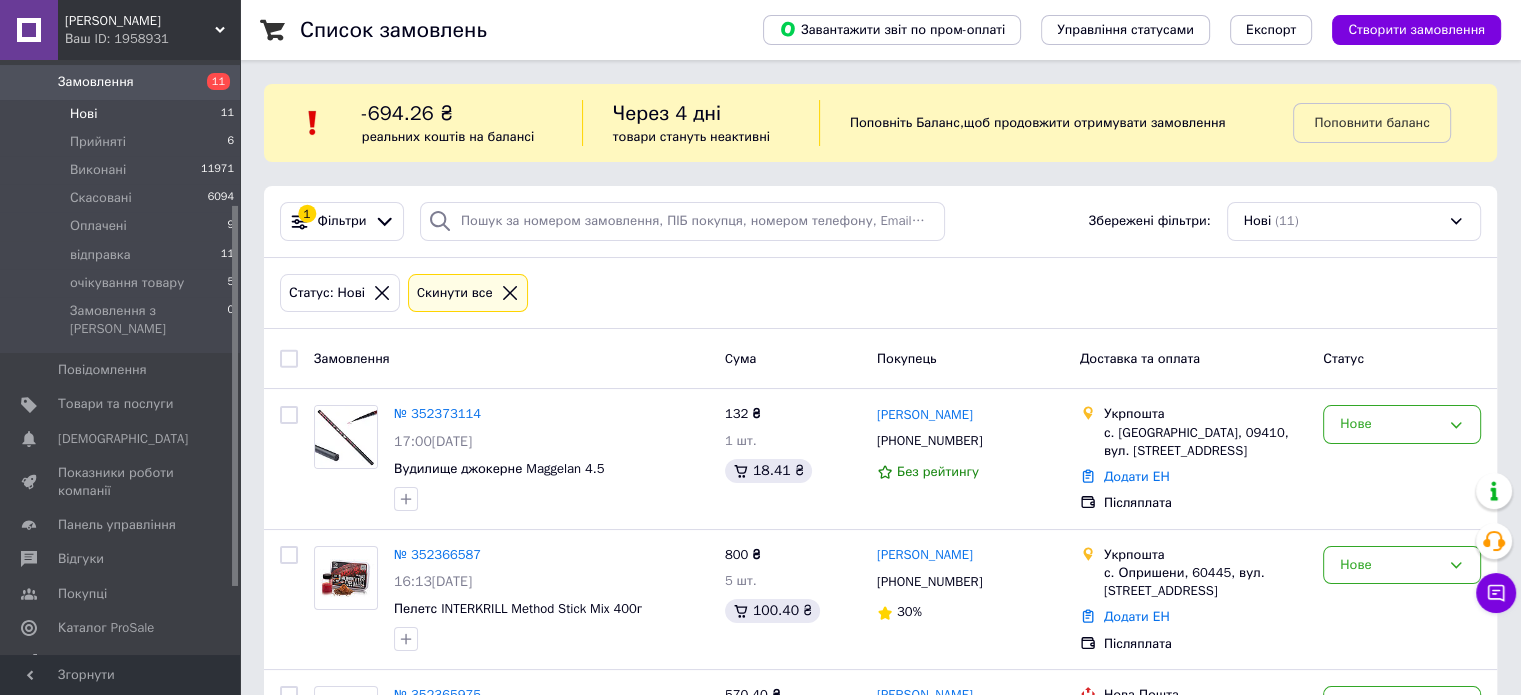scroll, scrollTop: 269, scrollLeft: 0, axis: vertical 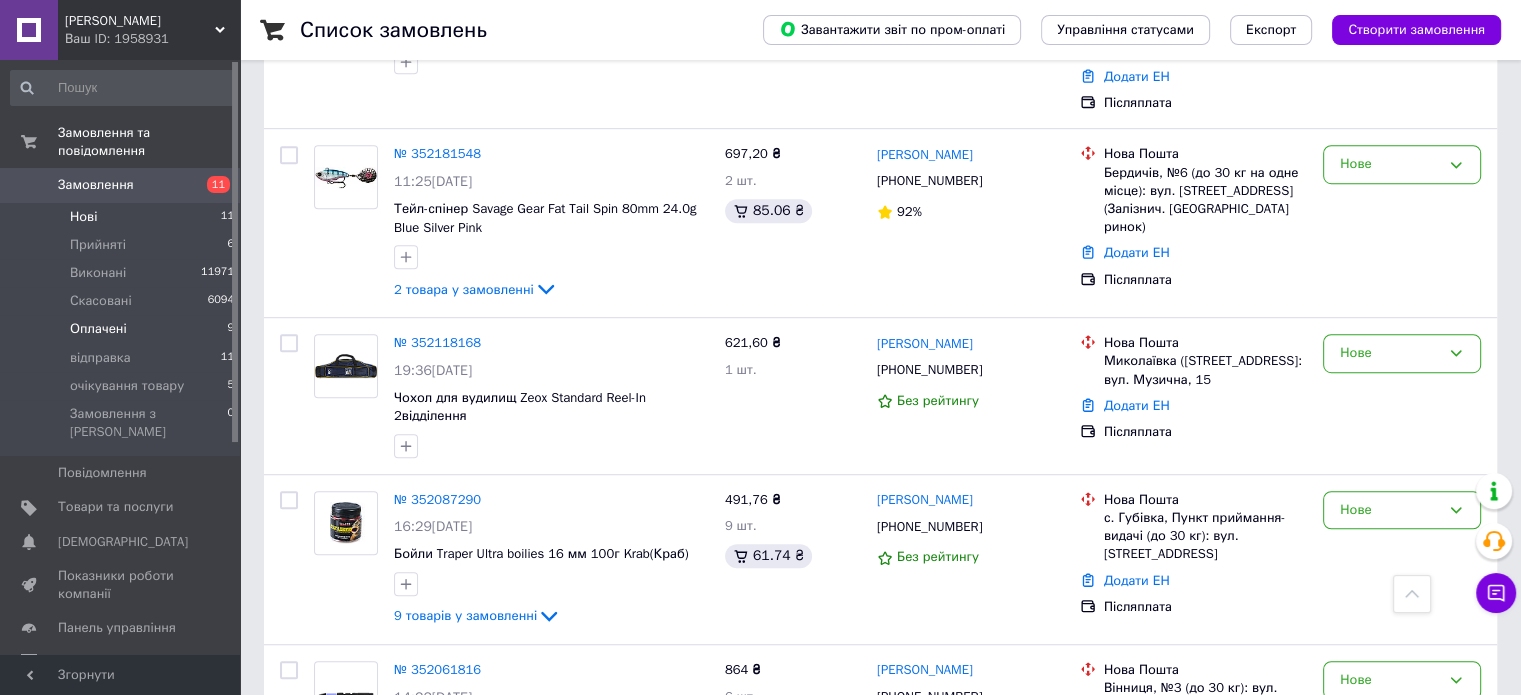 click on "Оплачені" at bounding box center [98, 329] 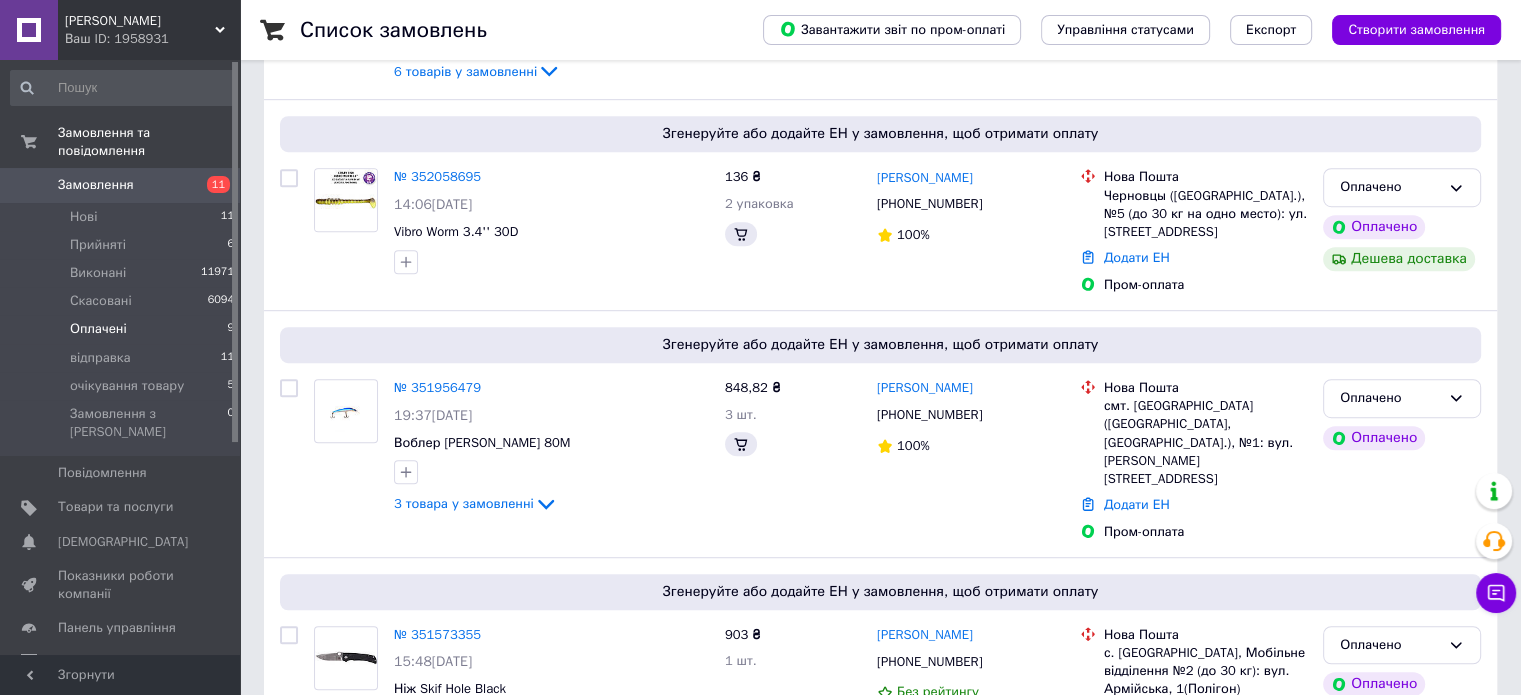 scroll, scrollTop: 0, scrollLeft: 0, axis: both 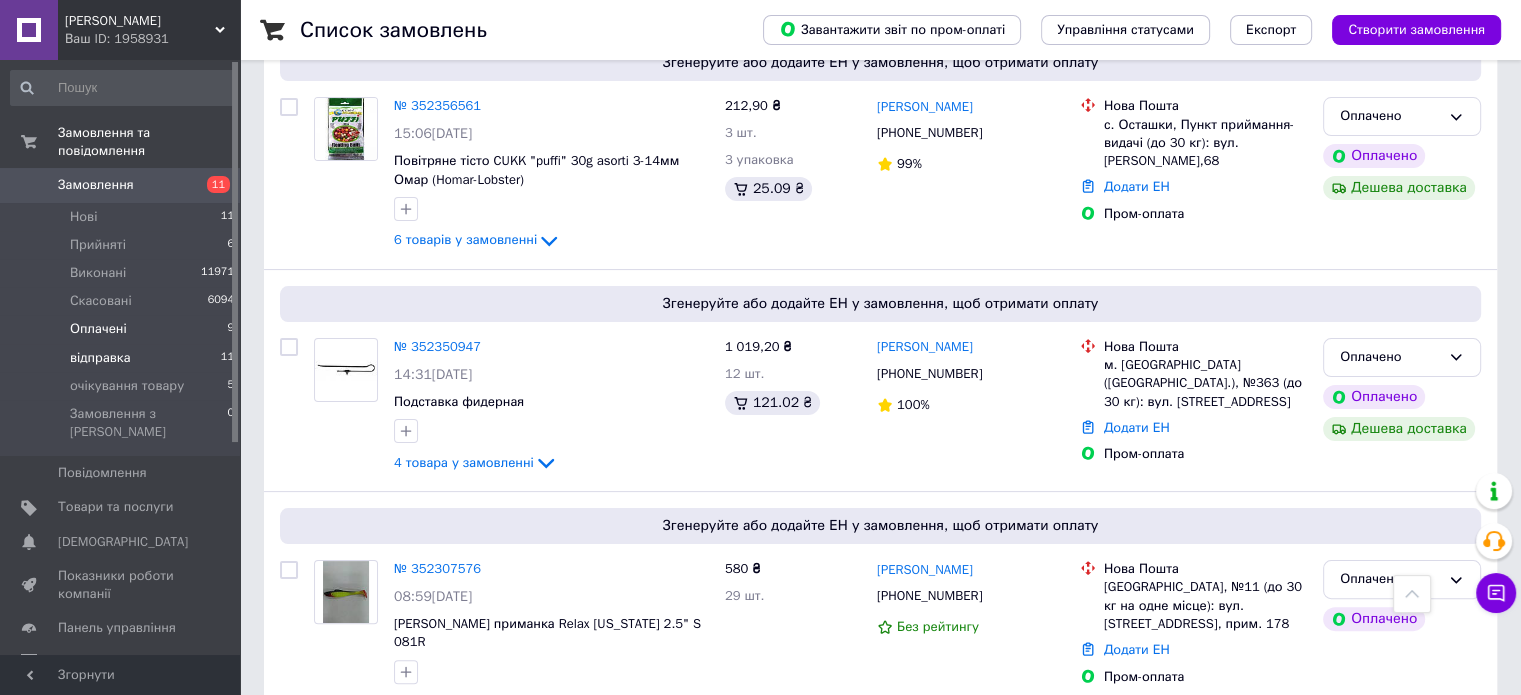 click on "відправка" at bounding box center [100, 358] 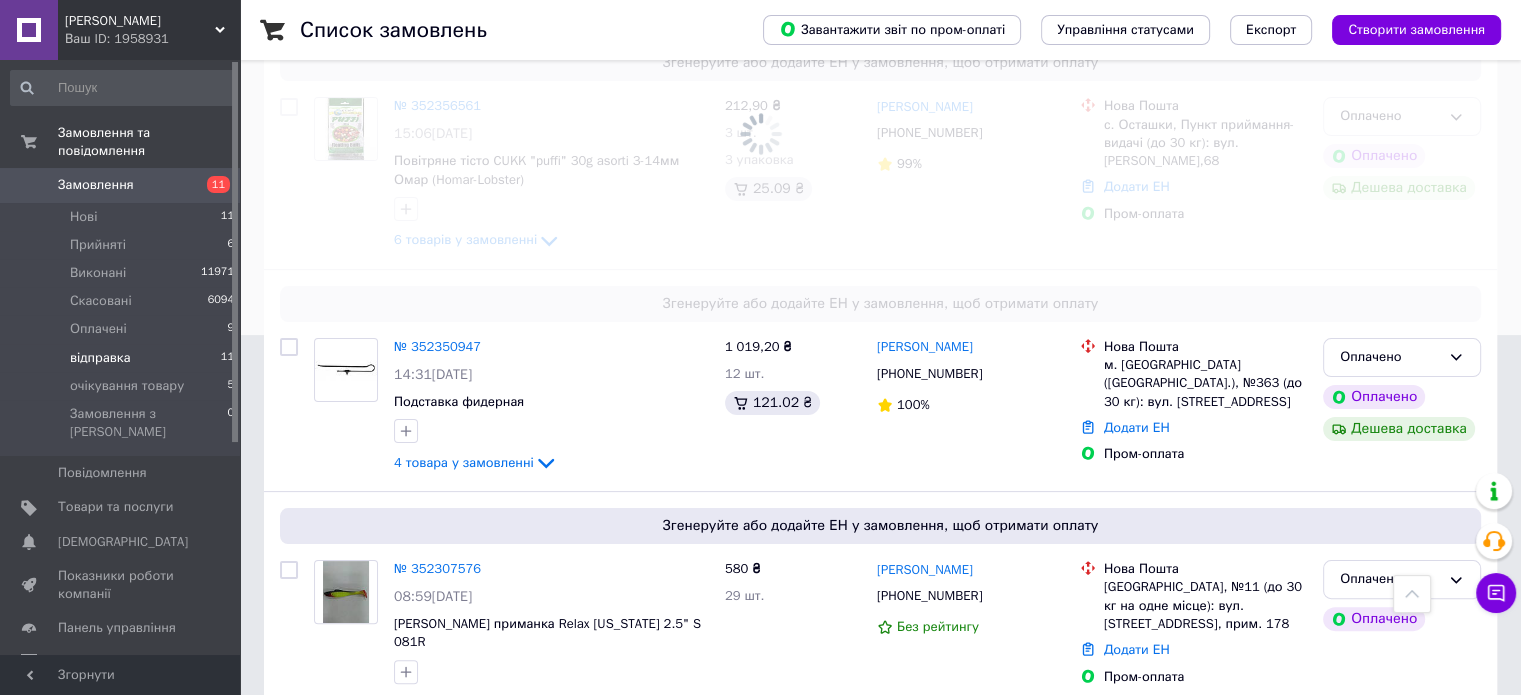 scroll, scrollTop: 0, scrollLeft: 0, axis: both 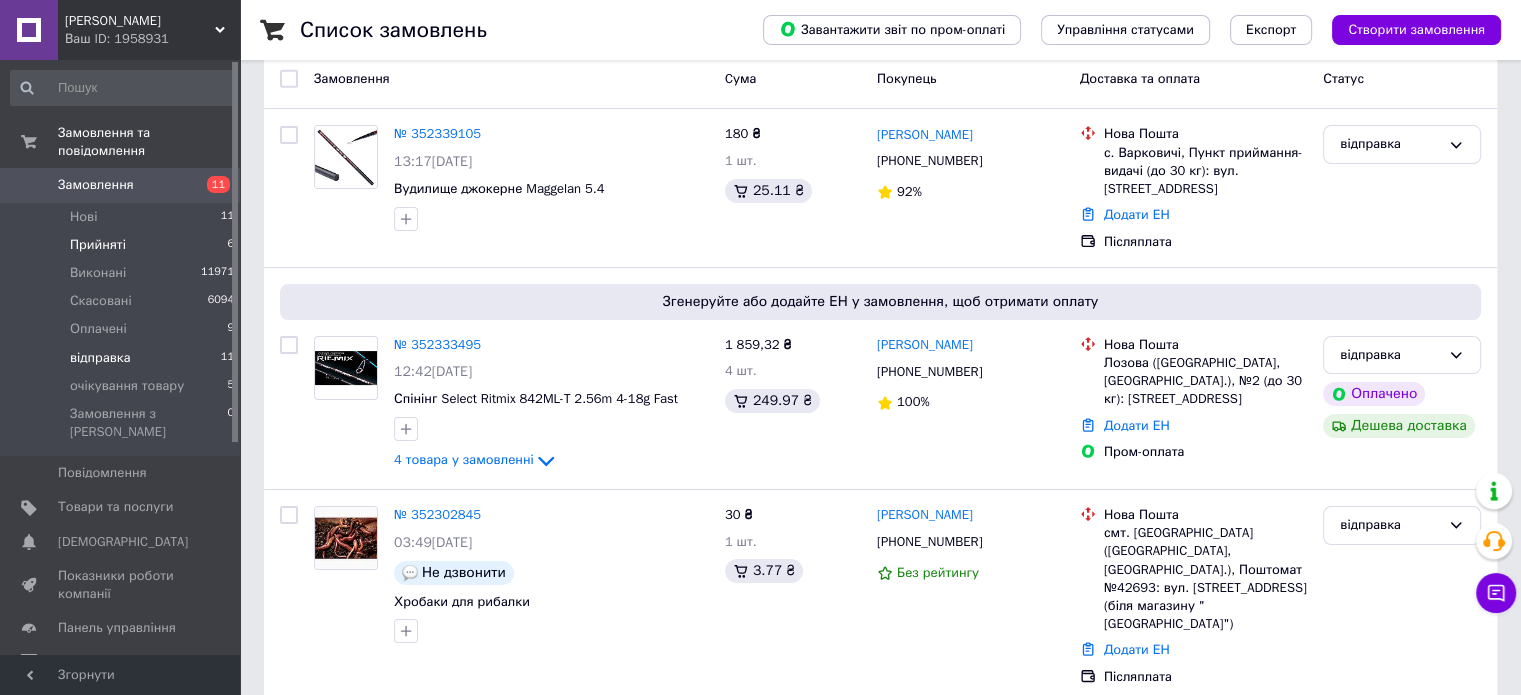 click on "Прийняті" at bounding box center (98, 245) 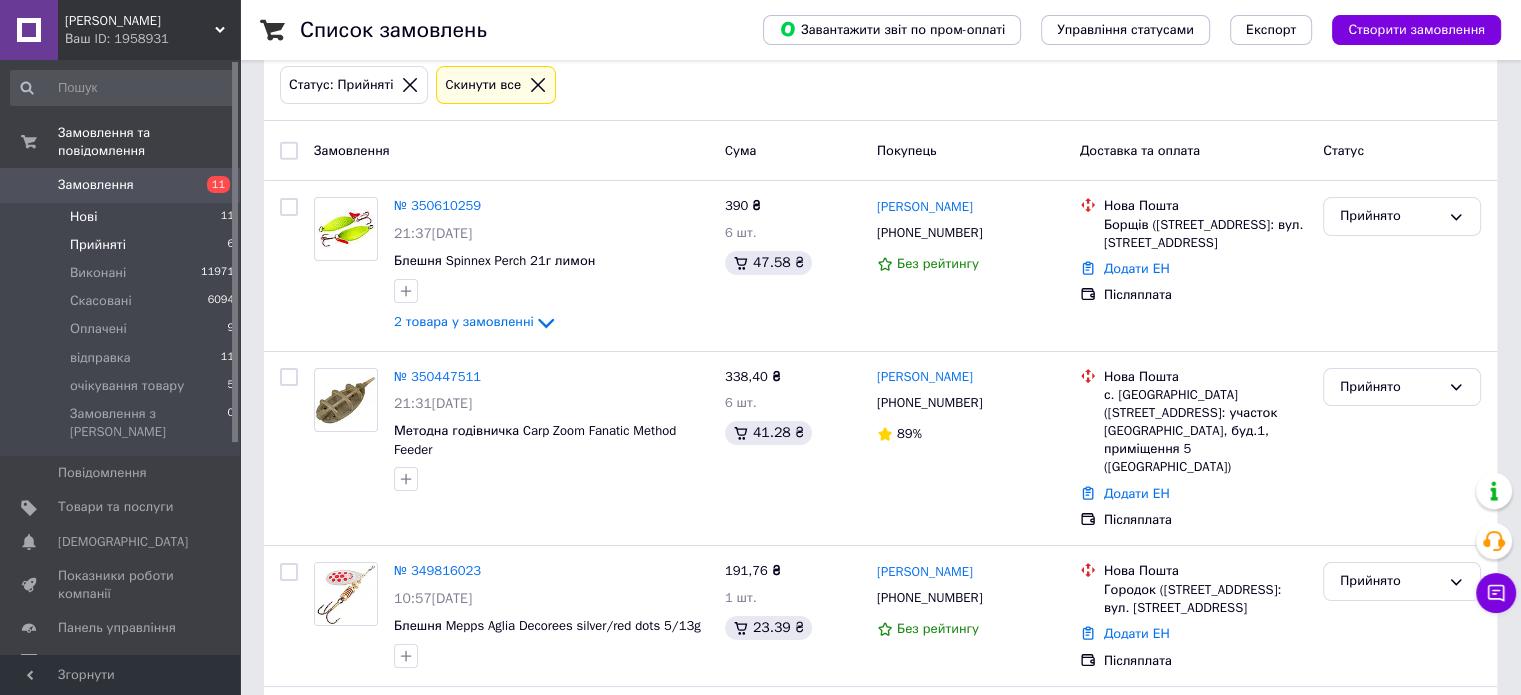 click on "Нові" at bounding box center [83, 217] 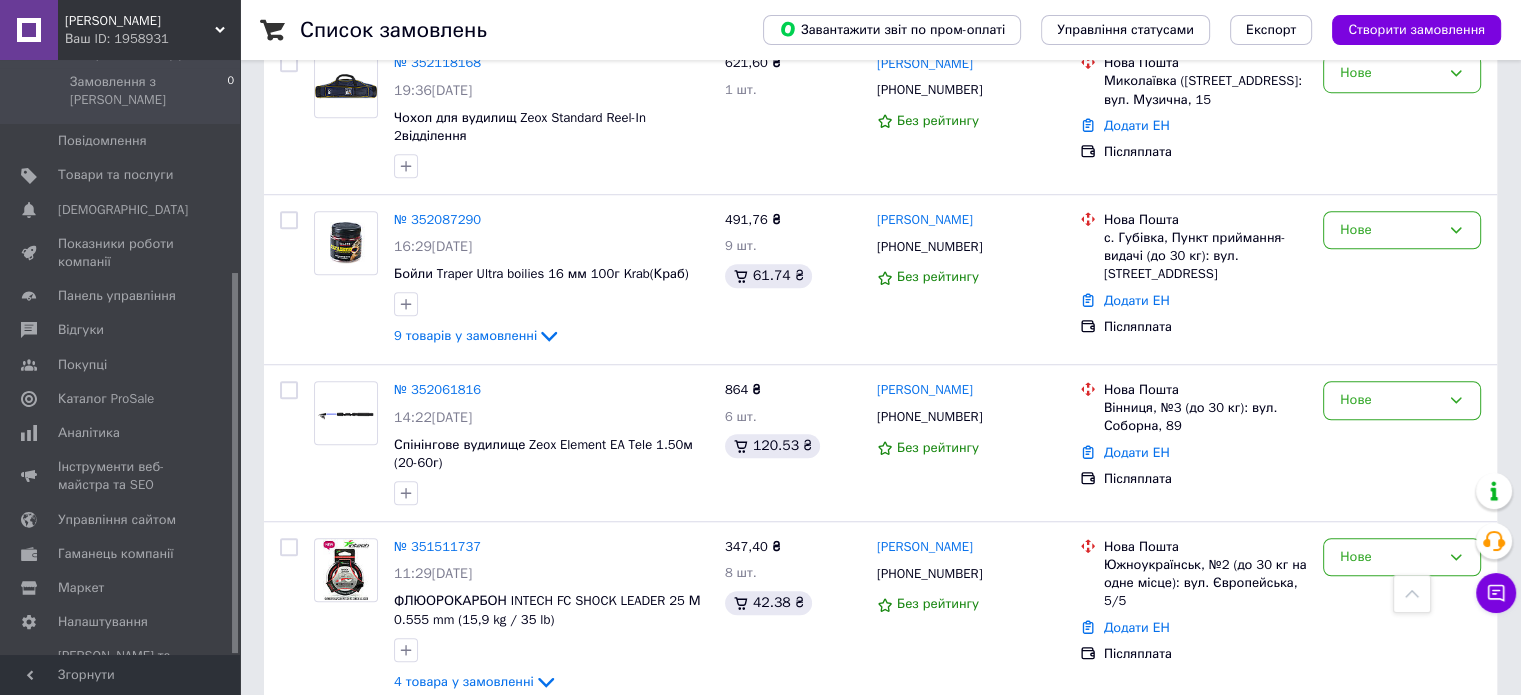 click on "Список замовлень   Завантажити звіт по пром-оплаті Управління статусами Експорт Створити замовлення -694.26 ₴ реальних коштів на балансі Через 4 дні товари стануть неактивні Поповніть Баланс ,  щоб продовжити отримувати замовлення Поповнити баланс 1 Фільтри Збережені фільтри: Нові (11) Статус: Нові Cкинути все Замовлення Cума Покупець Доставка та оплата Статус № 352373114 17:00[DATE] Вудилище [GEOGRAPHIC_DATA] 4.5 132 ₴ 1 шт. 18.41 ₴ [PERSON_NAME] [PHONE_NUMBER] Без рейтингу Укрпошта с. [GEOGRAPHIC_DATA], 09410, вул. [STREET_ADDRESS] Додати ЕН Післяплата Нове № 352366587 16:13[DATE] 800 ₴ 5 шт. 30%" at bounding box center [880, -375] 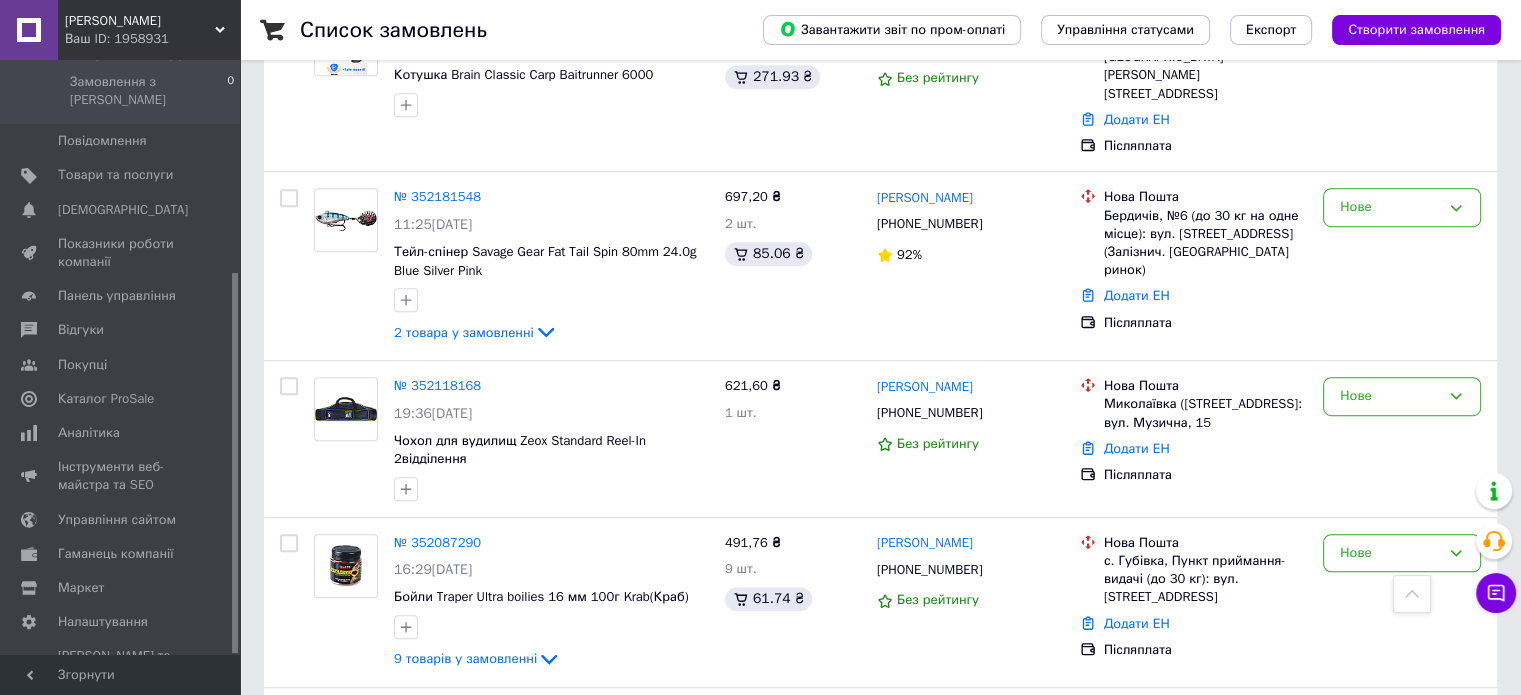 scroll, scrollTop: 1163, scrollLeft: 0, axis: vertical 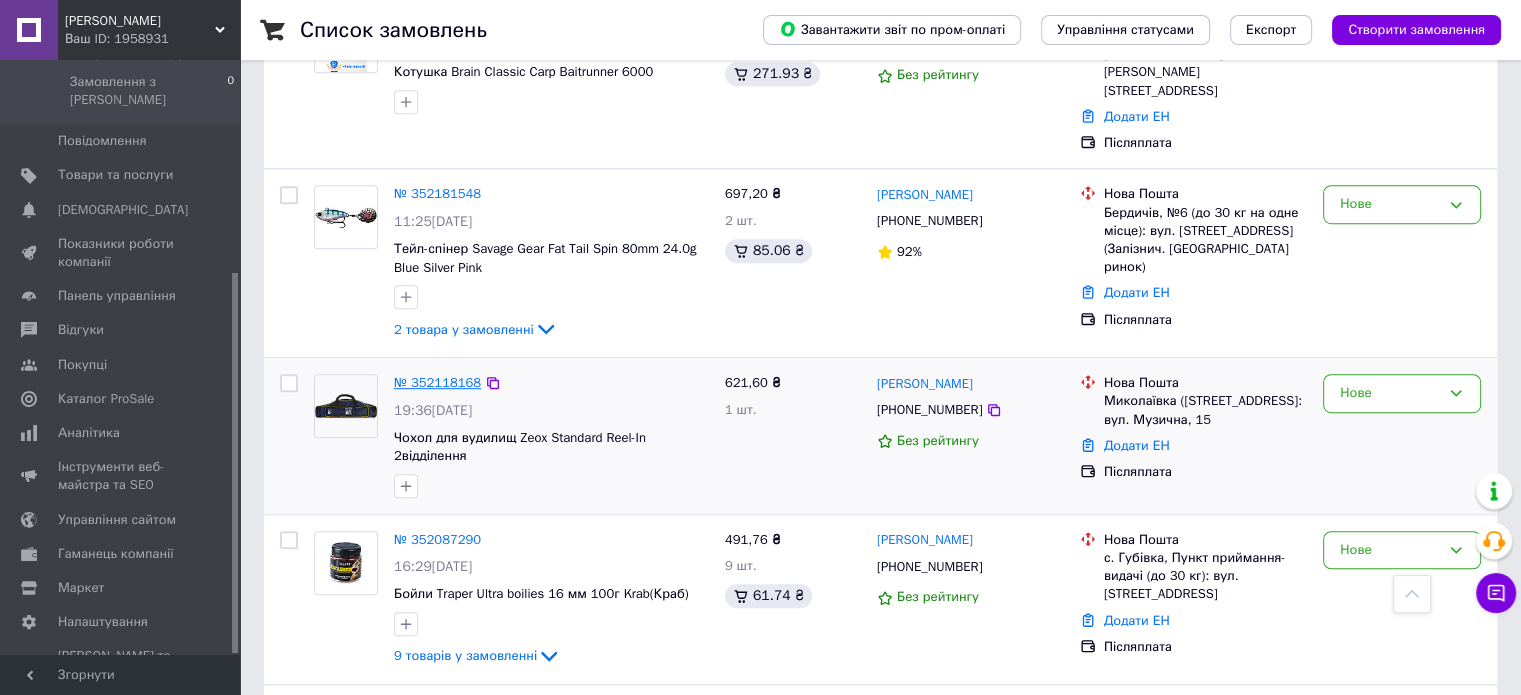 click on "№ 352118168" at bounding box center (437, 382) 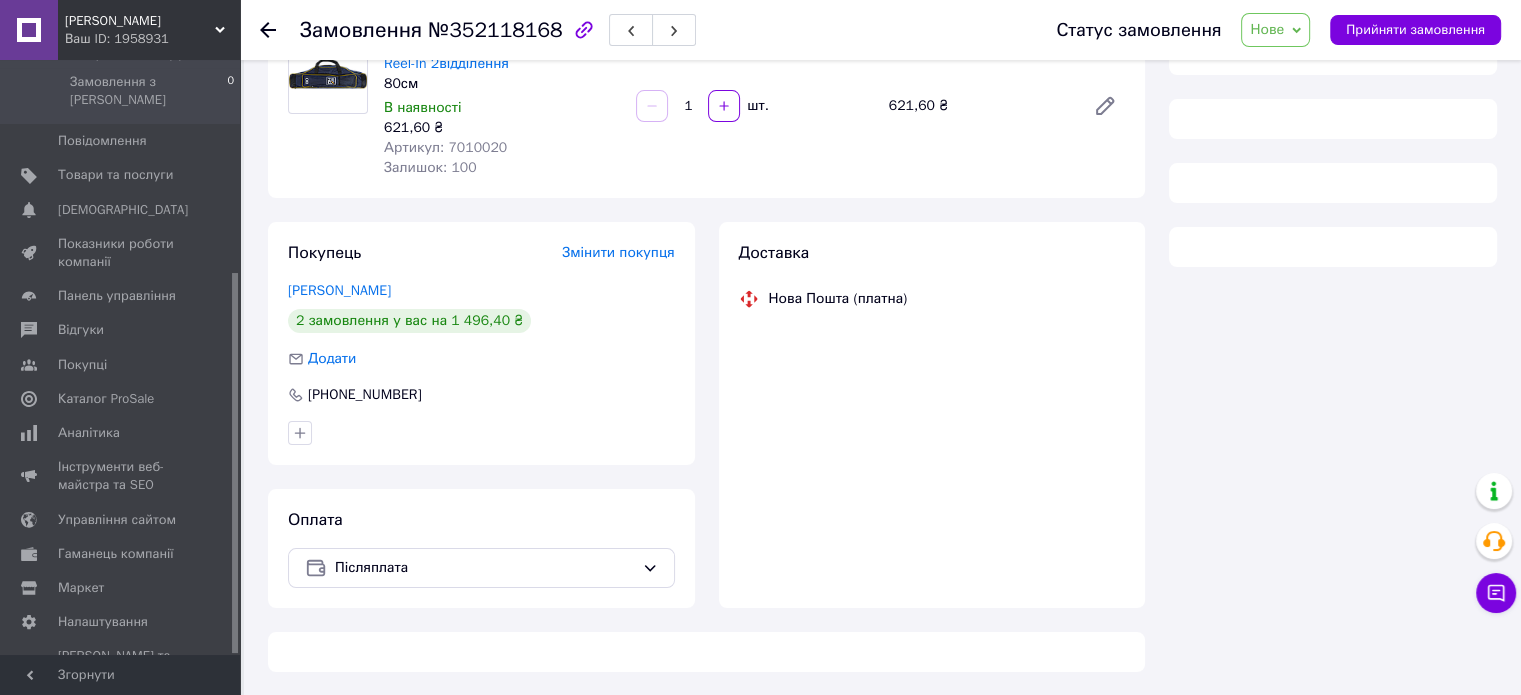 scroll, scrollTop: 158, scrollLeft: 0, axis: vertical 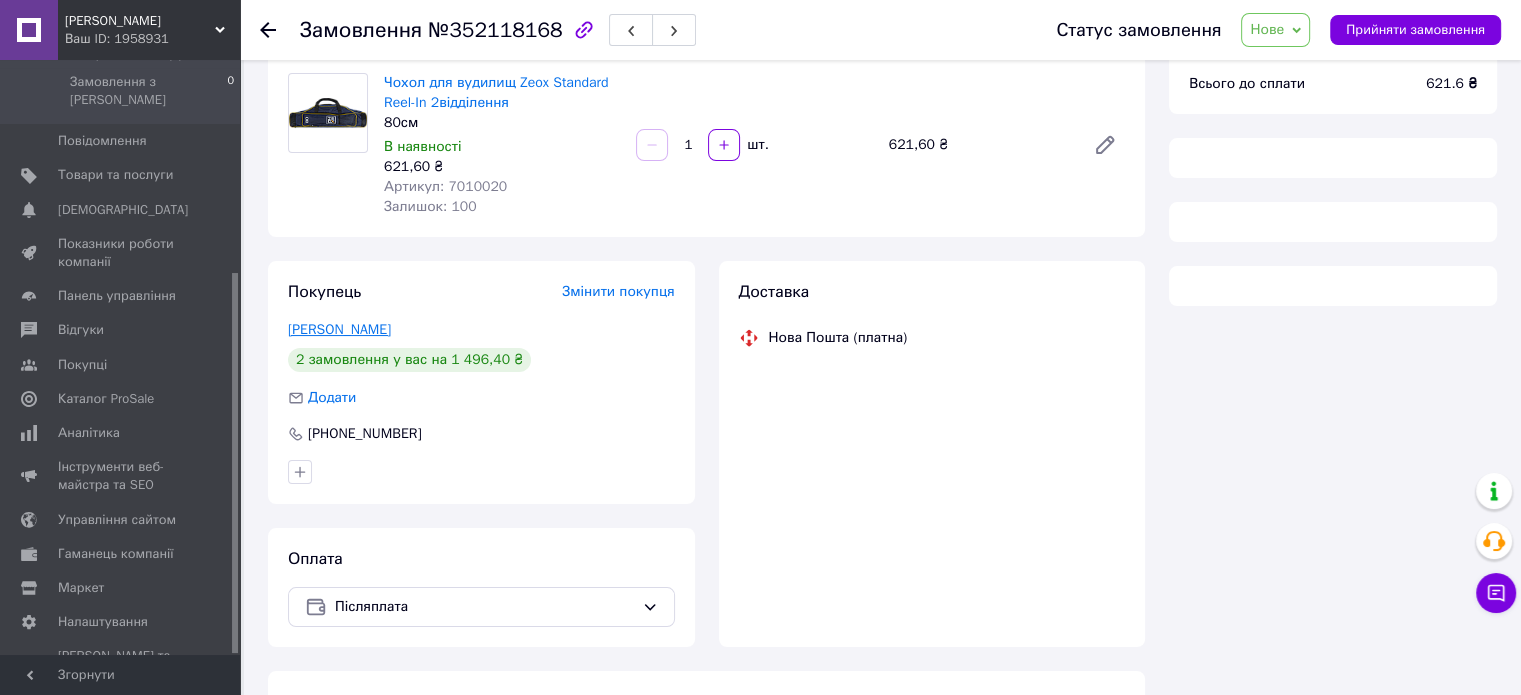 click on "[PERSON_NAME]" at bounding box center [339, 329] 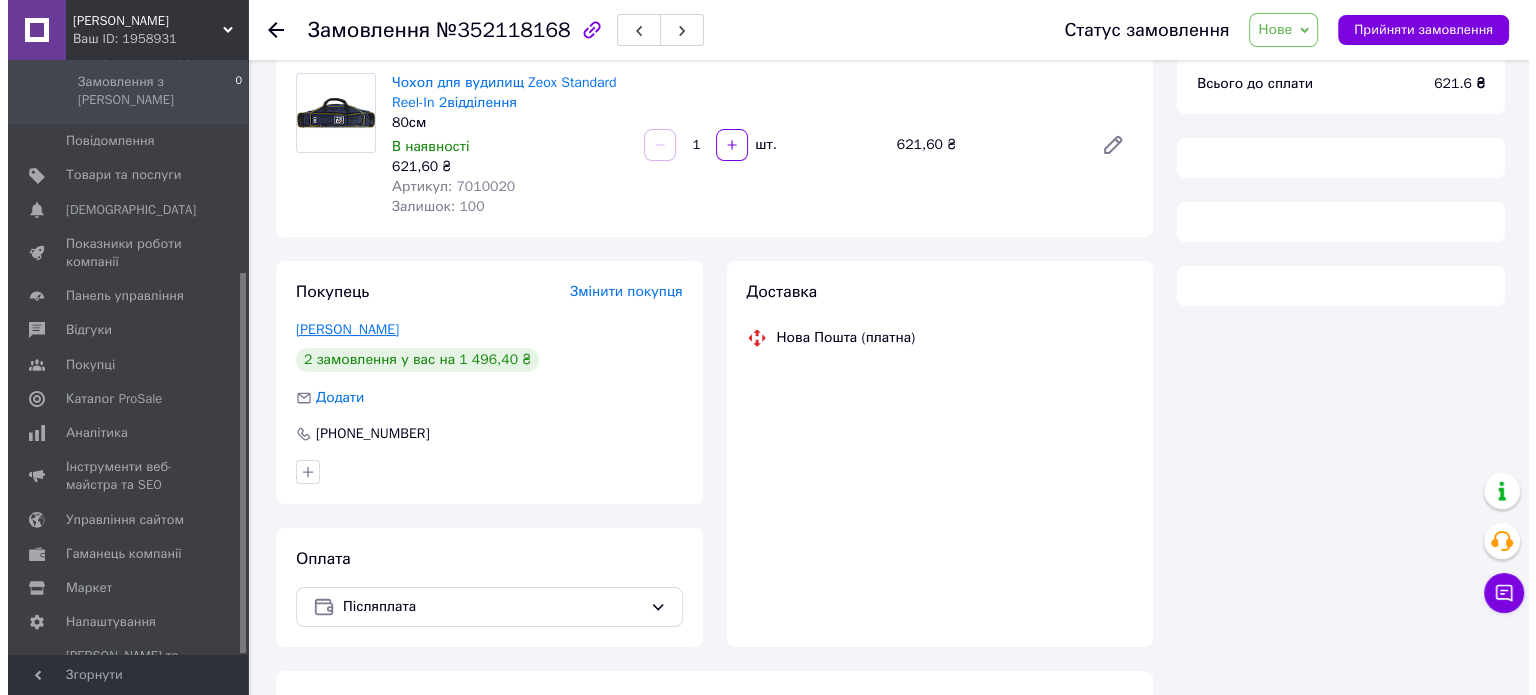 scroll, scrollTop: 0, scrollLeft: 0, axis: both 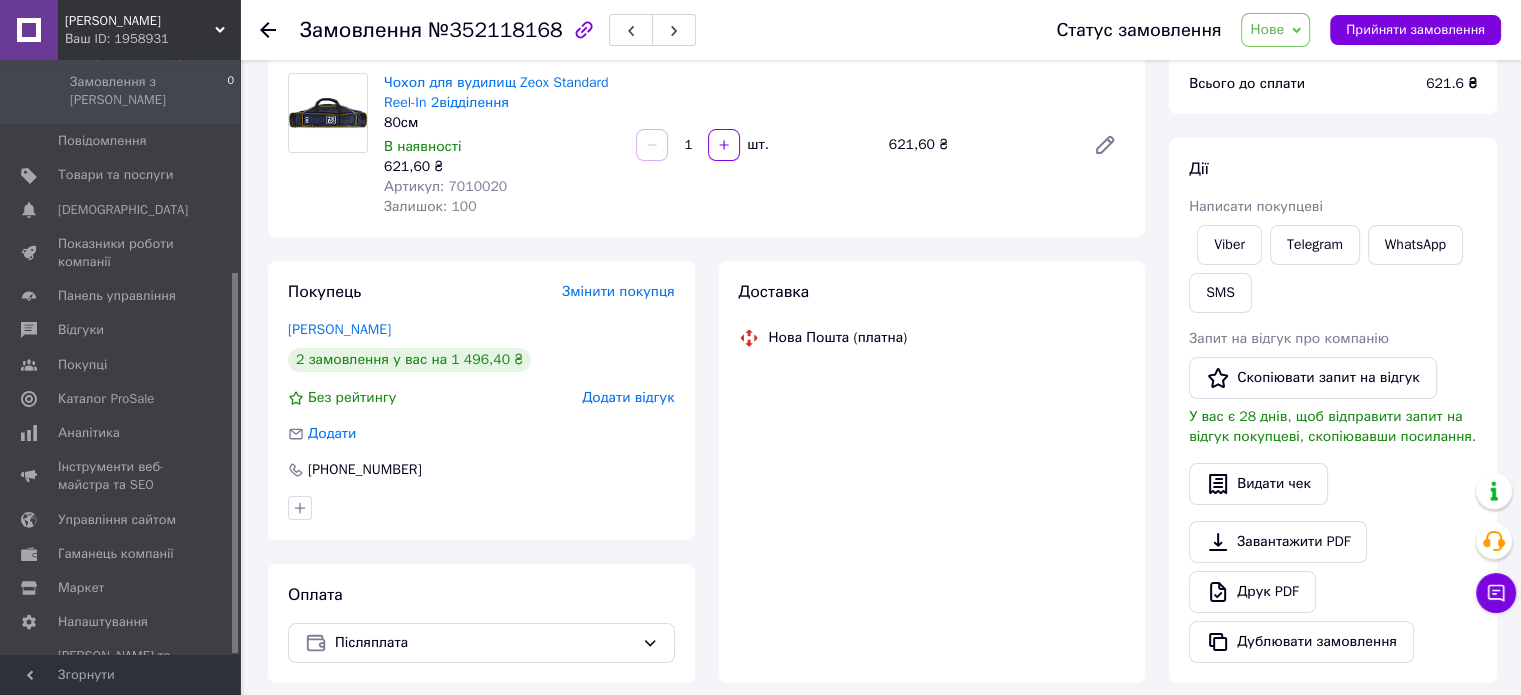 click on "Замовлення №352118168 Статус замовлення Нове Прийнято Виконано Скасовано Оплачено відправка очікування товару Прийняти замовлення Замовлення з сайту [DATE] 19:36 Товари в замовленні (1) Додати товар Чохол для вудилищ Zeox Standard Reel-In 2відділення 80см В наявності 621,60 ₴ Артикул: 7010020 Залишок: 100 1   шт. 621,60 ₴ Покупець Змінити покупця [PERSON_NAME] 2 замовлення у вас на 1 496,40 ₴ Без рейтингу   Додати відгук Додати [PHONE_NUMBER] Оплата Післяплата Доставка Нова Пошта (платна) Історія замовлення [DATE] 19:36 Змінено статус: Нове Всього 1 товар 621,60 ₴ Знижка Додати Всього до сплати SMS" at bounding box center (882, 546) 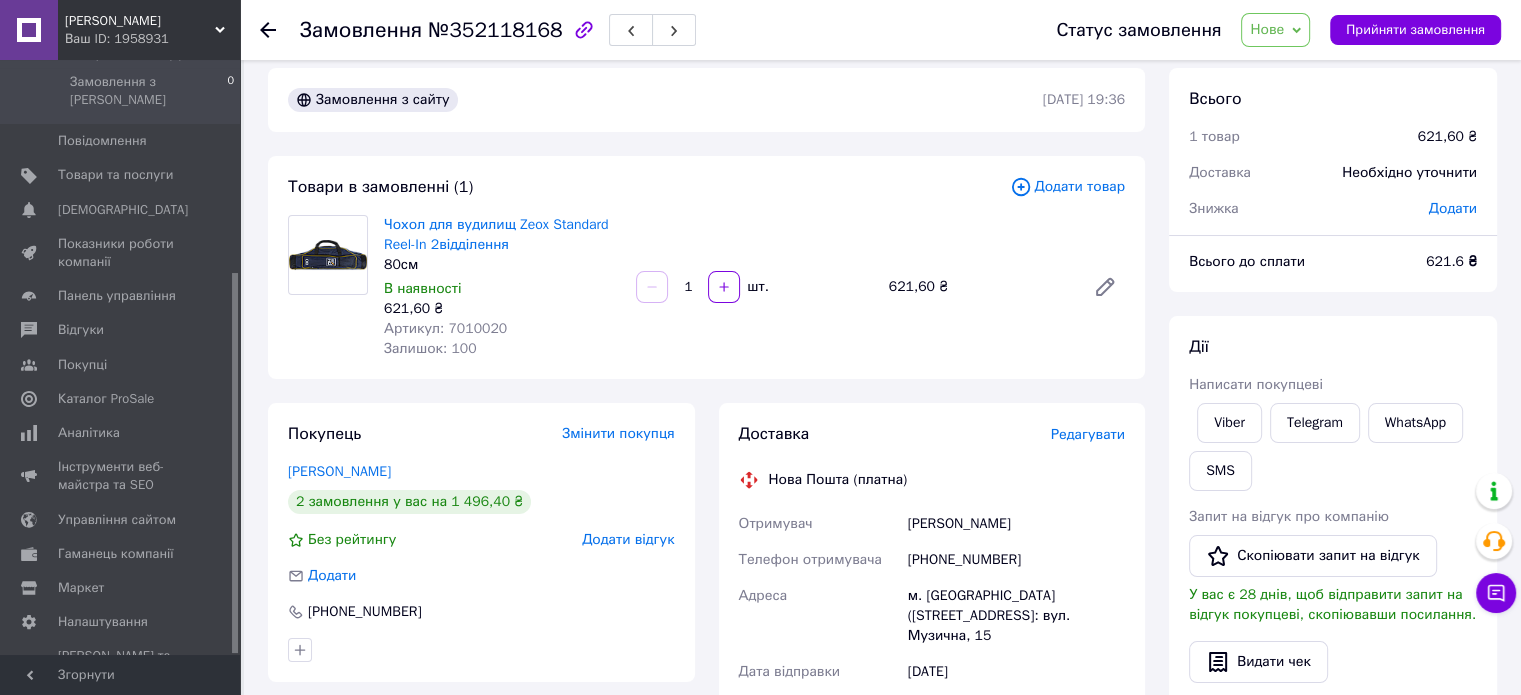 scroll, scrollTop: 0, scrollLeft: 0, axis: both 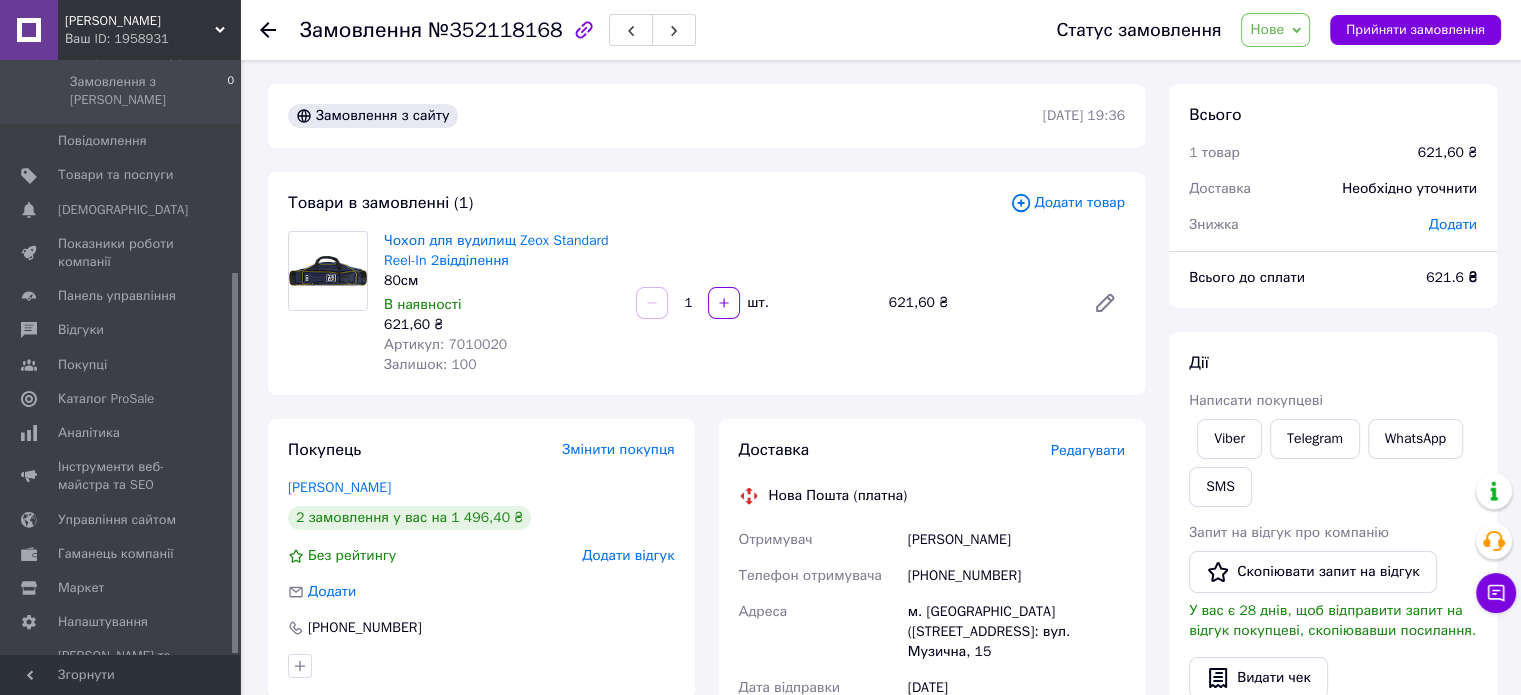 click on "Нове" at bounding box center [1267, 29] 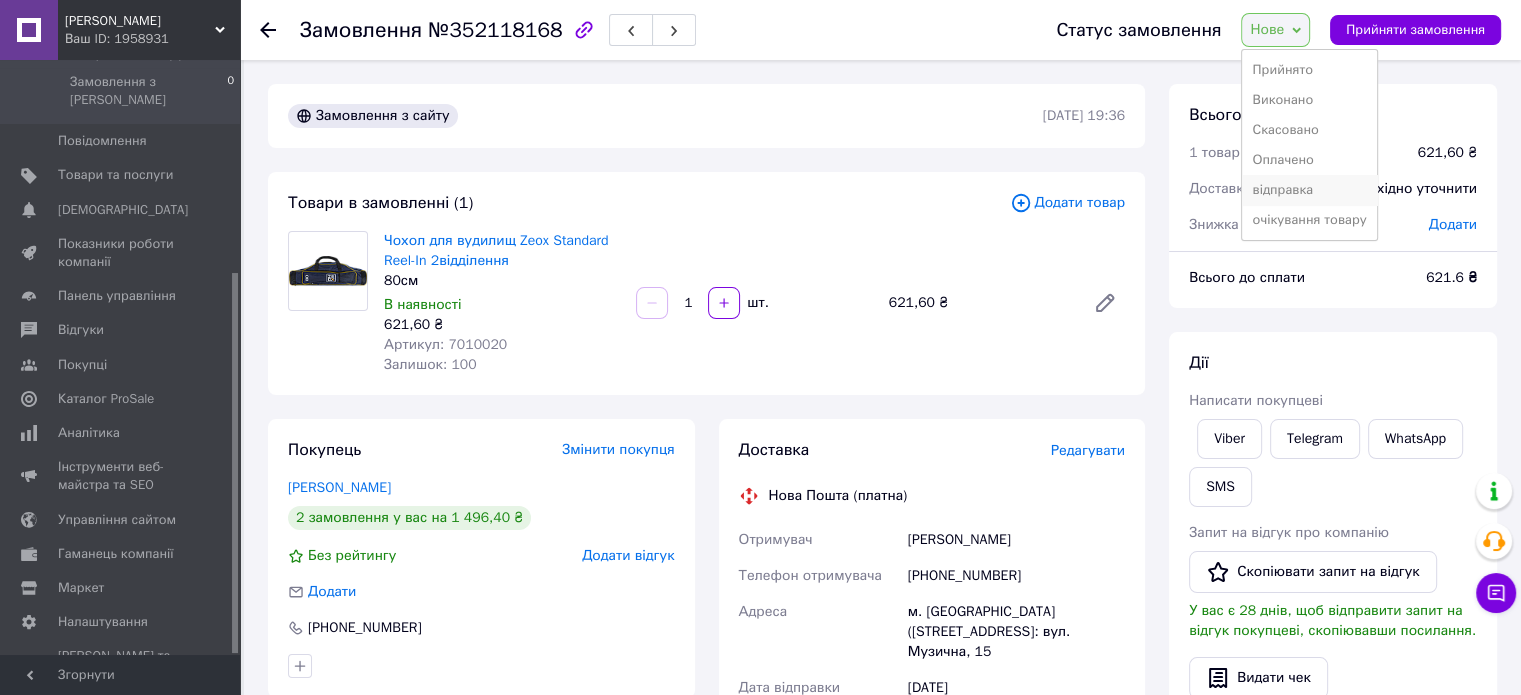 click on "відправка" at bounding box center [1309, 190] 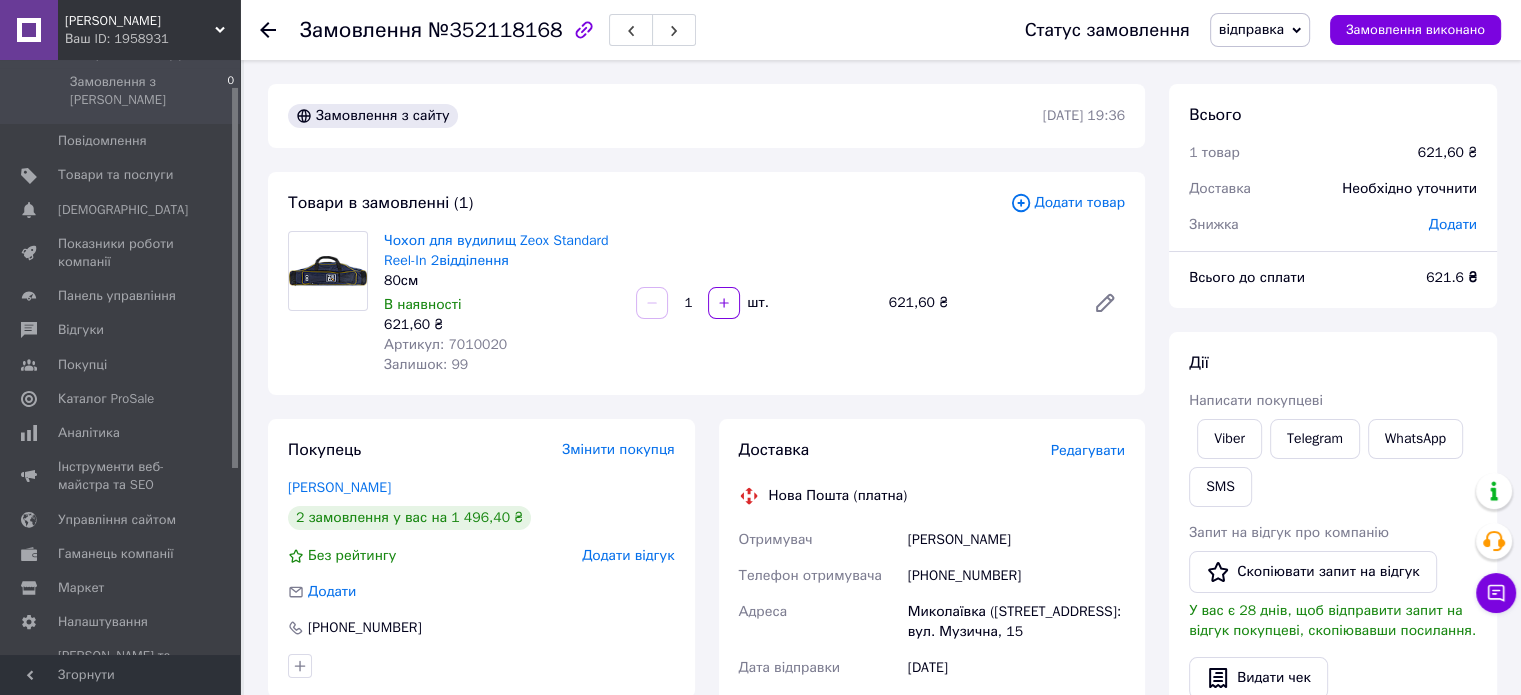 scroll, scrollTop: 0, scrollLeft: 0, axis: both 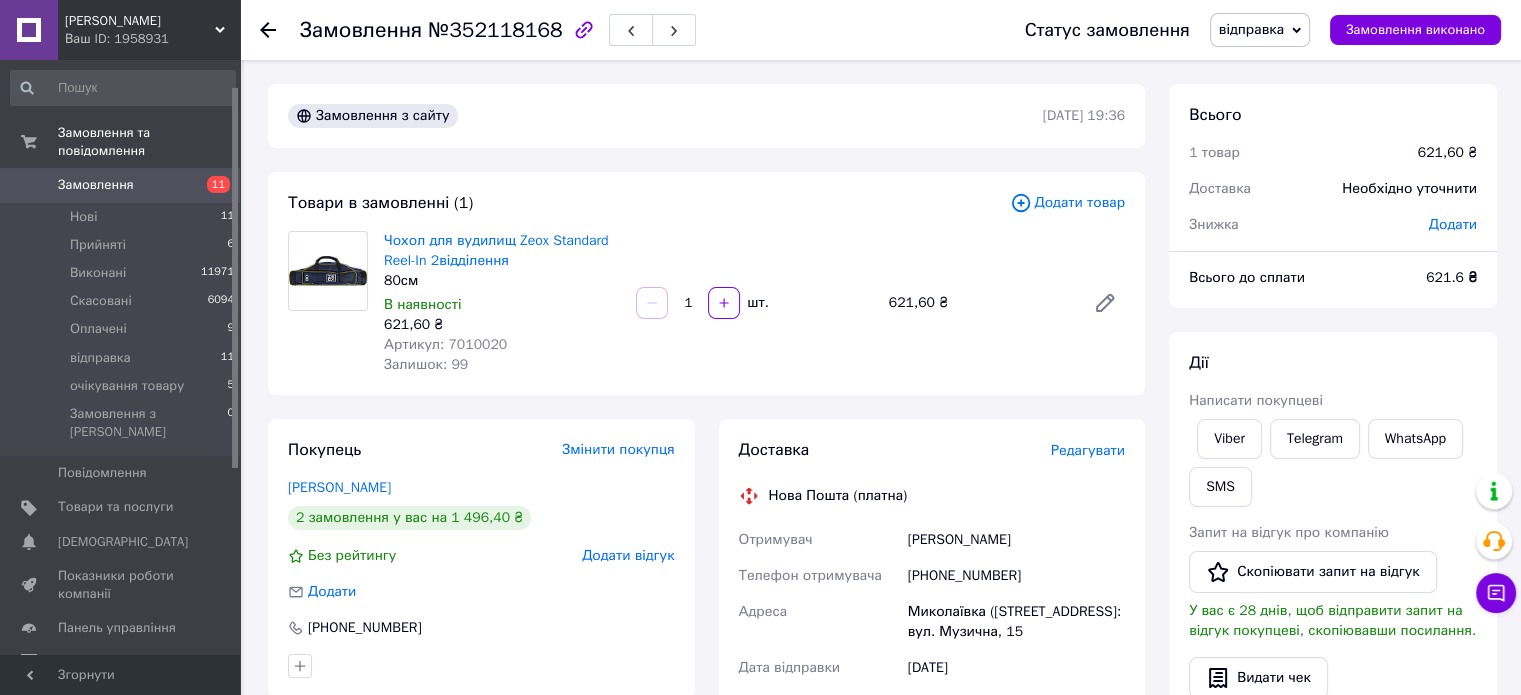 drag, startPoint x: 234, startPoint y: 352, endPoint x: 227, endPoint y: 112, distance: 240.10207 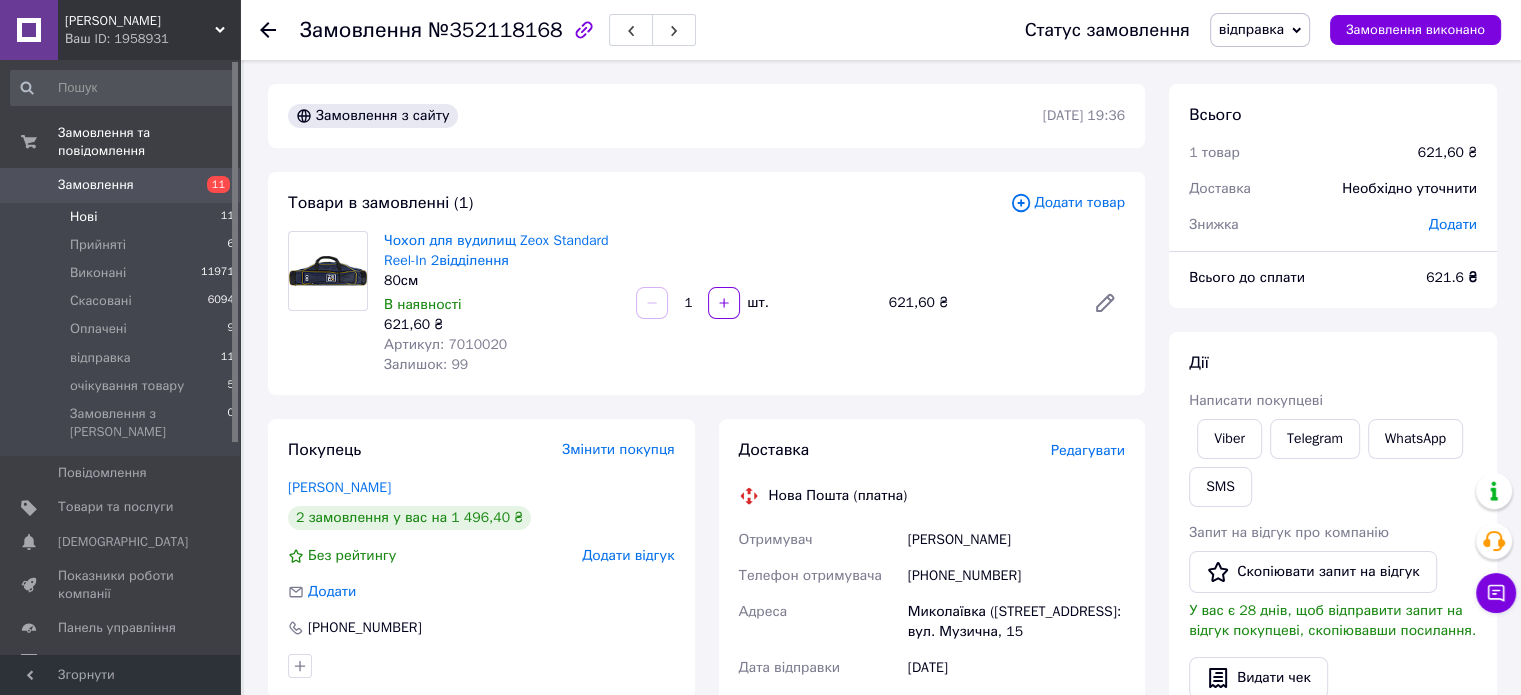 click on "Нові" at bounding box center (83, 217) 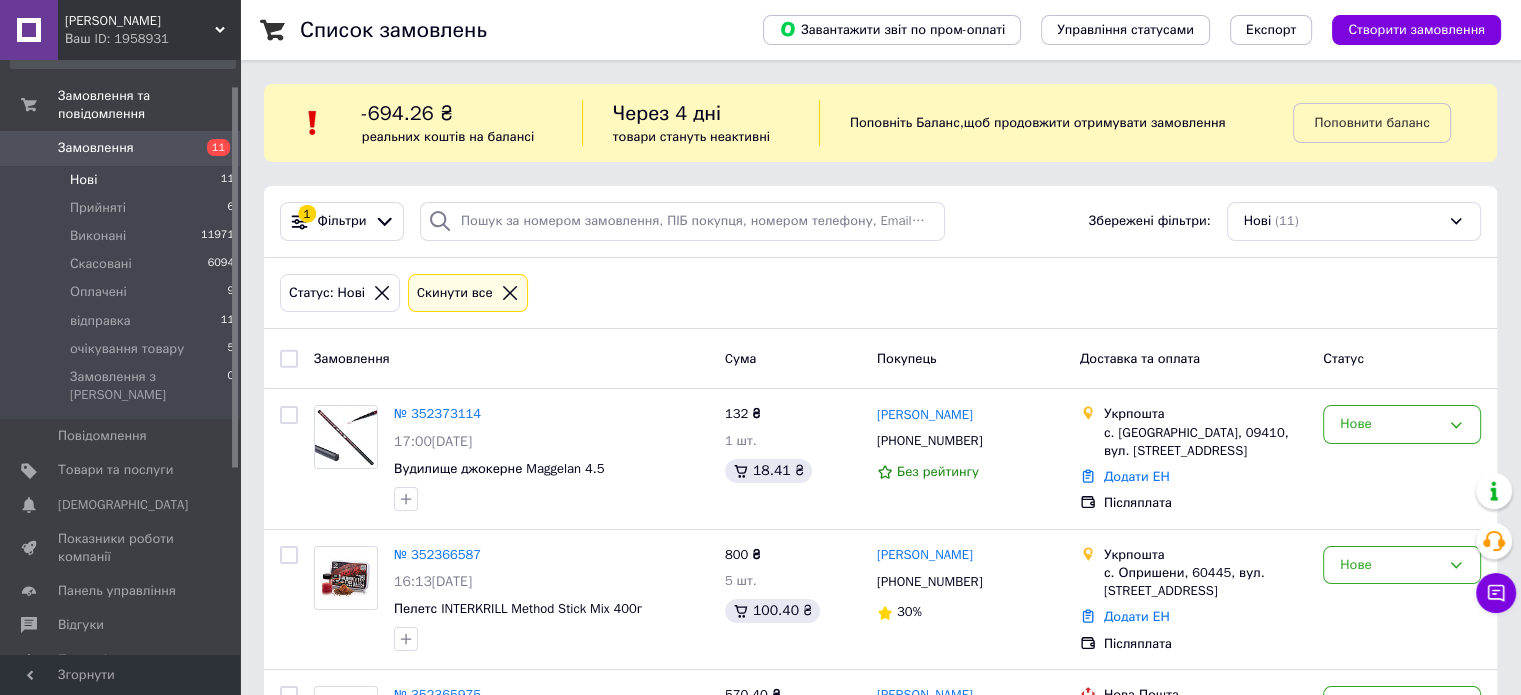 scroll, scrollTop: 40, scrollLeft: 0, axis: vertical 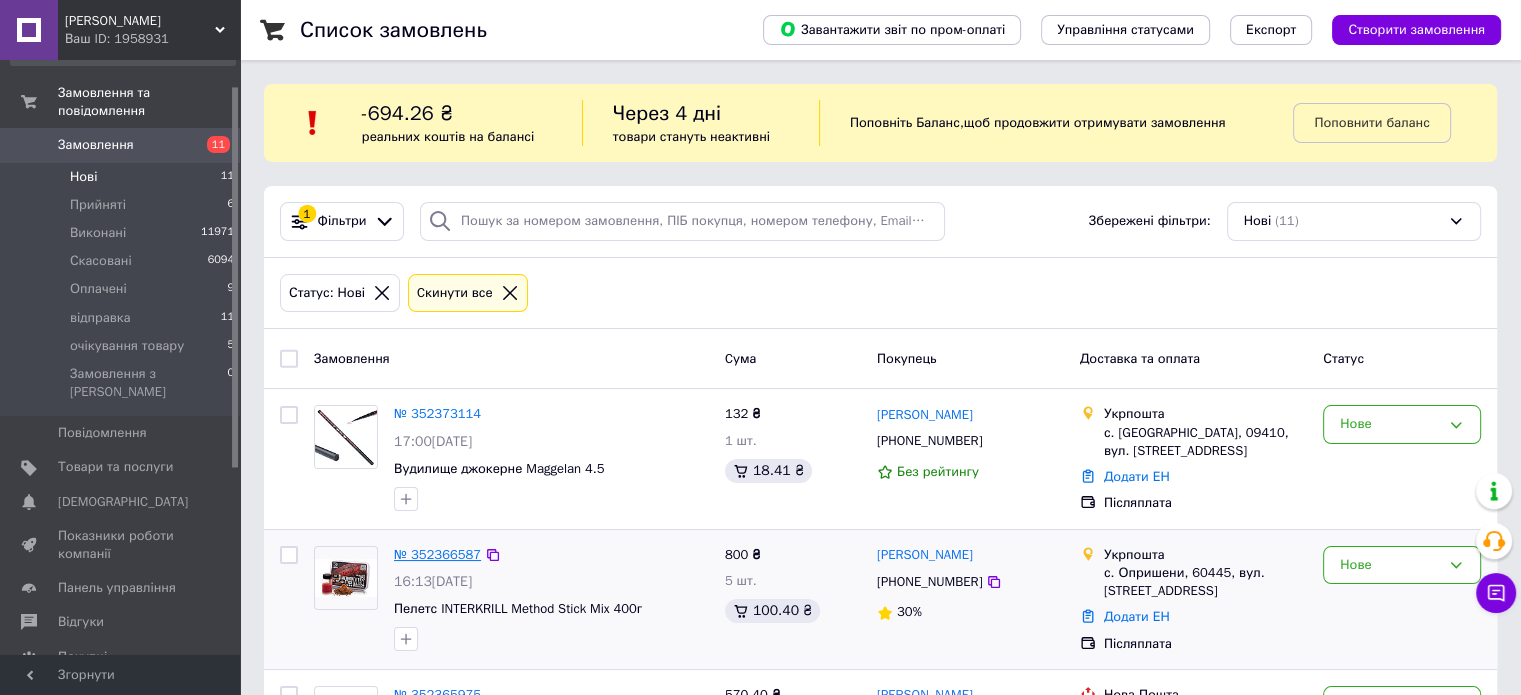 click on "№ 352366587" at bounding box center [437, 554] 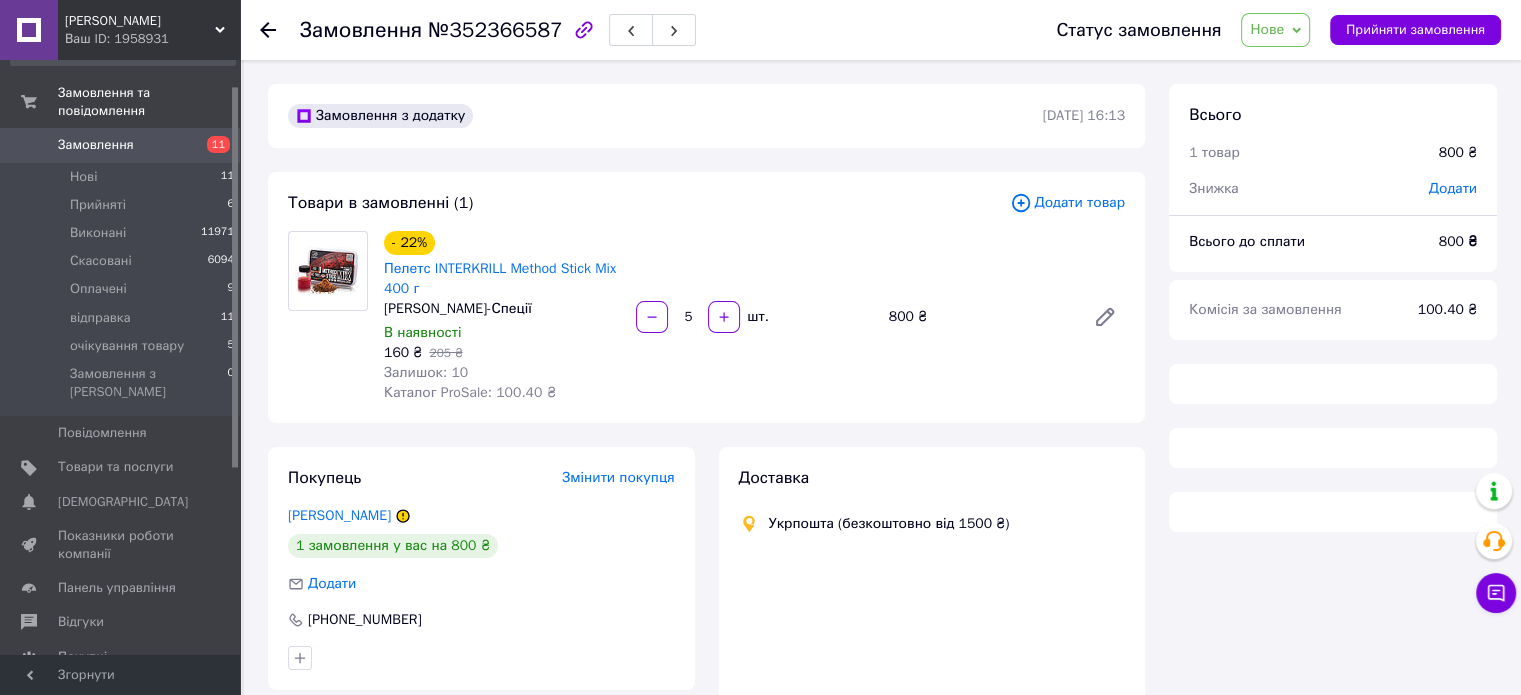 click on "Замовлення №352366587 Статус замовлення Нове Прийнято Виконано Скасовано Оплачено відправка очікування товару Прийняти замовлення Замовлення з додатку [DATE] 16:13 Товари в замовленні (1) Додати товар - 22% Пелетс INTERKRILL Method Stick Mix 400 г [PERSON_NAME]-Спеції В наявності 160 ₴   205 ₴ Залишок: 10 Каталог ProSale: 100.40 ₴  5   шт. 800 ₴ Покупець Змінити покупця [PERSON_NAME] 1 замовлення у вас на 800 ₴ Додати [PHONE_NUMBER] Оплата Післяплата Доставка Укрпошта (безкоштовно від 1500 ₴) Тариф     * -- Не обрано -- Платник   * Отримувач Прізвище отримувача   * Ім'я отримувача   * По батькові отримувача   *" at bounding box center (882, 490) 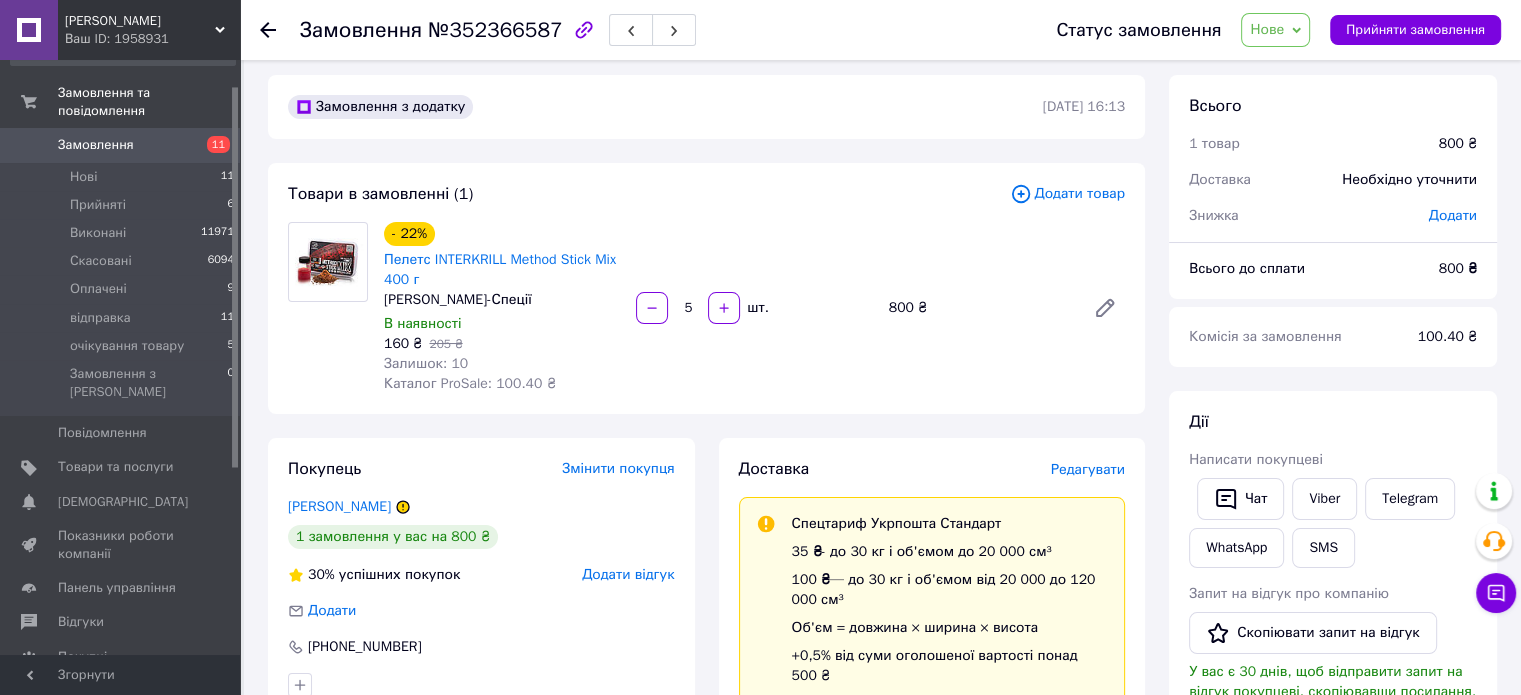scroll, scrollTop: 0, scrollLeft: 0, axis: both 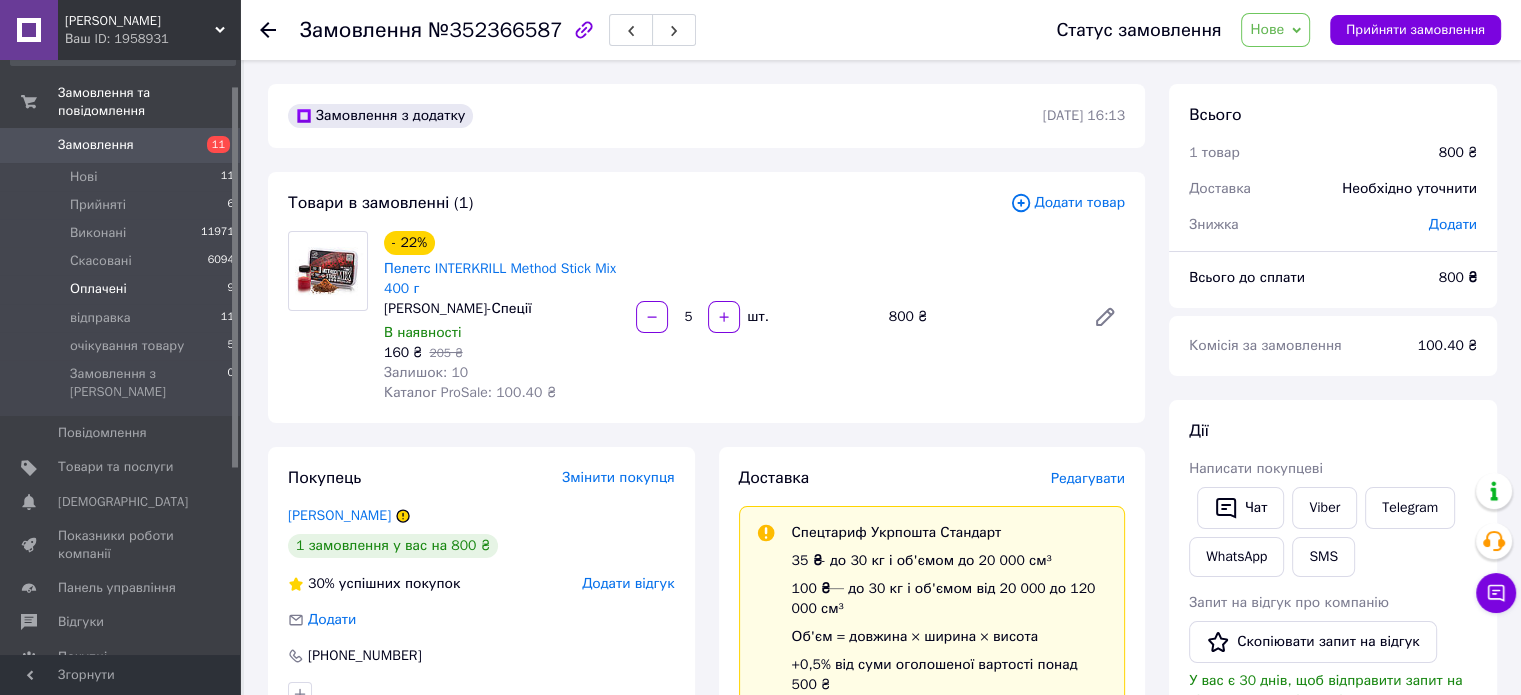 click on "Оплачені" at bounding box center (98, 289) 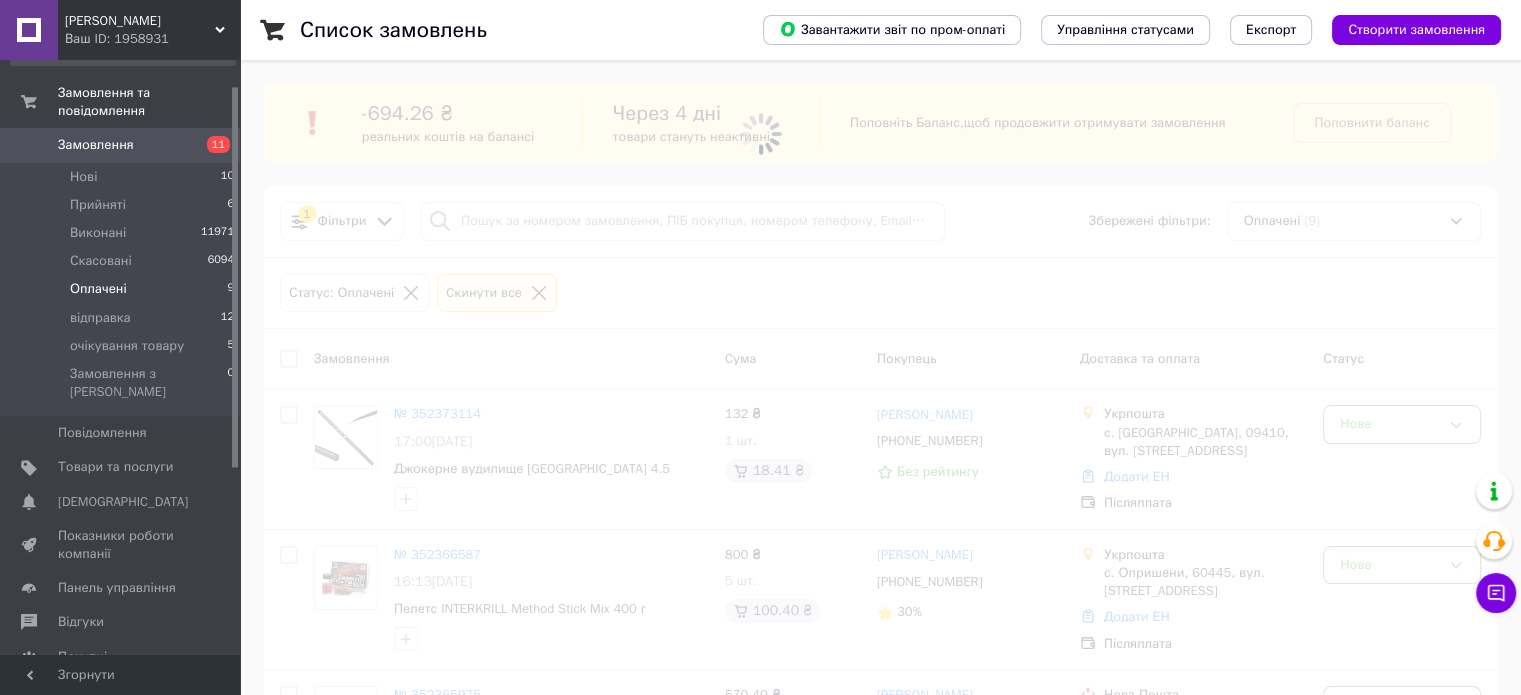 click at bounding box center [760, 347] 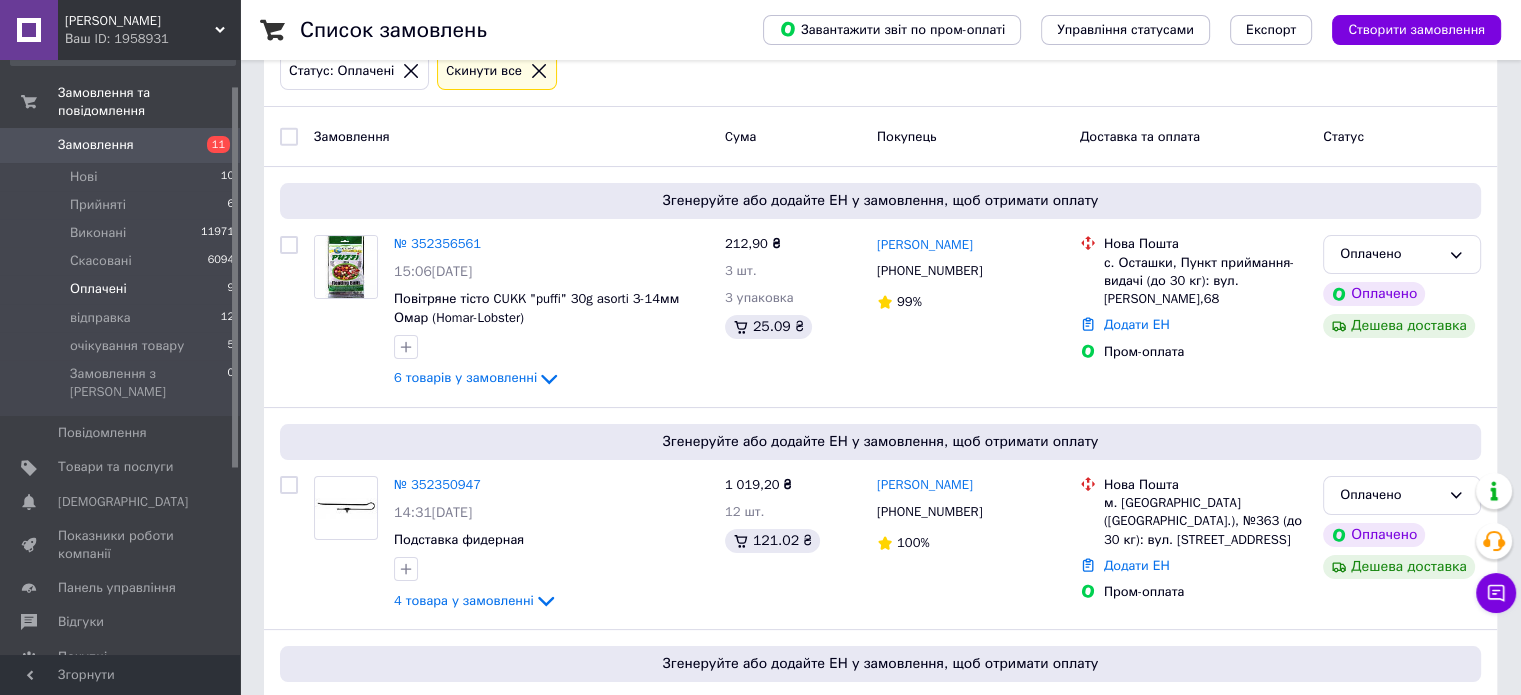 scroll, scrollTop: 240, scrollLeft: 0, axis: vertical 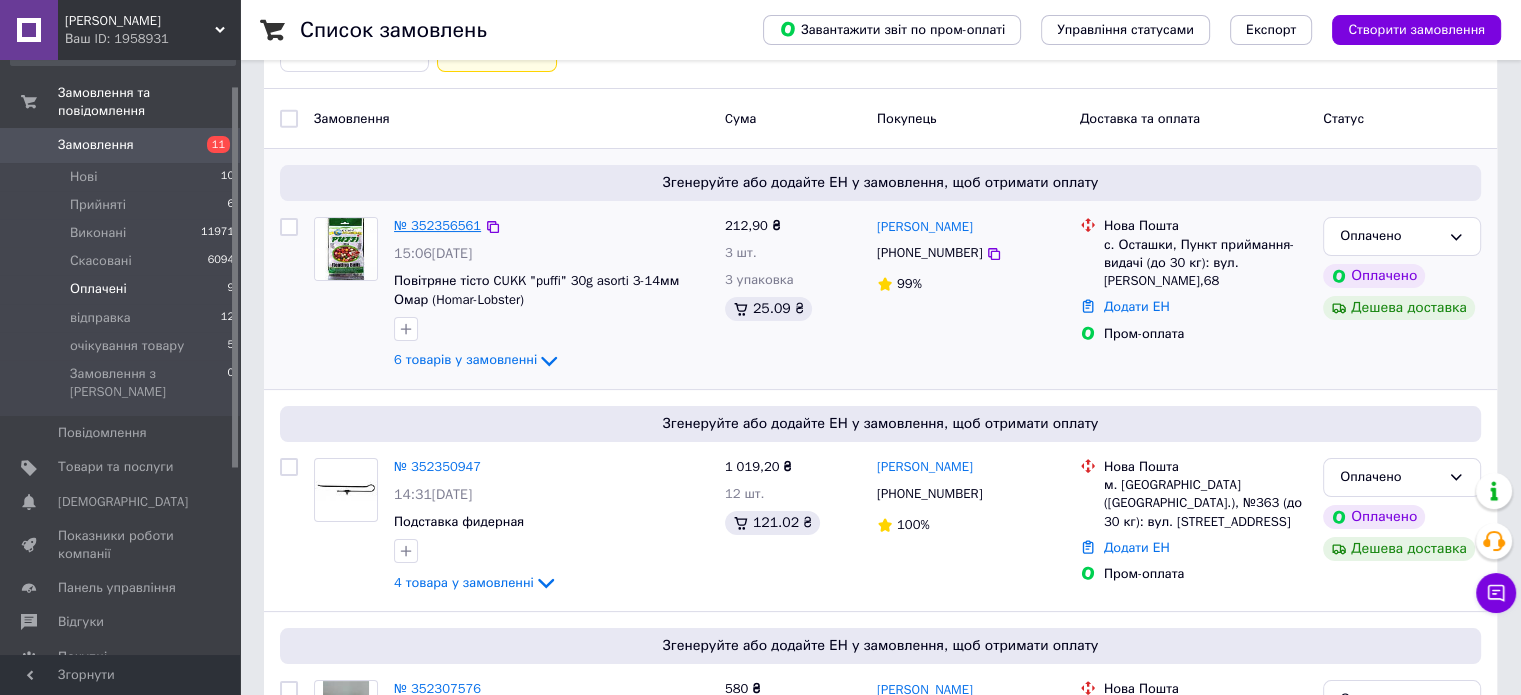 click on "№ 352356561" at bounding box center [437, 225] 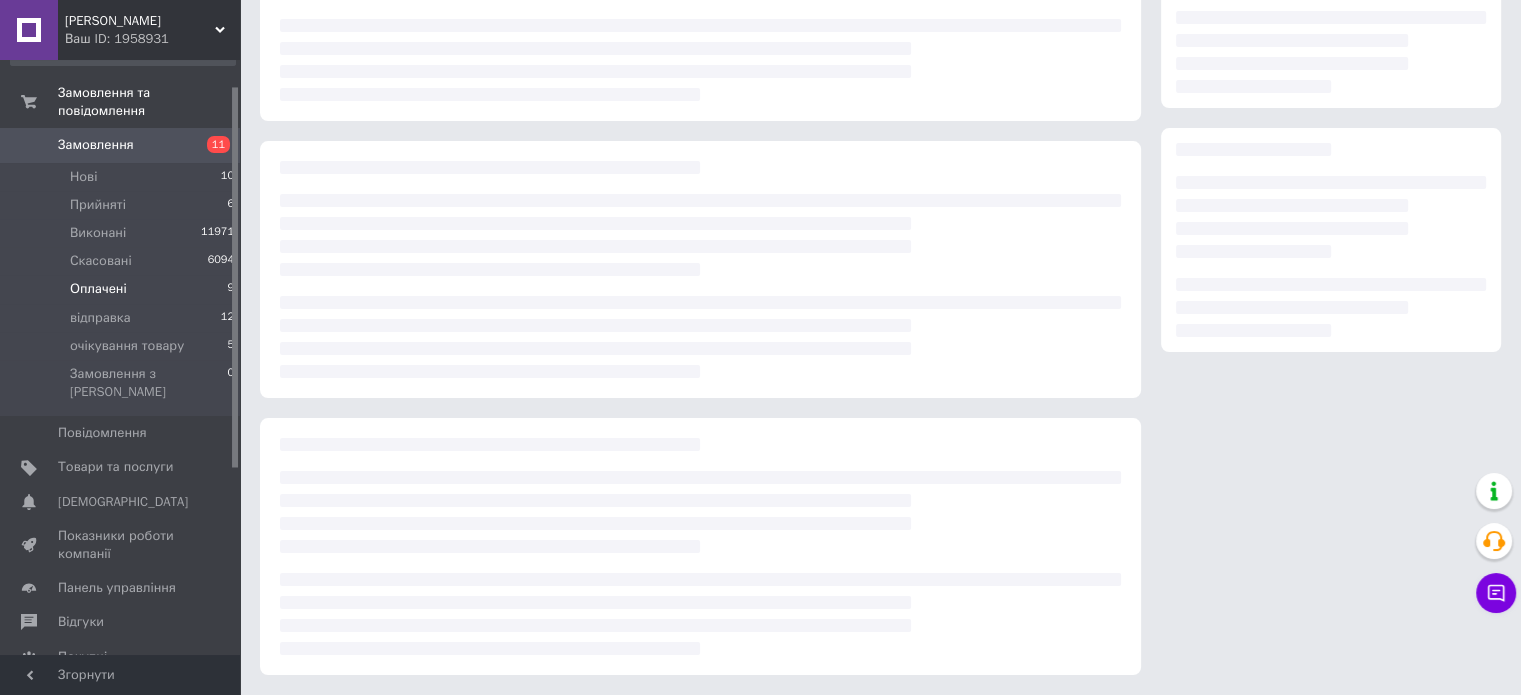 scroll, scrollTop: 219, scrollLeft: 0, axis: vertical 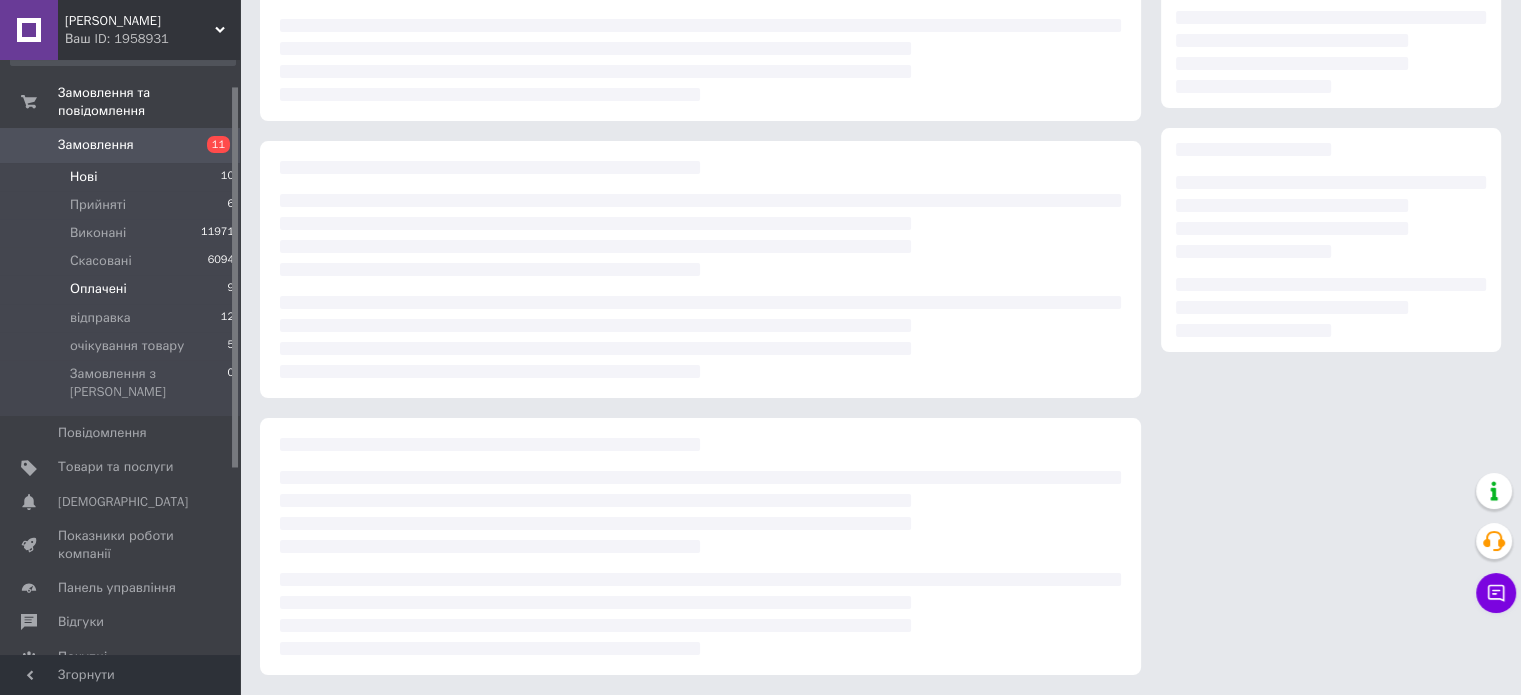 click on "Нові 10" at bounding box center (123, 177) 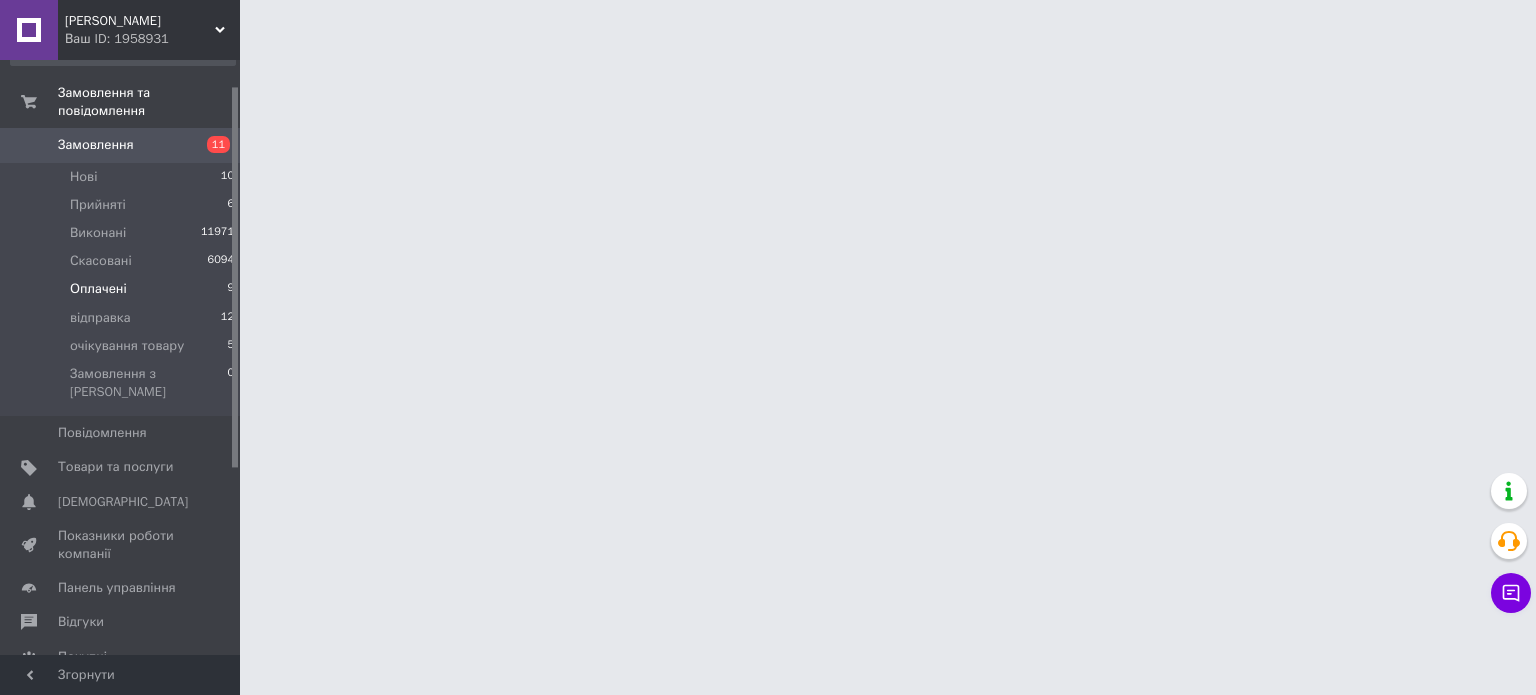 click on "Світ Рибалки Ваш ID: 1958931 Сайт Світ Рибалки Кабінет покупця Перевірити стан системи Сторінка на порталі Довідка Вийти Замовлення та повідомлення Замовлення 11 Нові 10 Прийняті 6 Виконані 11971 Скасовані 6094 Оплачені 9 відправка 12 очікування товару 5 Замовлення з Розетки 0 Повідомлення 0 Товари та послуги Сповіщення 0 Показники роботи компанії Панель управління Відгуки Покупці Каталог ProSale Аналітика Інструменти веб-майстра та SEO Управління сайтом Гаманець компанії [PERSON_NAME] Тарифи та рахунки Prom топ" at bounding box center [768, 25] 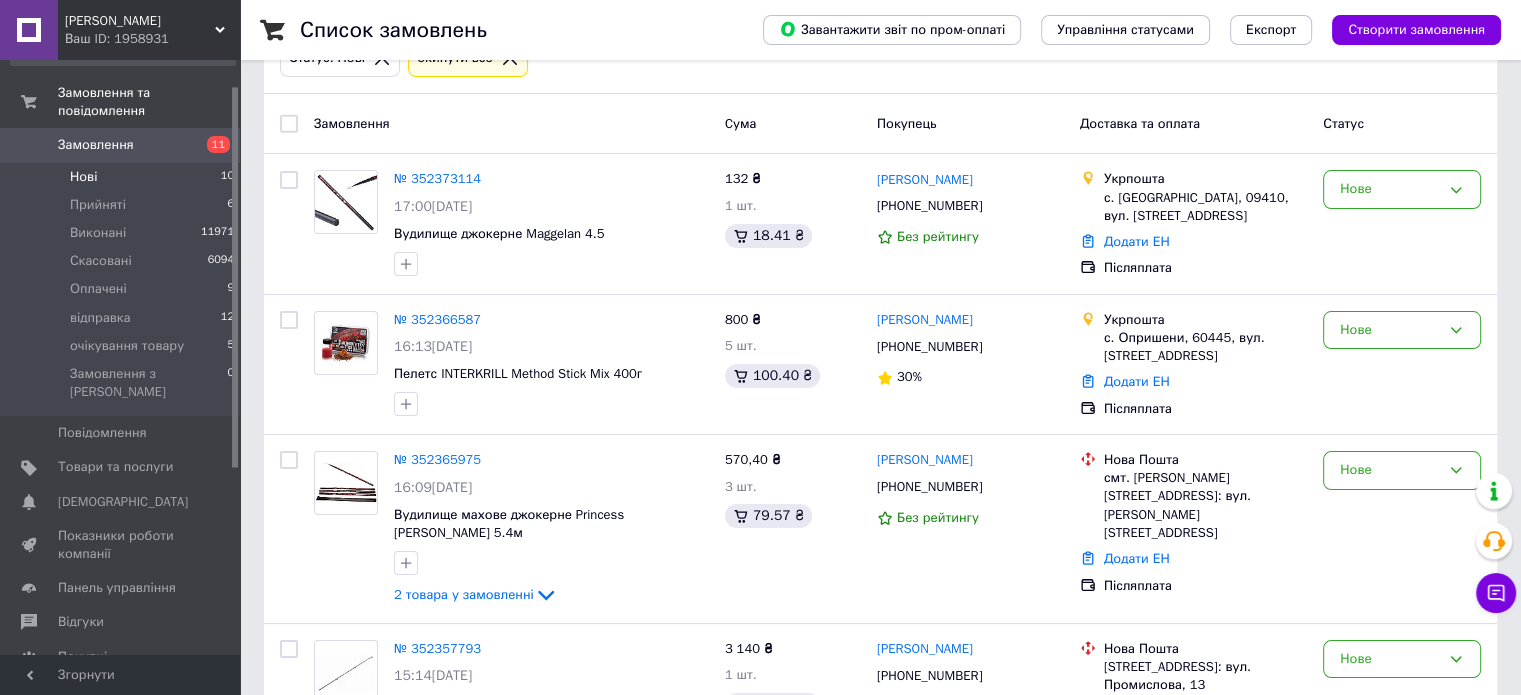 scroll, scrollTop: 240, scrollLeft: 0, axis: vertical 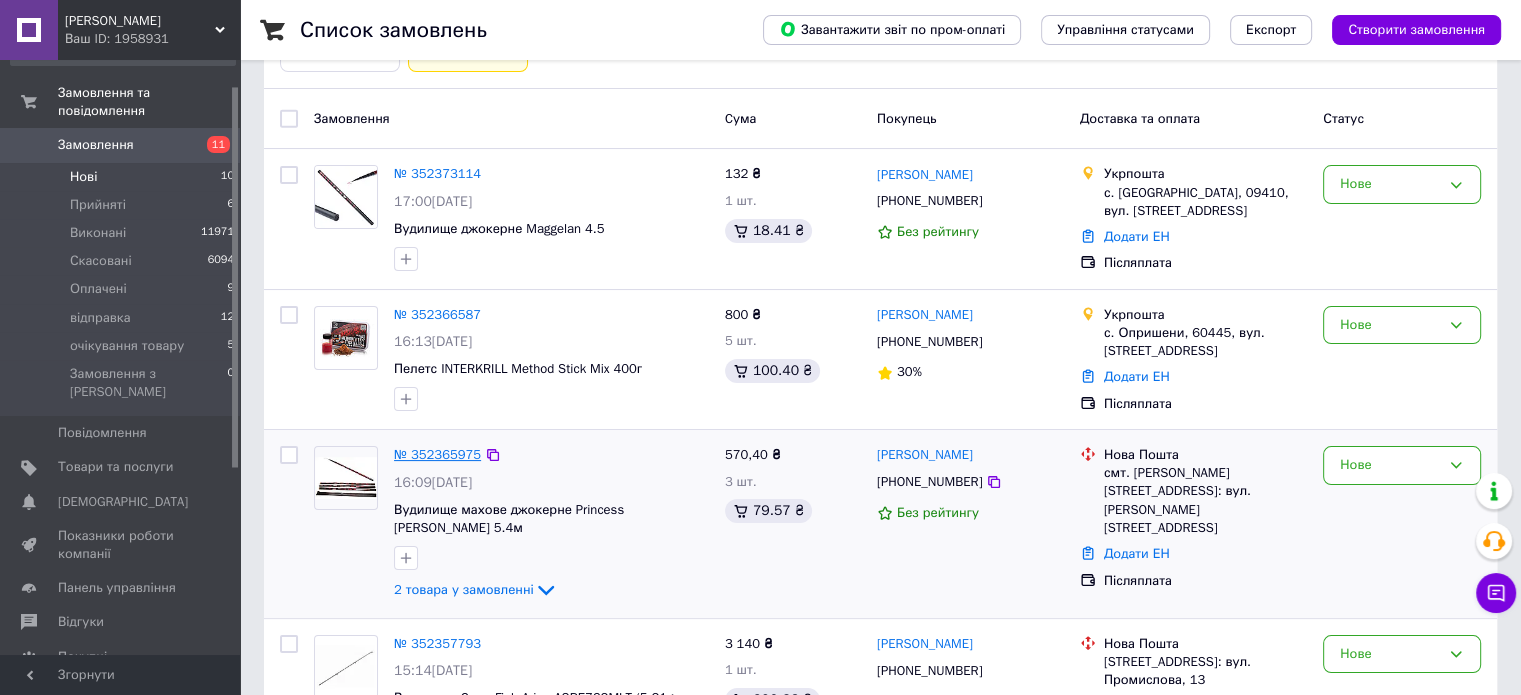 click on "№ 352365975" at bounding box center [437, 454] 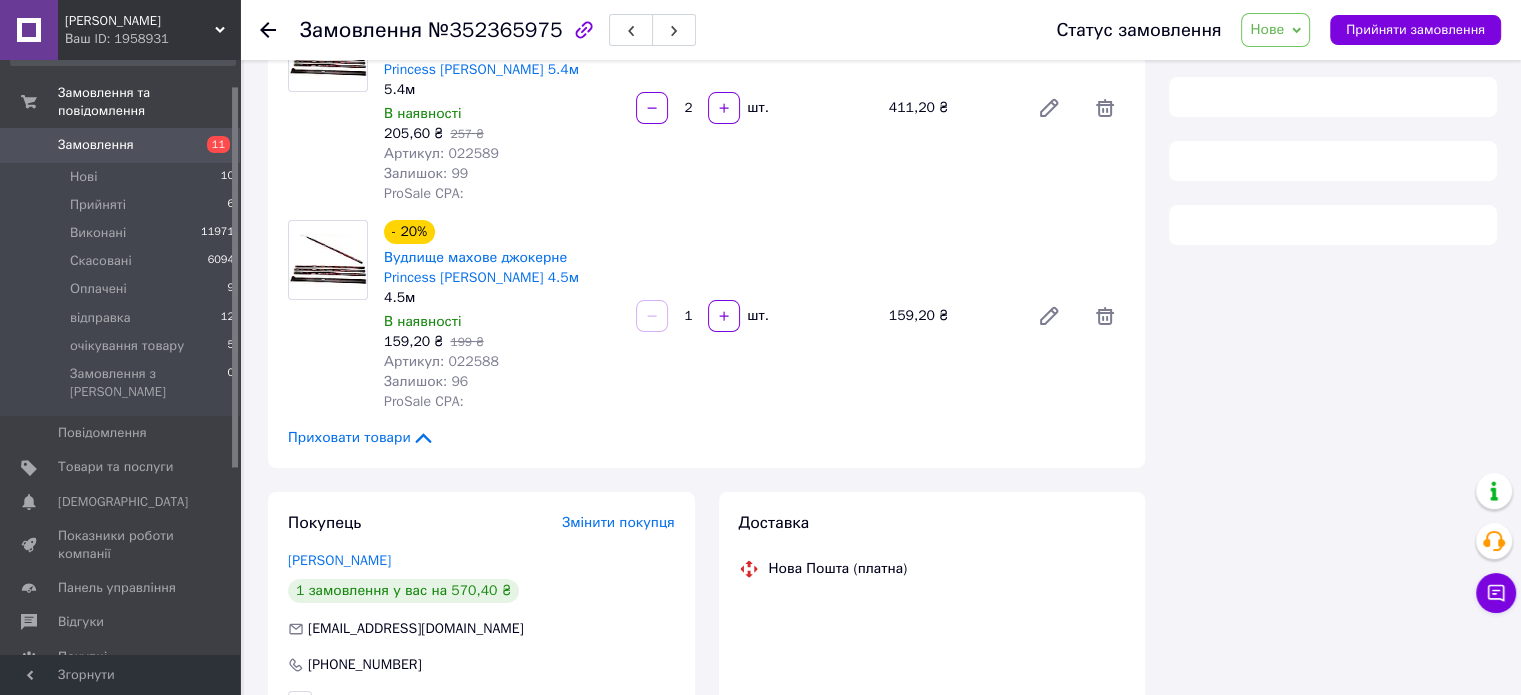 scroll, scrollTop: 240, scrollLeft: 0, axis: vertical 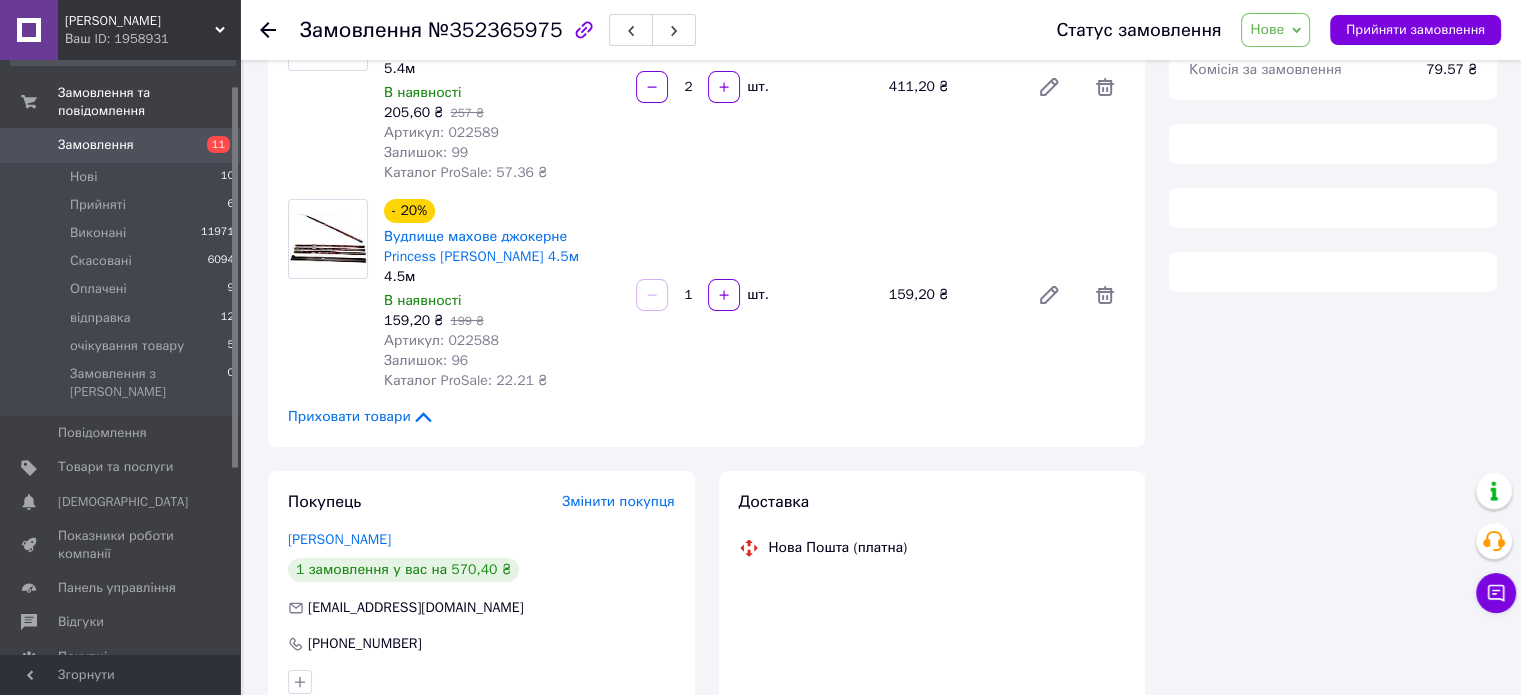 click on "Замовлення з каталогу [DATE] 16:09 Товари в замовленні (2) Додати товар - 20% Вудлище махове джокерне Princess [PERSON_NAME] 5.4м 5.4м В наявності 205,60 ₴   257 ₴ Артикул: 022589 Залишок: 99 Каталог ProSale: 57.36 ₴  2   шт. 411,20 ₴ - 20% Вудлище махове джокерне Princess [PERSON_NAME] 4.5м 4.5м В наявності 159,20 ₴   199 ₴ Артикул: 022588 Залишок: 96 Каталог ProSale: 22.21 ₴  1   шт. 159,20 ₴ Приховати товари Покупець Змінити покупця [PERSON_NAME] 1 замовлення у вас на 570,40 ₴ [EMAIL_ADDRESS][DOMAIN_NAME] [PHONE_NUMBER] Оплата Післяплата Доставка Нова Пошта (платна)" at bounding box center [706, 382] 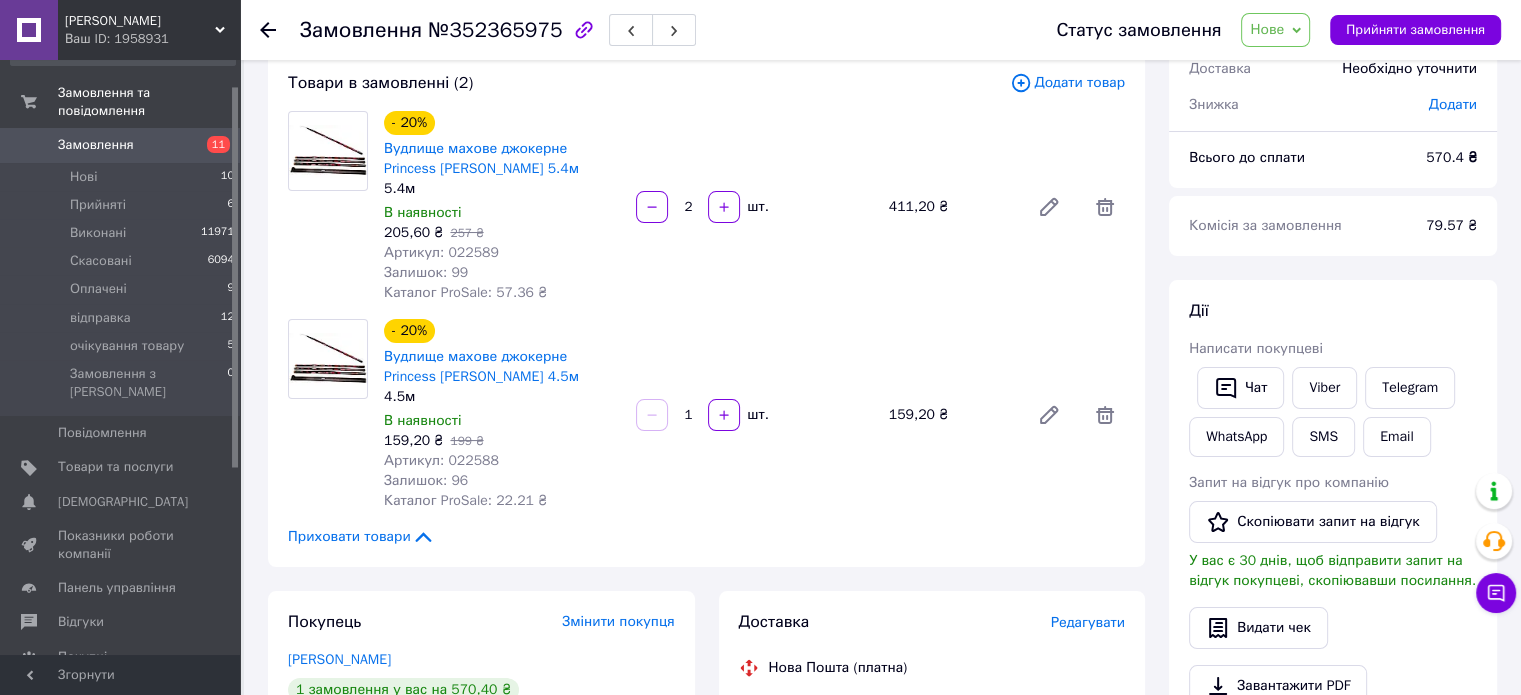 scroll, scrollTop: 80, scrollLeft: 0, axis: vertical 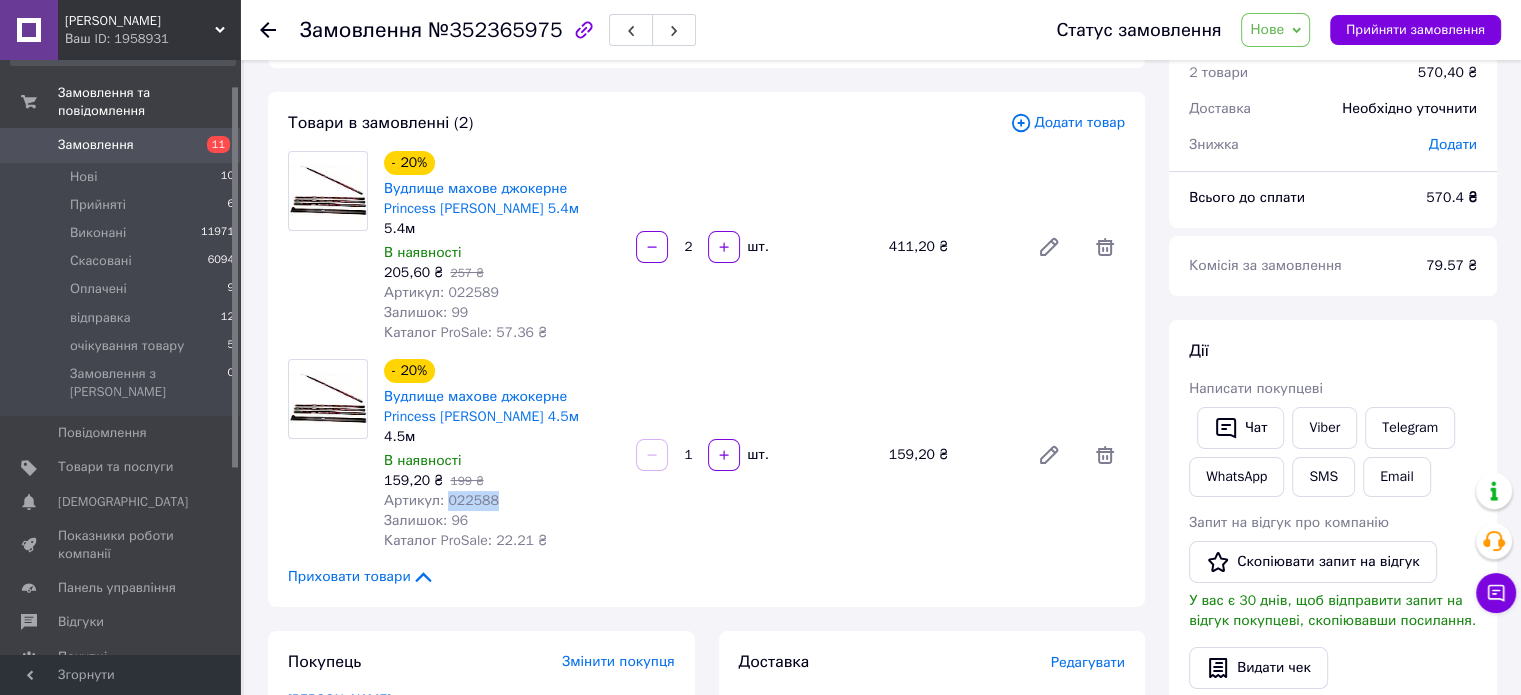 drag, startPoint x: 495, startPoint y: 507, endPoint x: 444, endPoint y: 505, distance: 51.0392 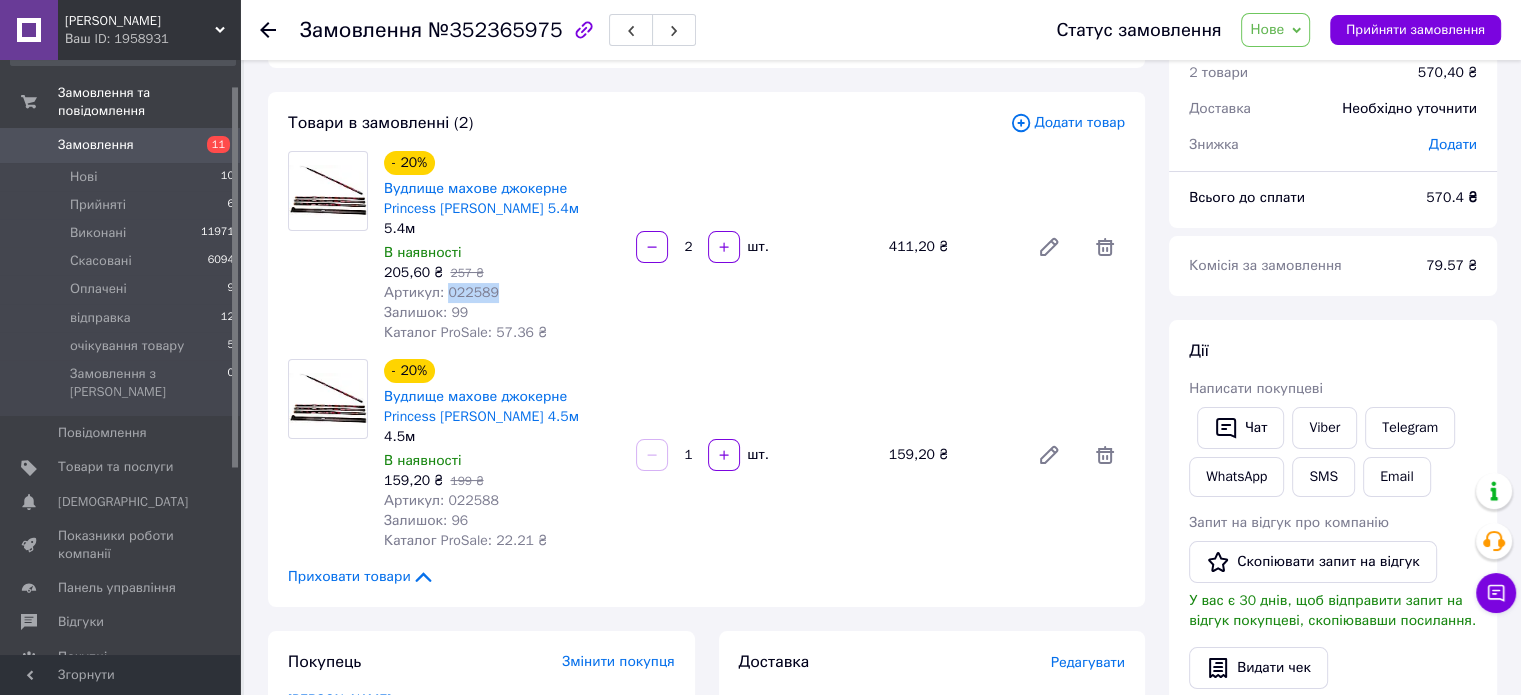 drag, startPoint x: 492, startPoint y: 289, endPoint x: 444, endPoint y: 289, distance: 48 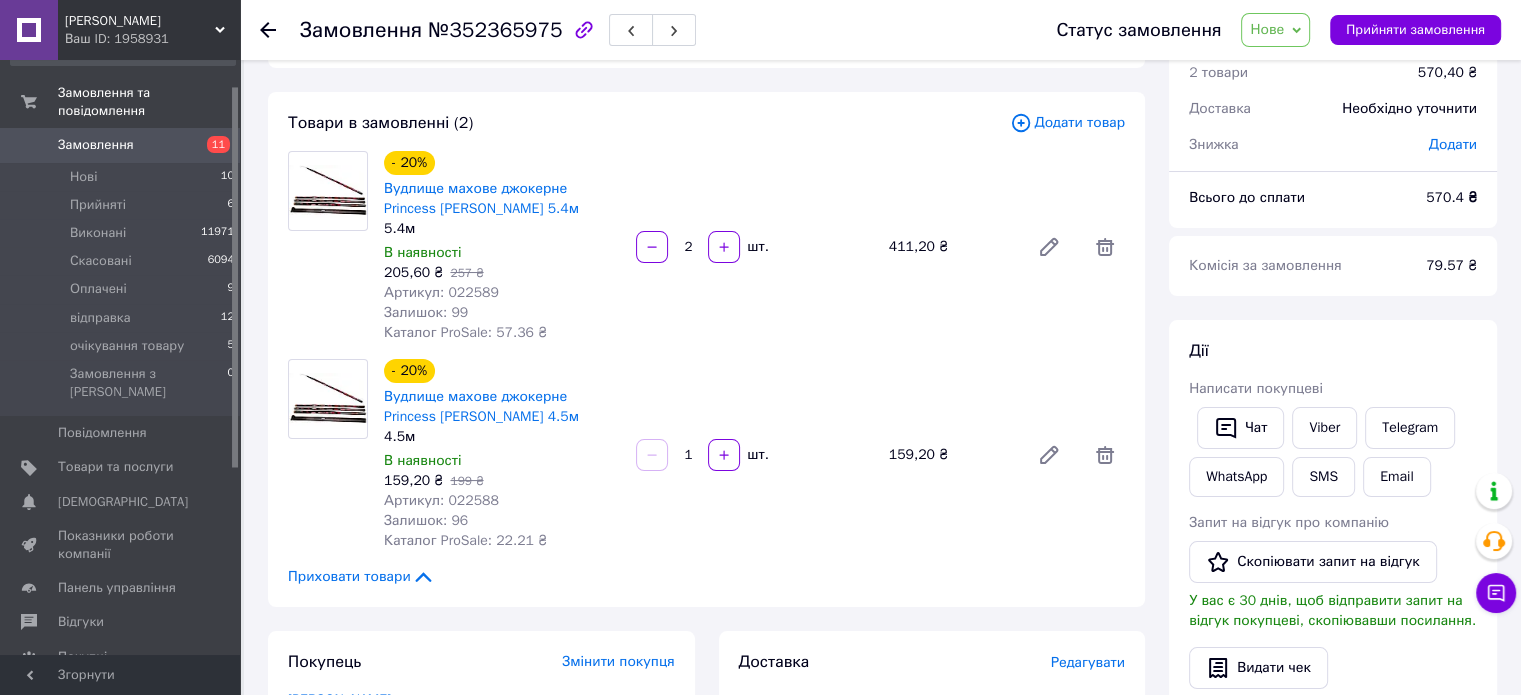 click on "Товари в замовленні (2) Додати товар - 20% Вудлище махове джокерне Princess [PERSON_NAME] 5.4м 5.4м В наявності 205,60 ₴   257 ₴ Артикул: 022589 Залишок: 99 Каталог ProSale: 57.36 ₴  2   шт. 411,20 ₴ - 20% Вудлище махове джокерне Princess [PERSON_NAME] 4.5м 4.5м В наявності 159,20 ₴   199 ₴ Артикул: 022588 Залишок: 96 Каталог ProSale: 22.21 ₴  1   шт. 159,20 ₴ Приховати товари" at bounding box center (706, 349) 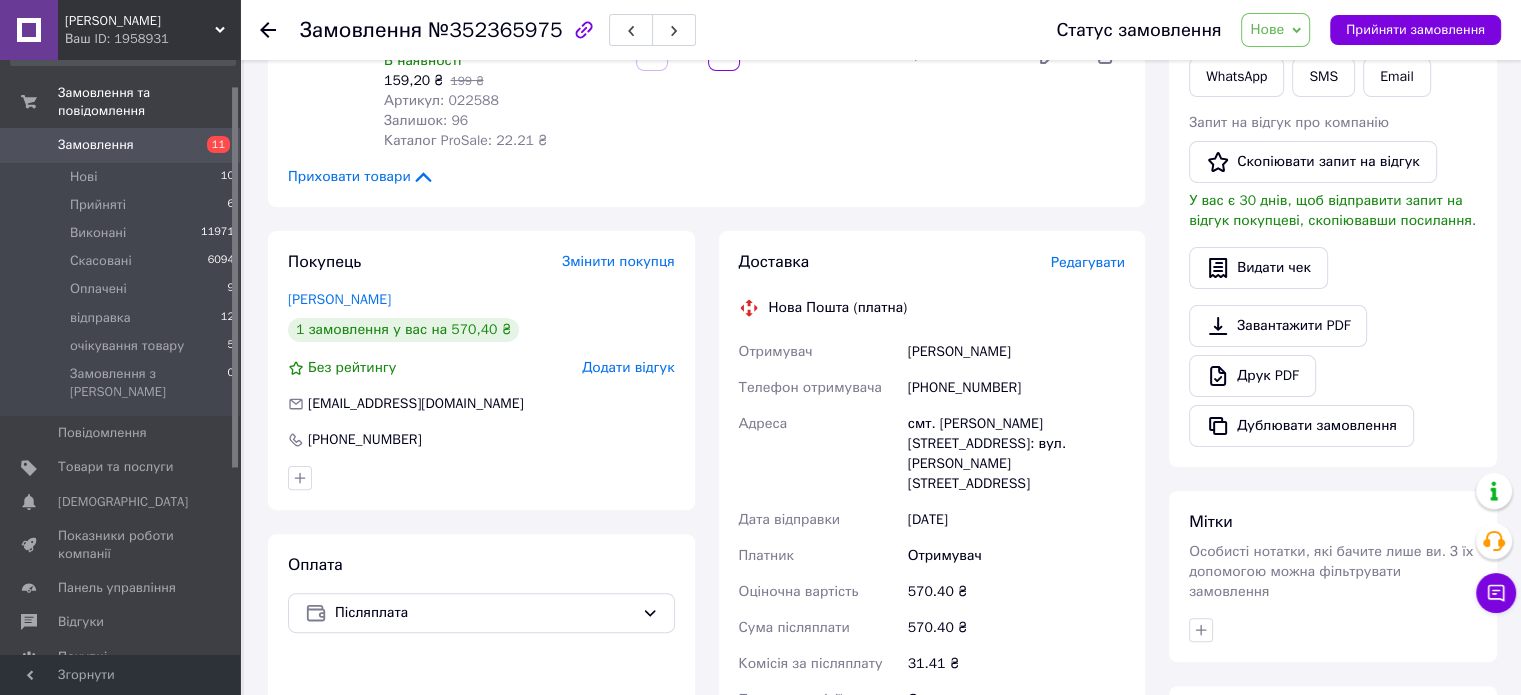 scroll, scrollTop: 520, scrollLeft: 0, axis: vertical 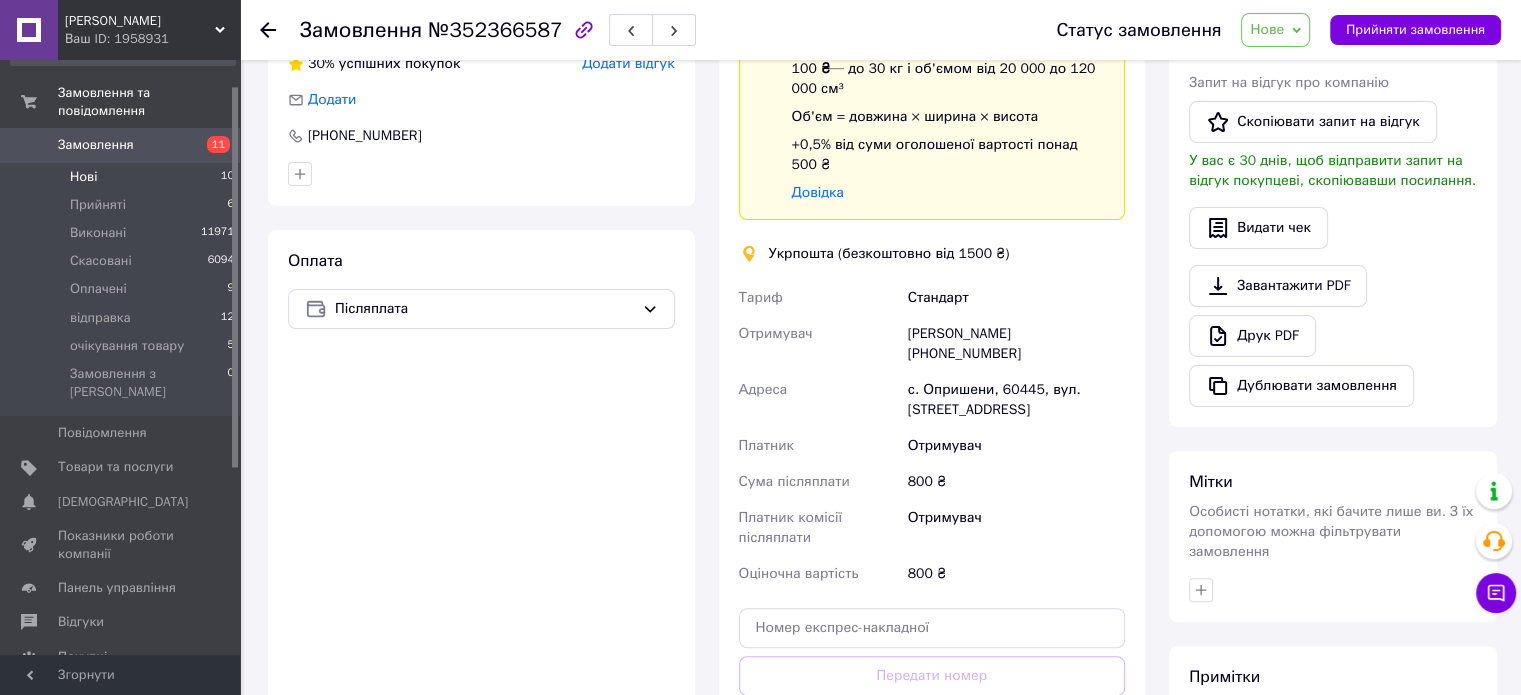 click on "Нові 10" at bounding box center (123, 177) 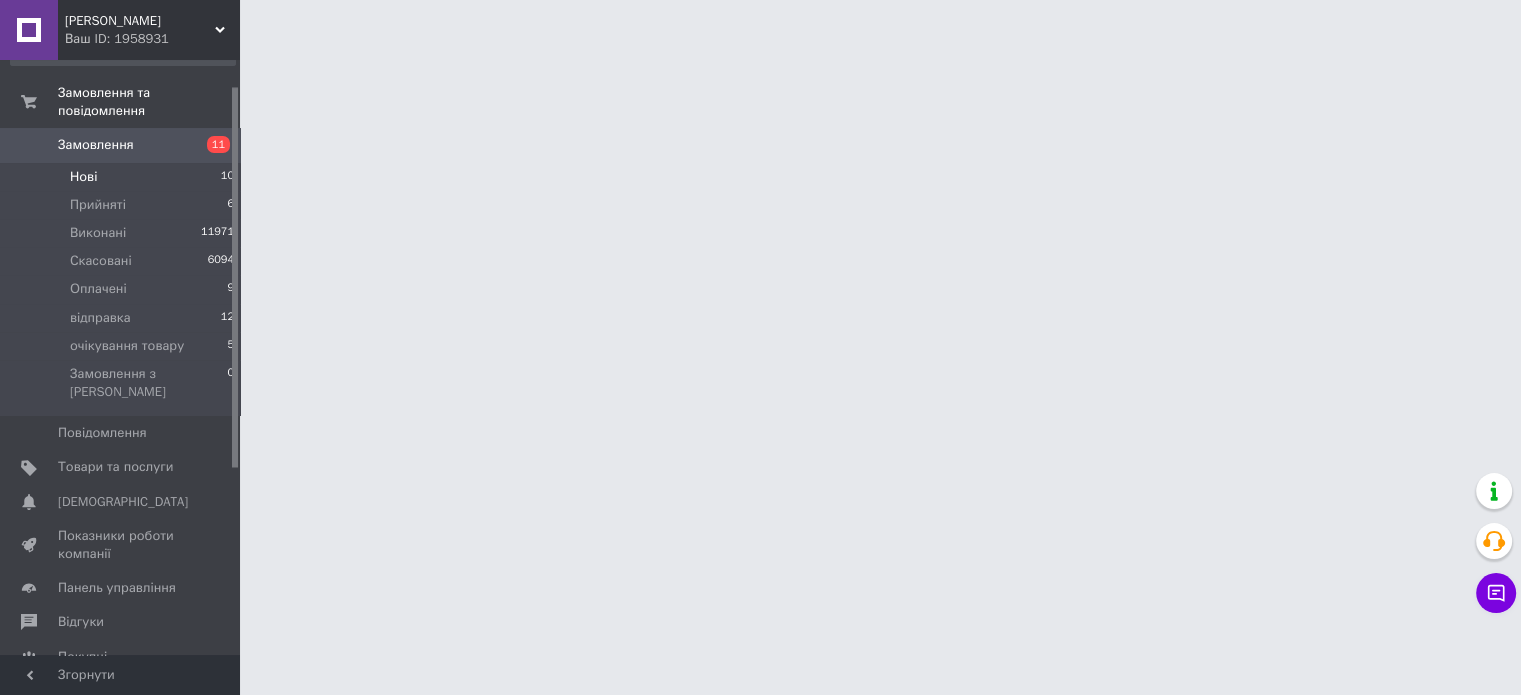 scroll, scrollTop: 0, scrollLeft: 0, axis: both 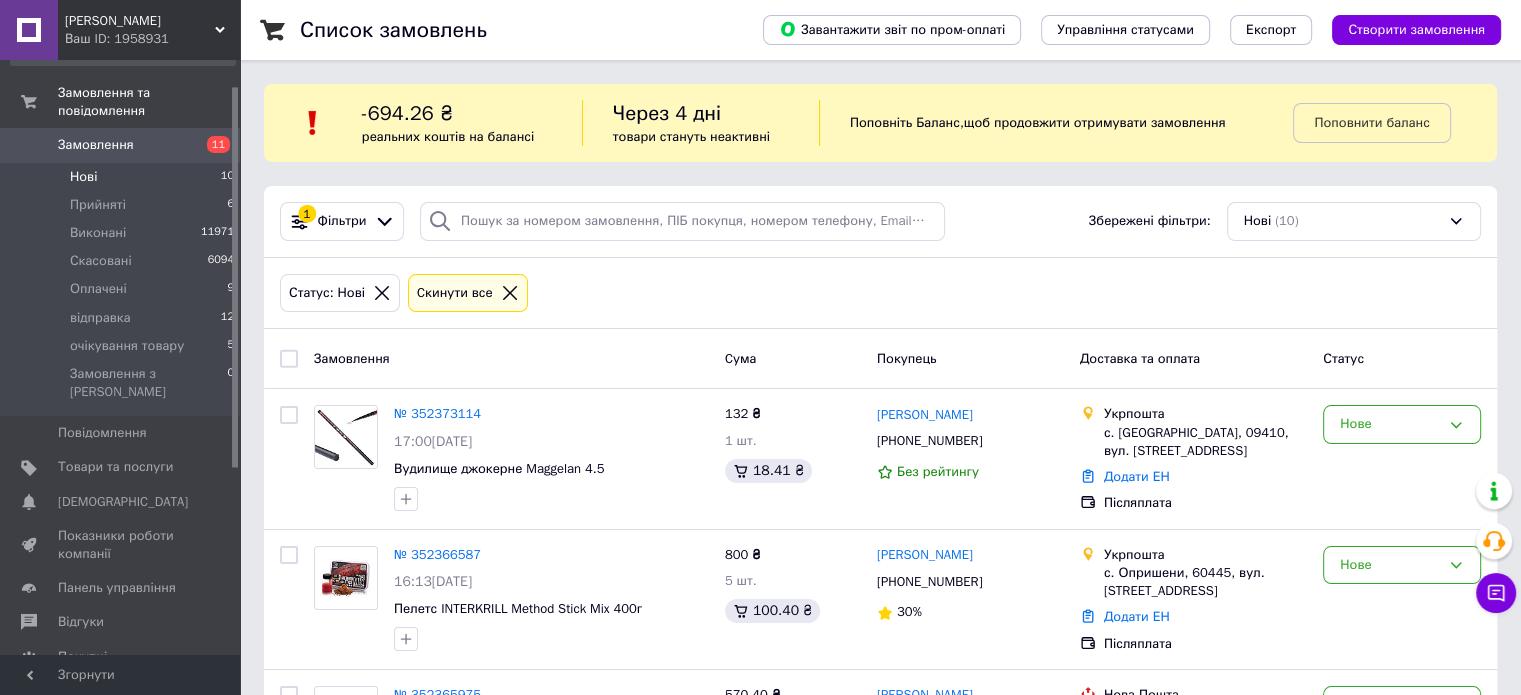 click on "Нові" at bounding box center (83, 177) 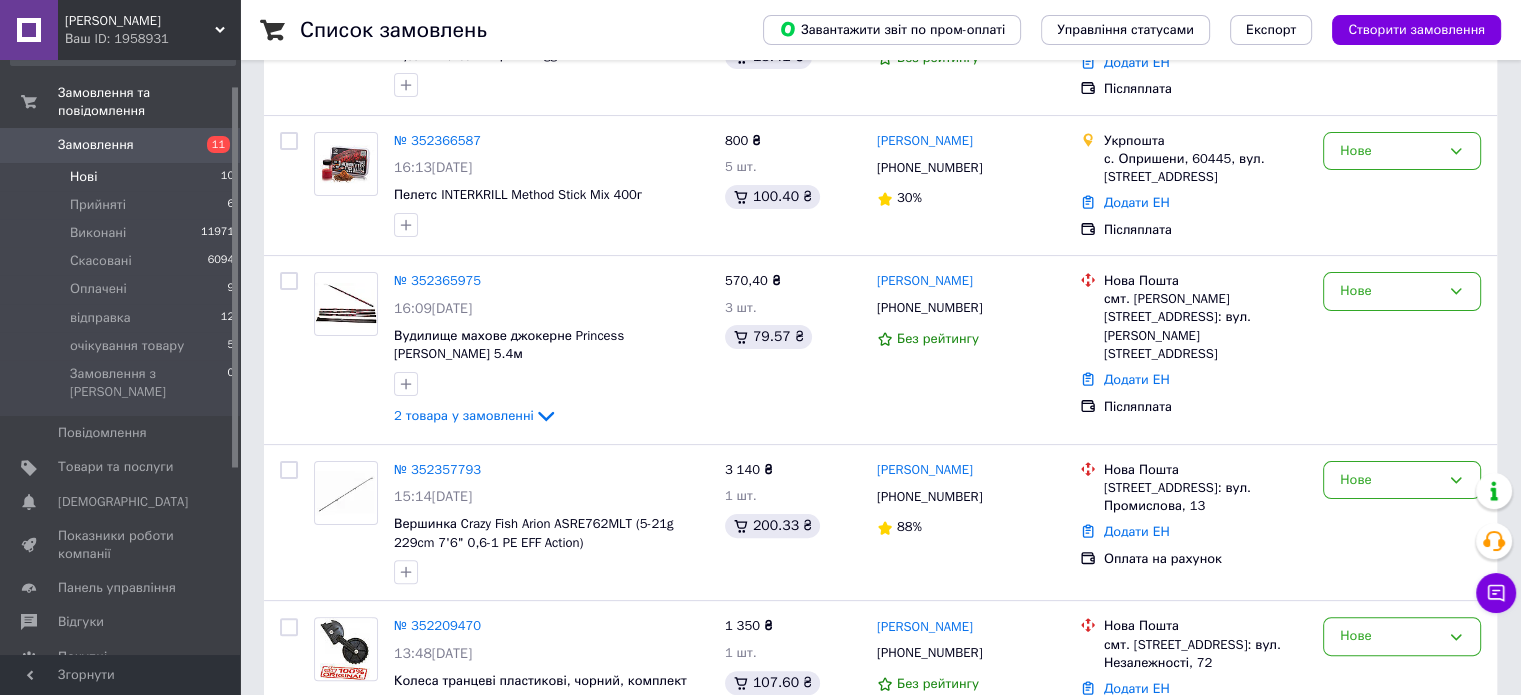 scroll, scrollTop: 480, scrollLeft: 0, axis: vertical 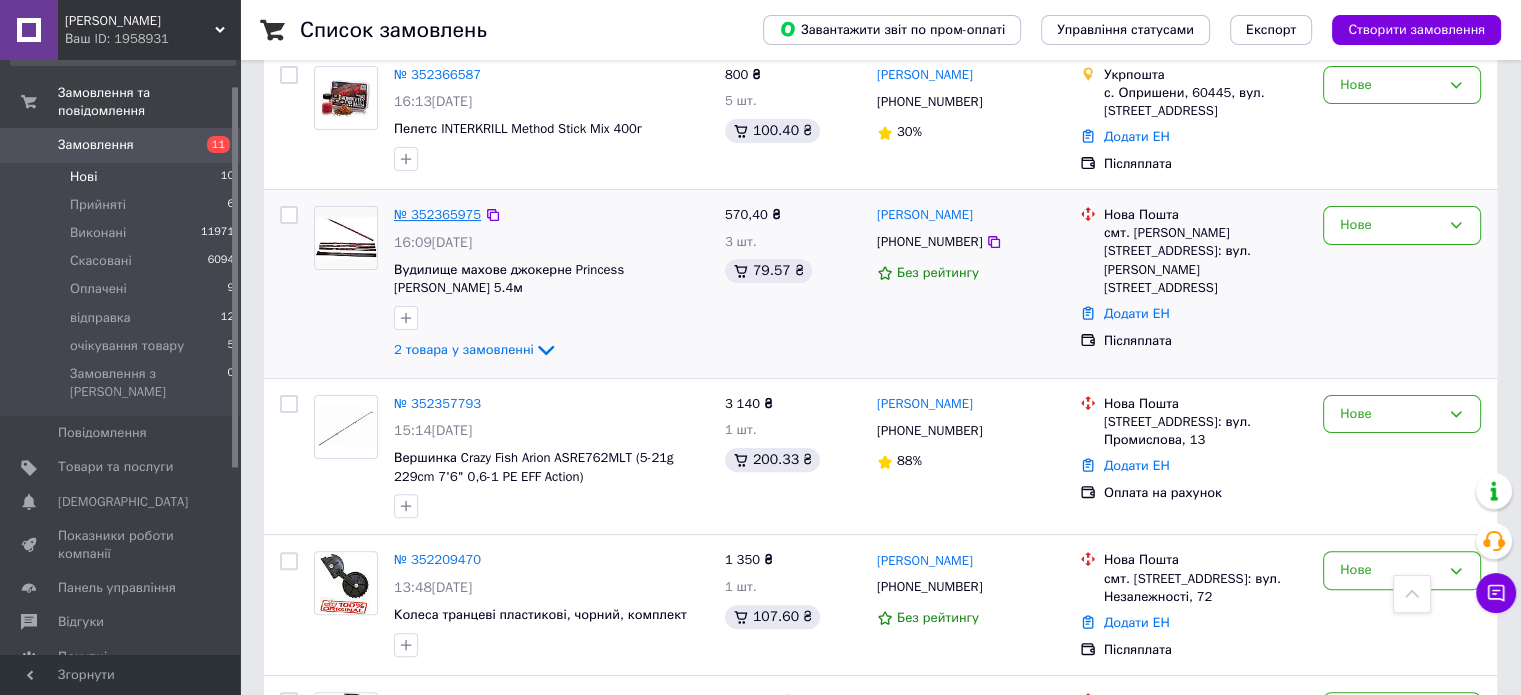 click on "№ 352365975" at bounding box center [437, 214] 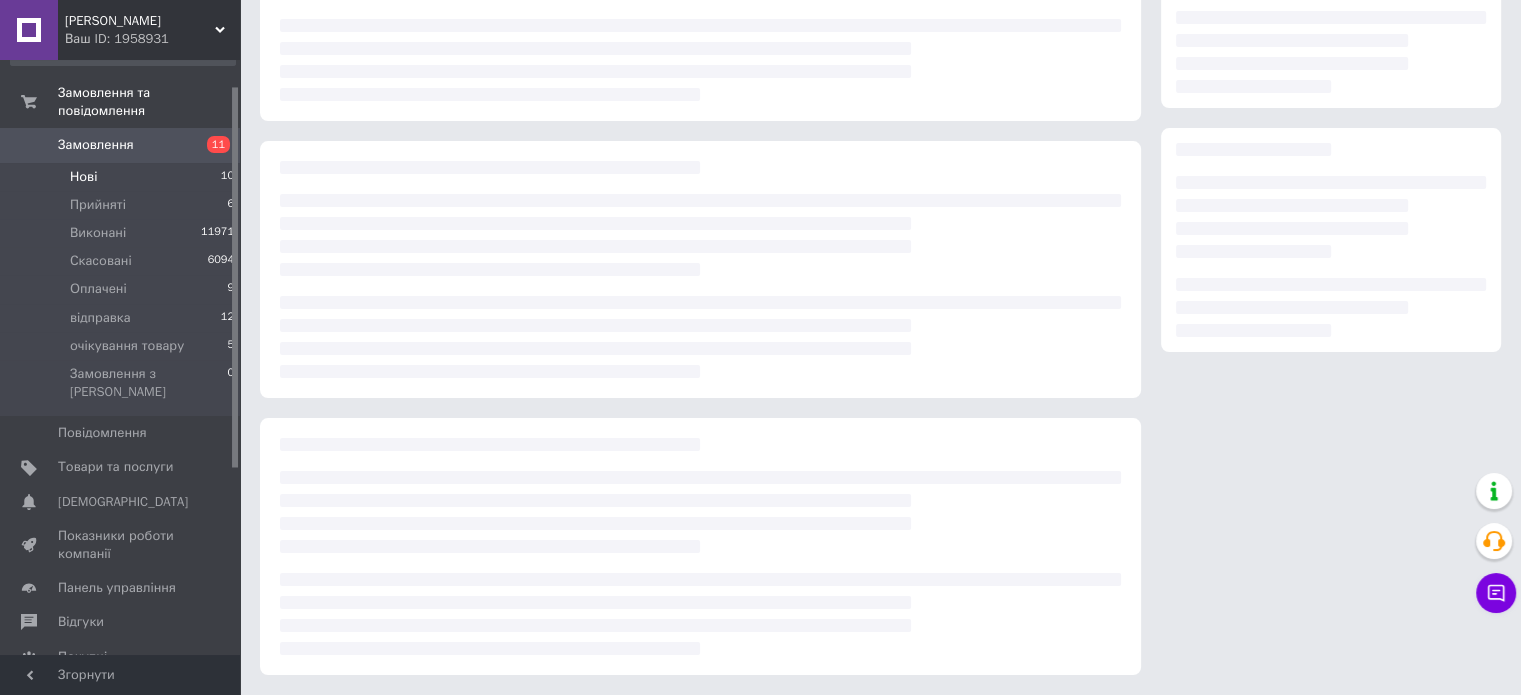 scroll, scrollTop: 480, scrollLeft: 0, axis: vertical 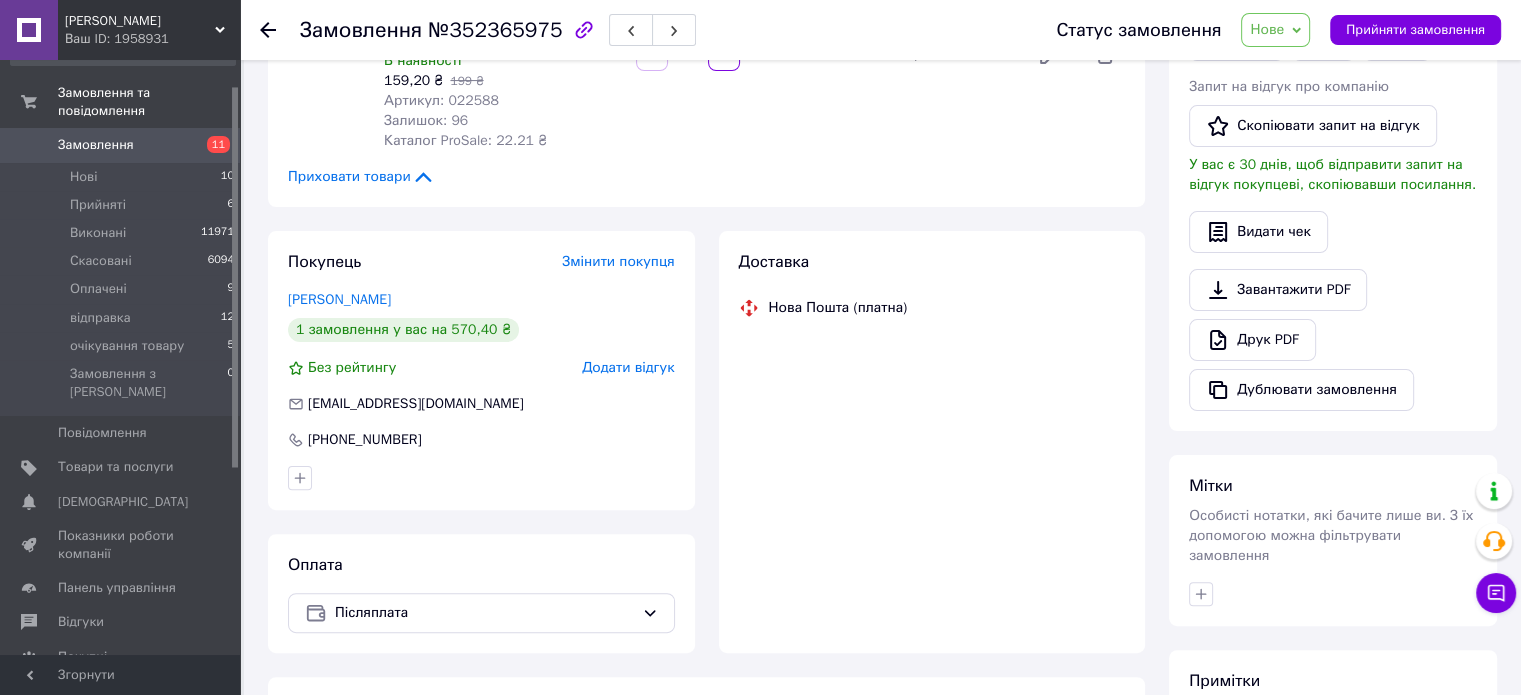 click on "Замовлення №352365975 Статус замовлення Нове Прийнято Виконано Скасовано Оплачено відправка очікування товару Прийняти замовлення Замовлення з каталогу [DATE] 16:09 Товари в замовленні (2) Додати товар - 20% Вудлище махове джокерне Princess [PERSON_NAME] 5.4м 5.4м В наявності 205,60 ₴   257 ₴ Артикул: 022589 Залишок: 99 Каталог ProSale: 57.36 ₴  2   шт. 411,20 ₴ - 20% Вудлище махове джокерне Princess [PERSON_NAME] 4.5м 4.5м В наявності 159,20 ₴   199 ₴ Артикул: 022588 Залишок: 96 Каталог ProSale: 22.21 ₴  1   шт. 159,20 ₴ Приховати товари Покупець Змінити покупця [PERSON_NAME] 1 замовлення у вас на 570,40 ₴ Без рейтингу   [PHONE_NUMBER] Дії" at bounding box center [882, 259] 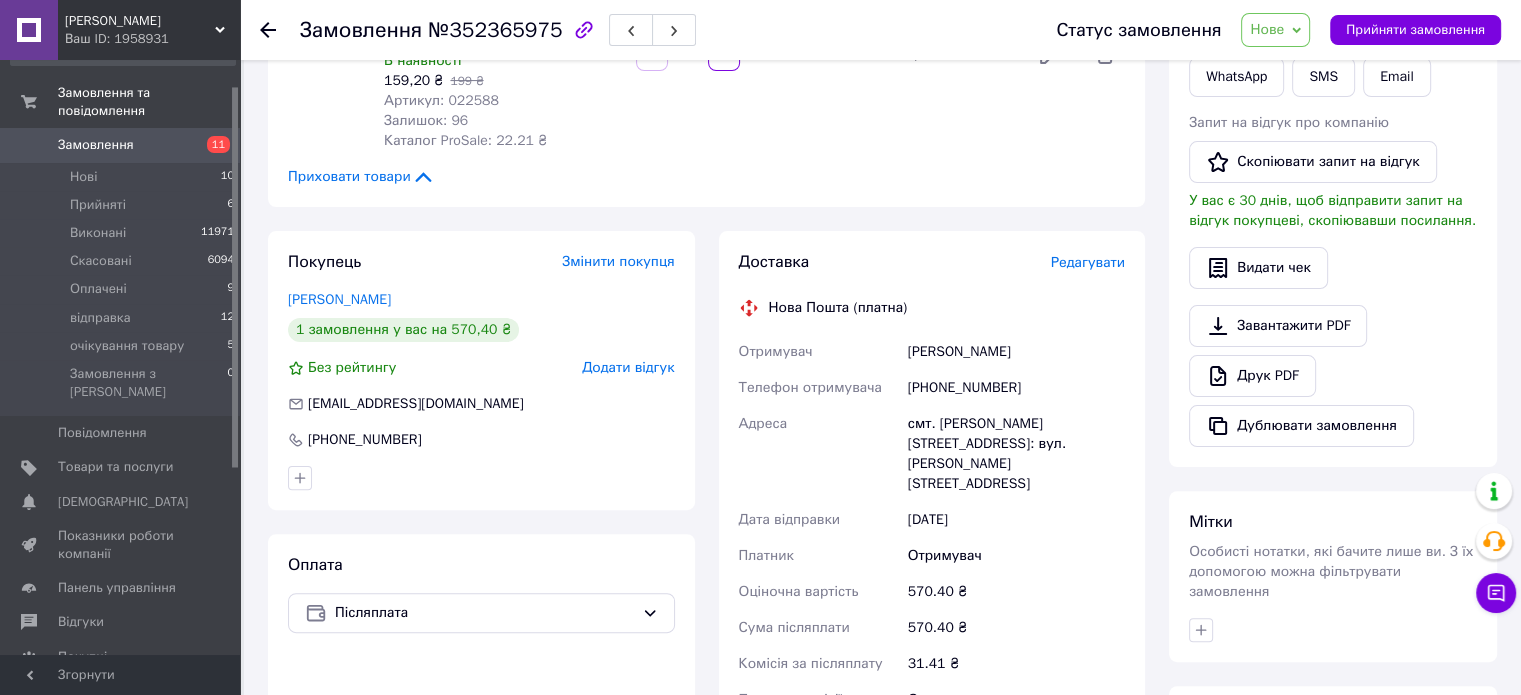 click on "Доставка Редагувати Нова Пошта (платна) Отримувач [PERSON_NAME] отримувача [PHONE_NUMBER] [GEOGRAPHIC_DATA] смт. [PERSON_NAME][STREET_ADDRESS]: вул. [PERSON_NAME], 3 Дата відправки [DATE] Платник Отримувач Оціночна вартість 570.40 ₴ Сума післяплати 570.40 ₴ Комісія за післяплату 31.41 ₴ Платник комісії післяплати Отримувач Передати номер або Згенерувати ЕН Платник Отримувач Відправник Прізвище отримувача [PERSON_NAME] Ім'я отримувача [PERSON_NAME] батькові отримувача Телефон отримувача [PHONE_NUMBER] Тип доставки У відділенні Кур'єром В поштоматі Місто смт. [PERSON_NAME] Відділення №1: вул. [PERSON_NAME], 3 570.4 < > <" at bounding box center (932, 591) 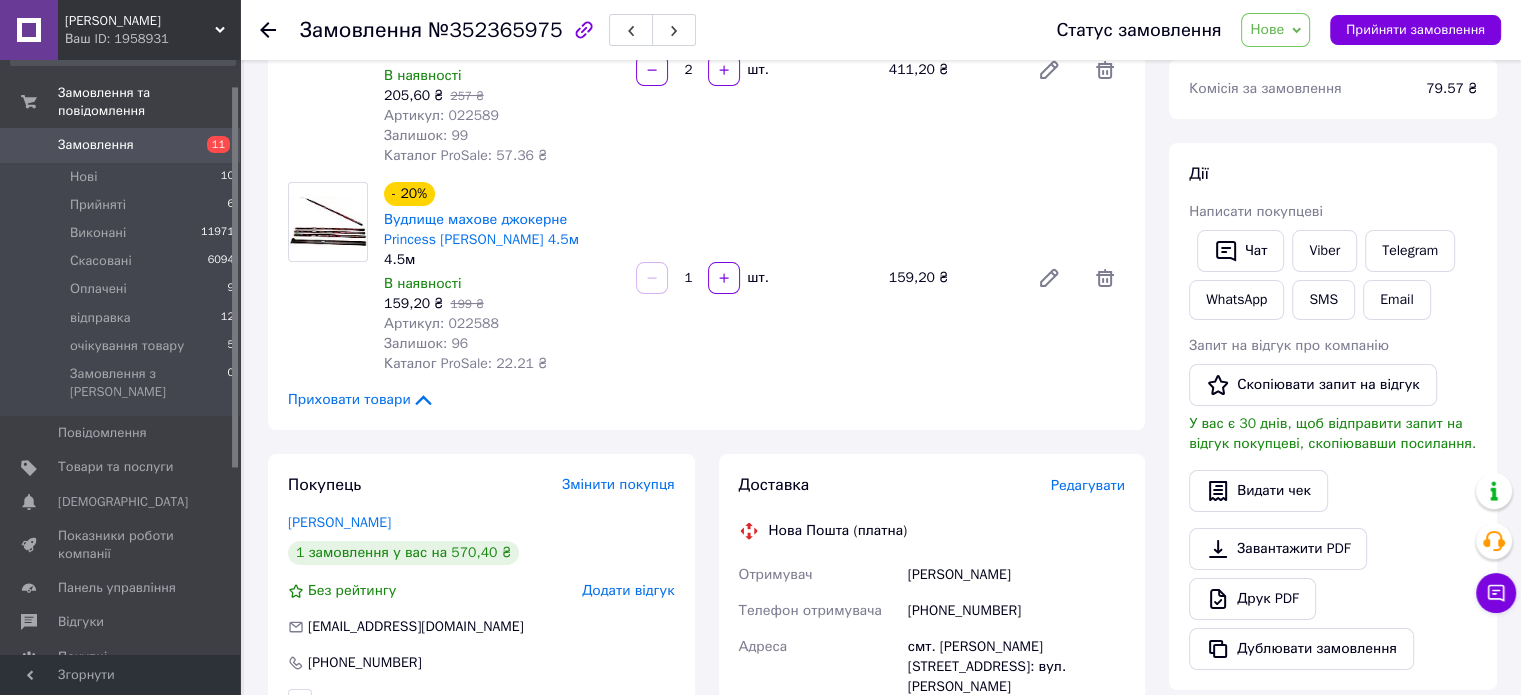 scroll, scrollTop: 120, scrollLeft: 0, axis: vertical 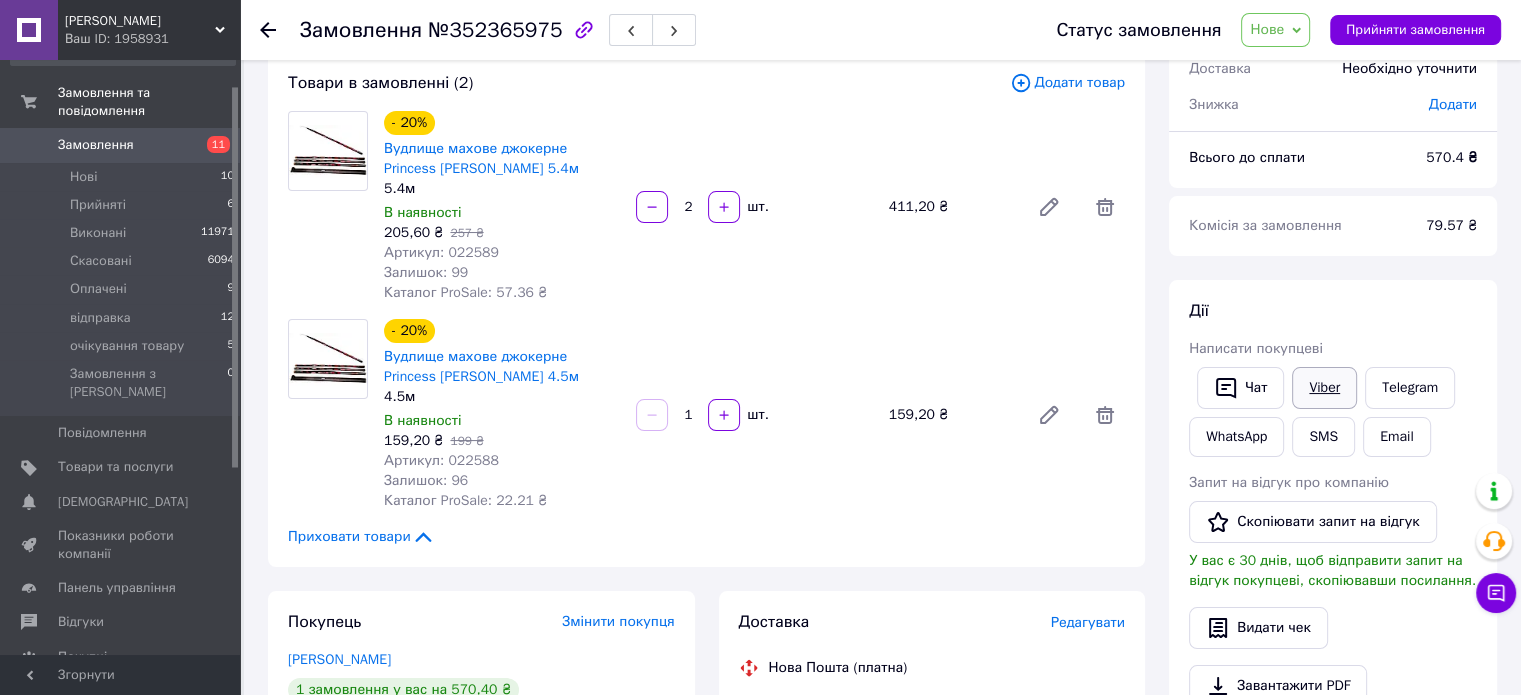 click on "Viber" at bounding box center (1324, 388) 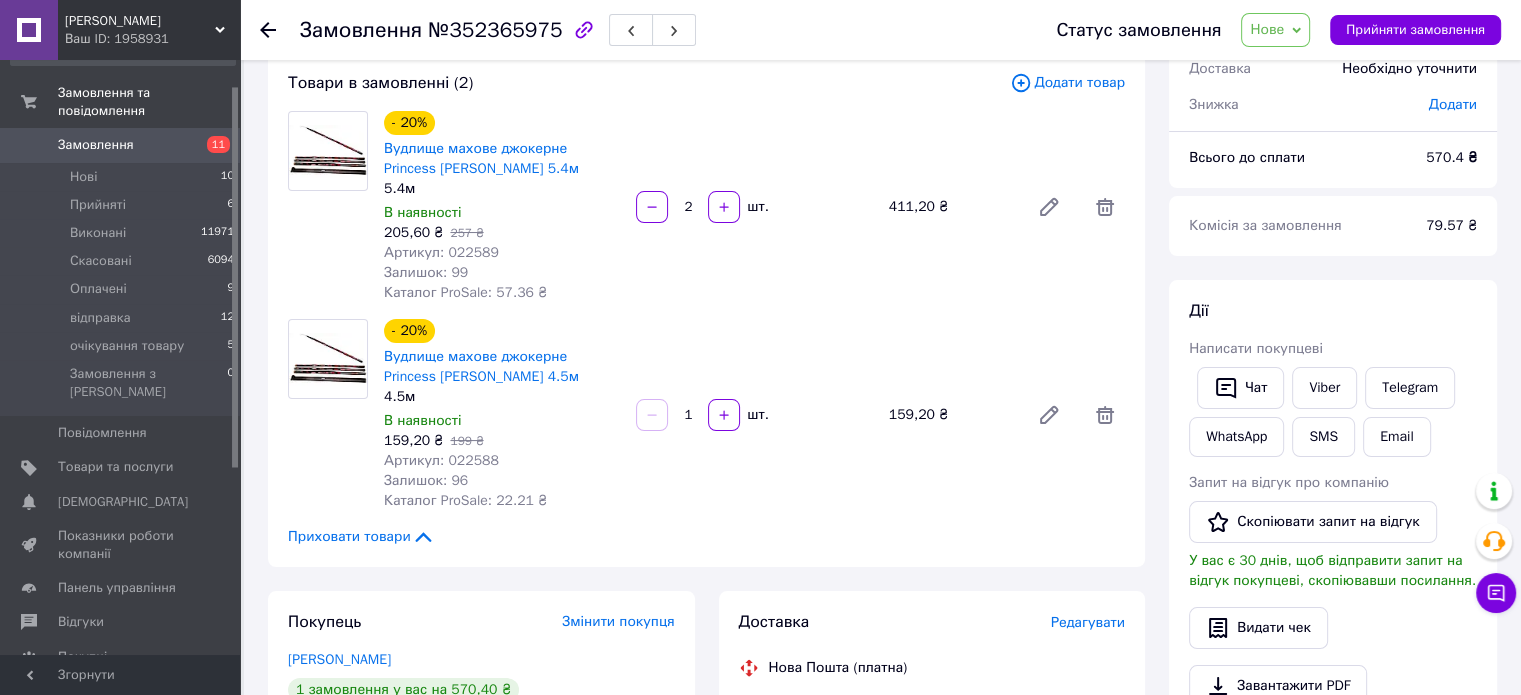 click on "Нове" at bounding box center [1267, 29] 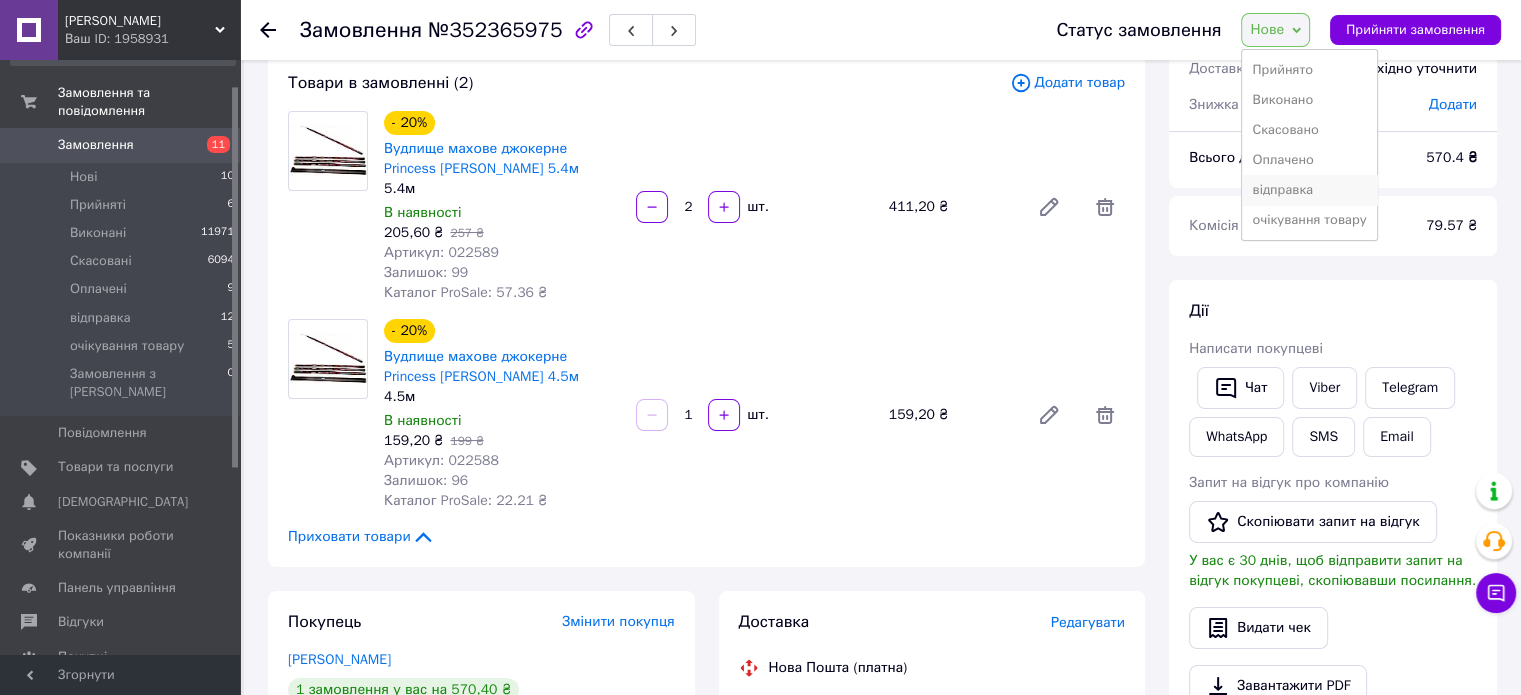 click on "відправка" at bounding box center (1309, 190) 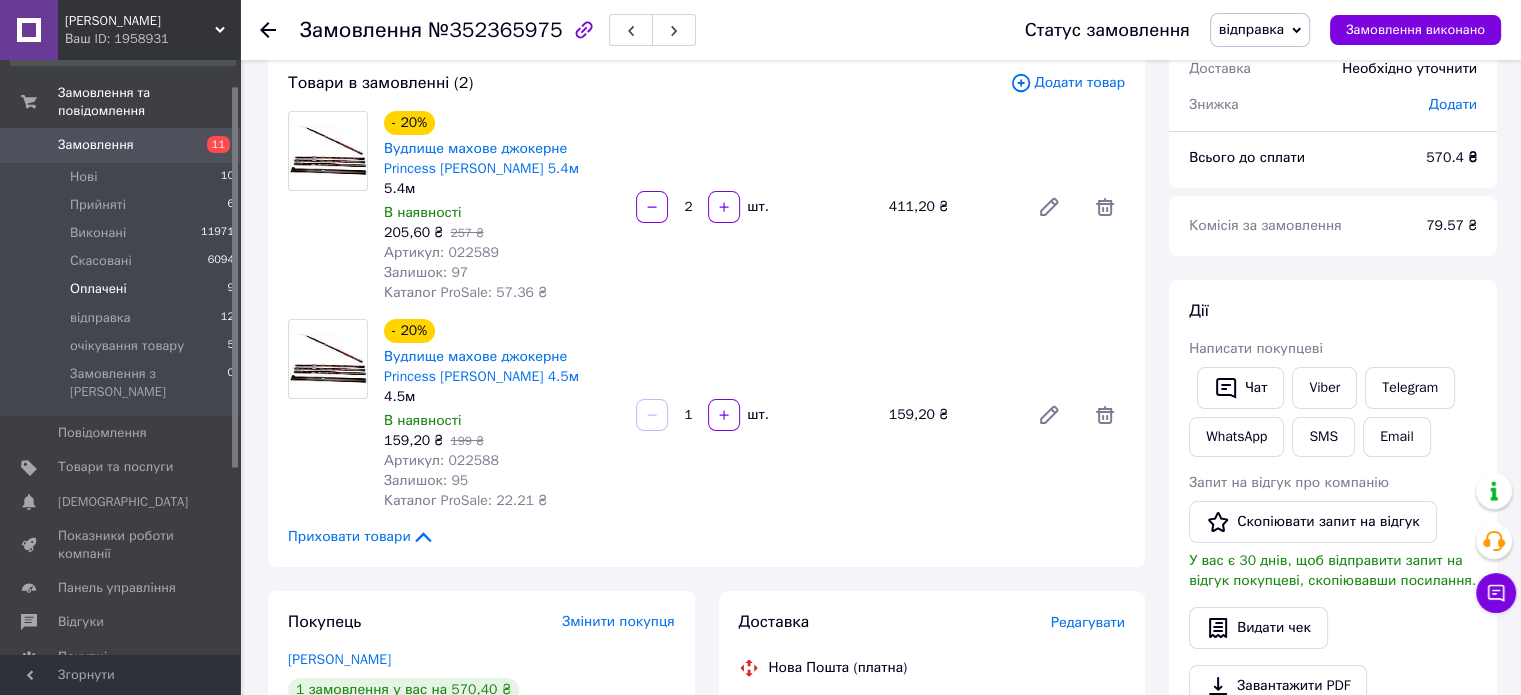 click on "Оплачені" at bounding box center [98, 289] 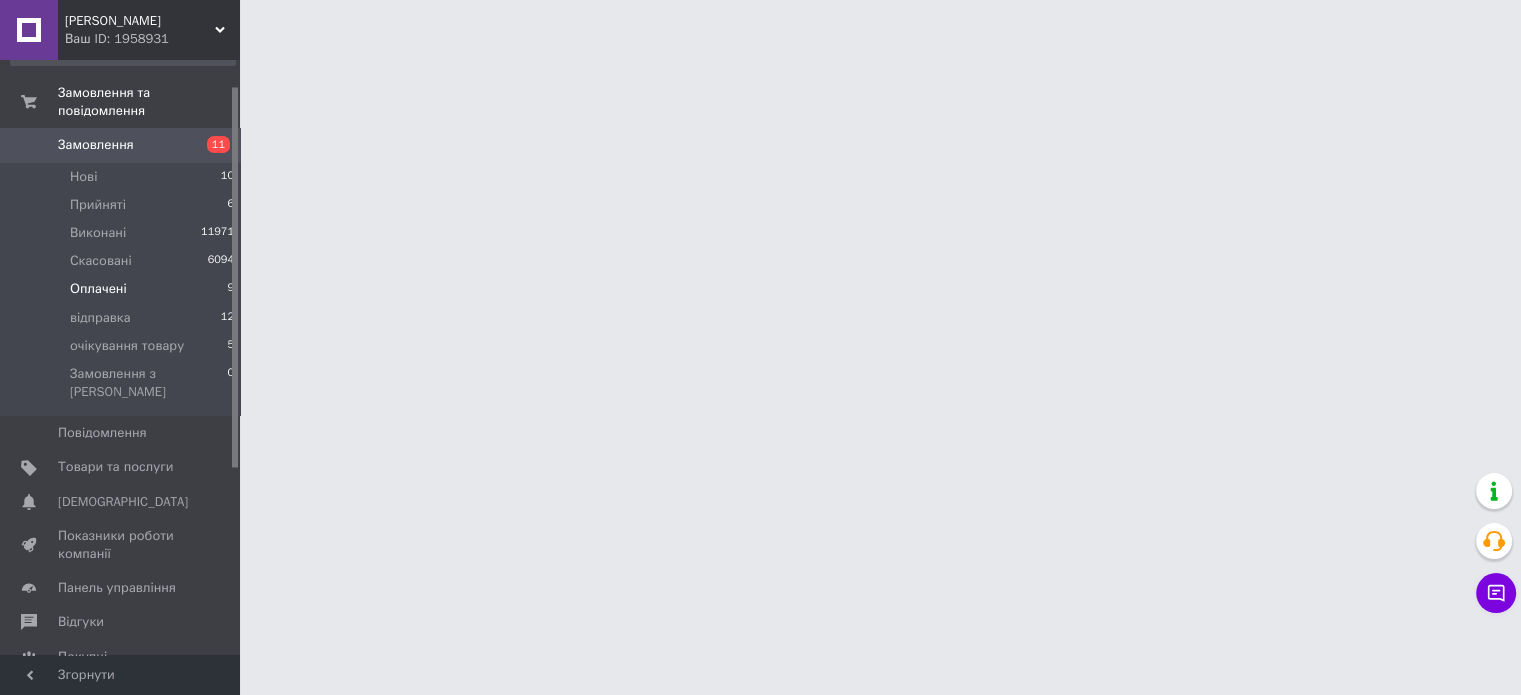 scroll, scrollTop: 0, scrollLeft: 0, axis: both 